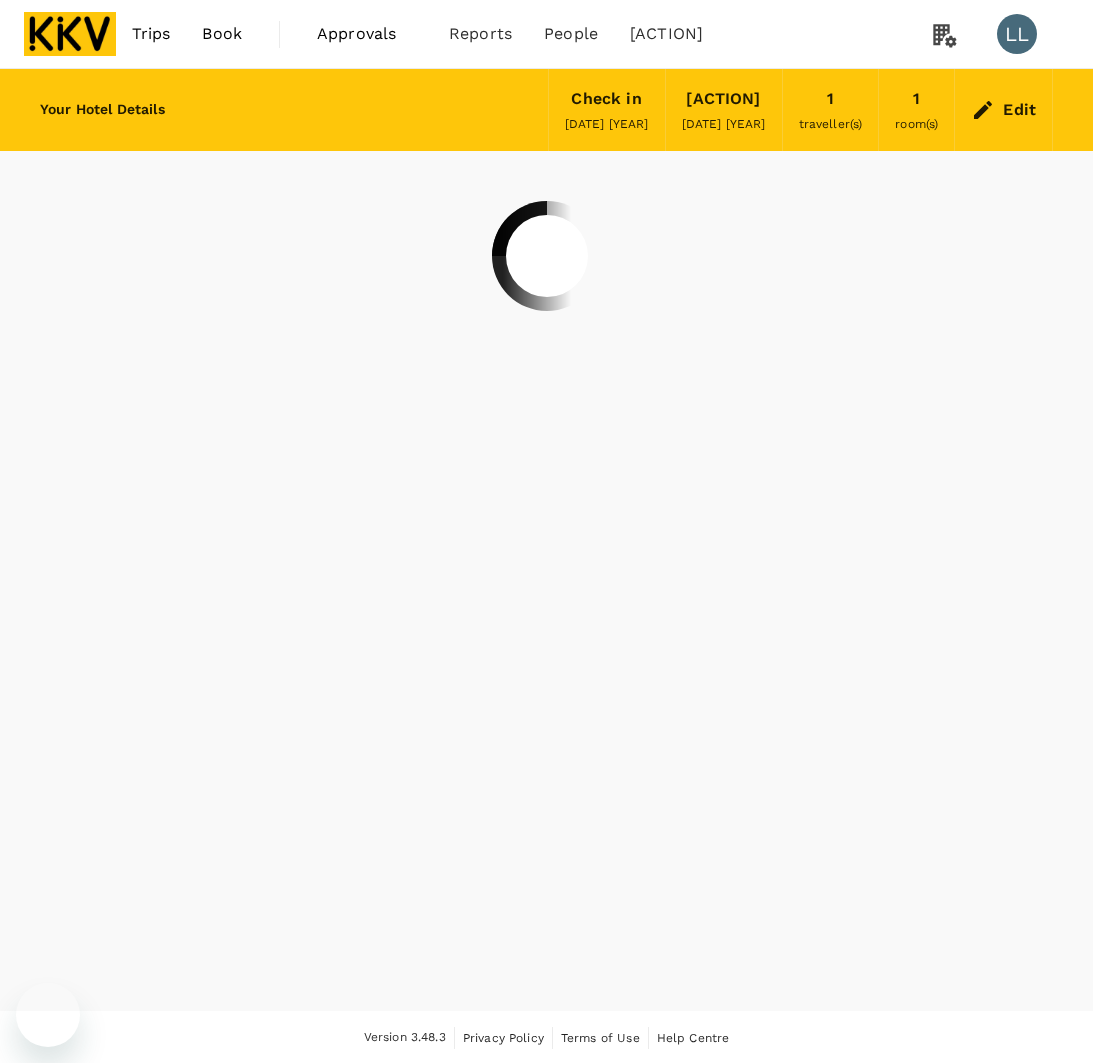 scroll, scrollTop: 0, scrollLeft: 0, axis: both 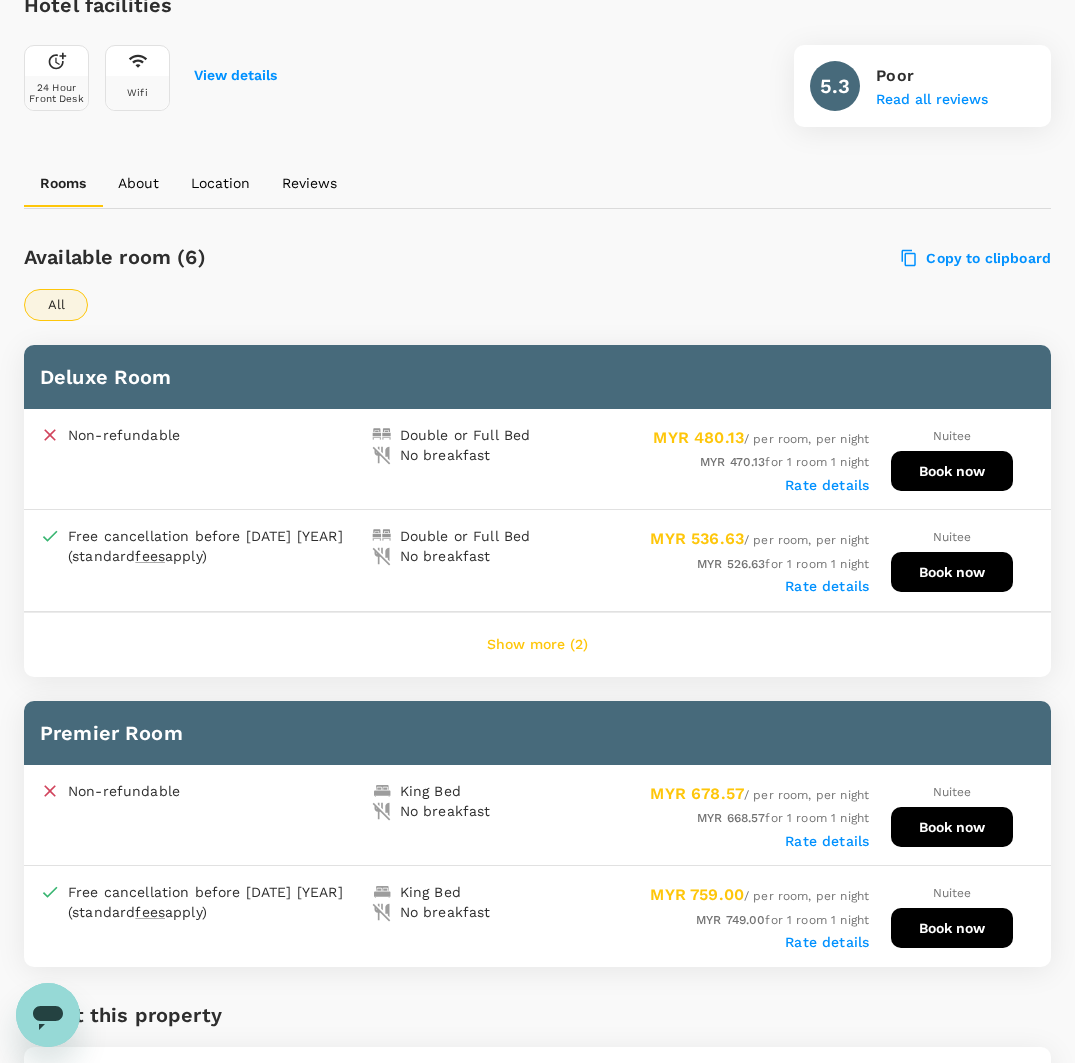 click on "Book now" at bounding box center (952, 471) 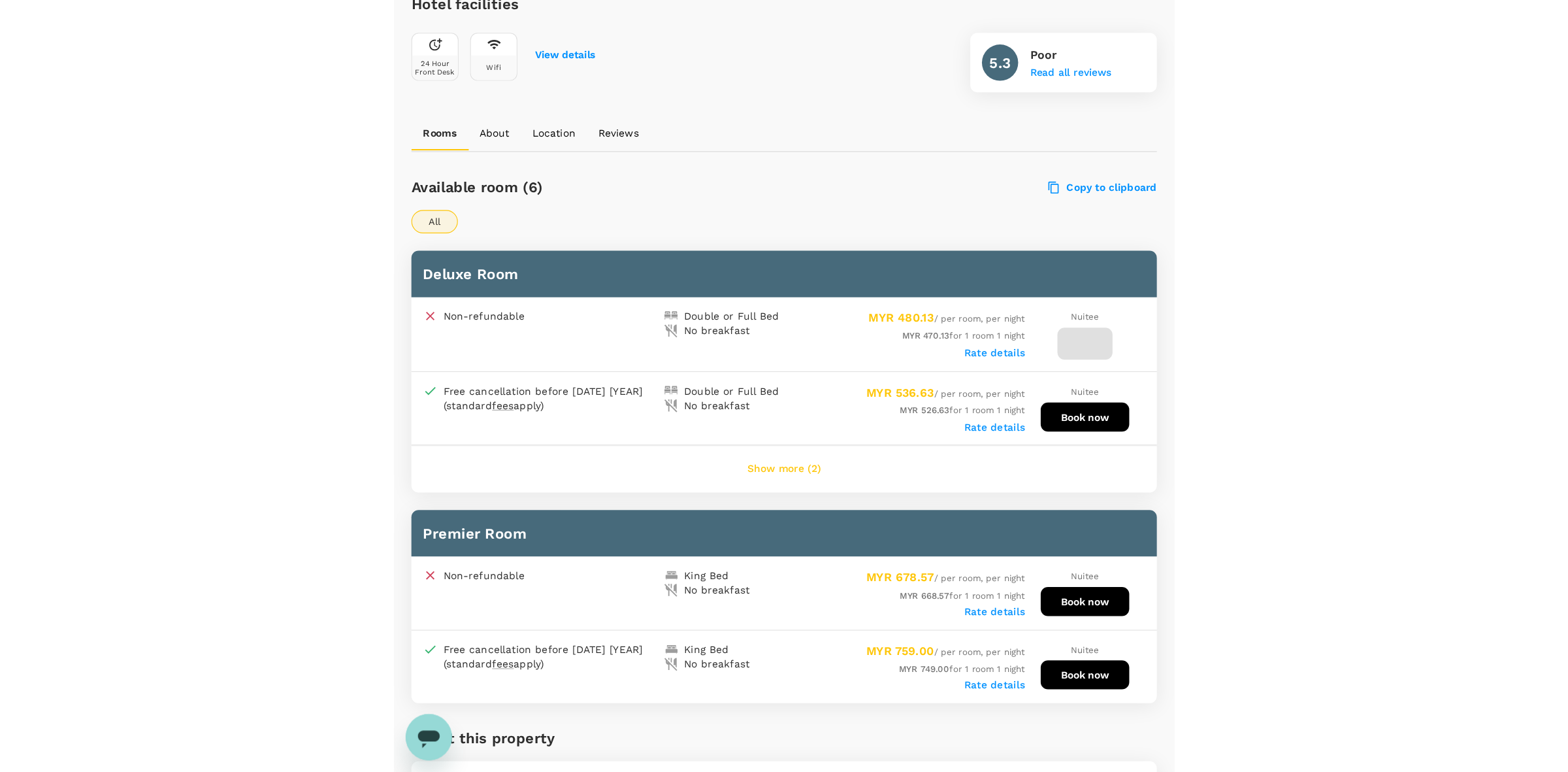 scroll, scrollTop: 0, scrollLeft: 0, axis: both 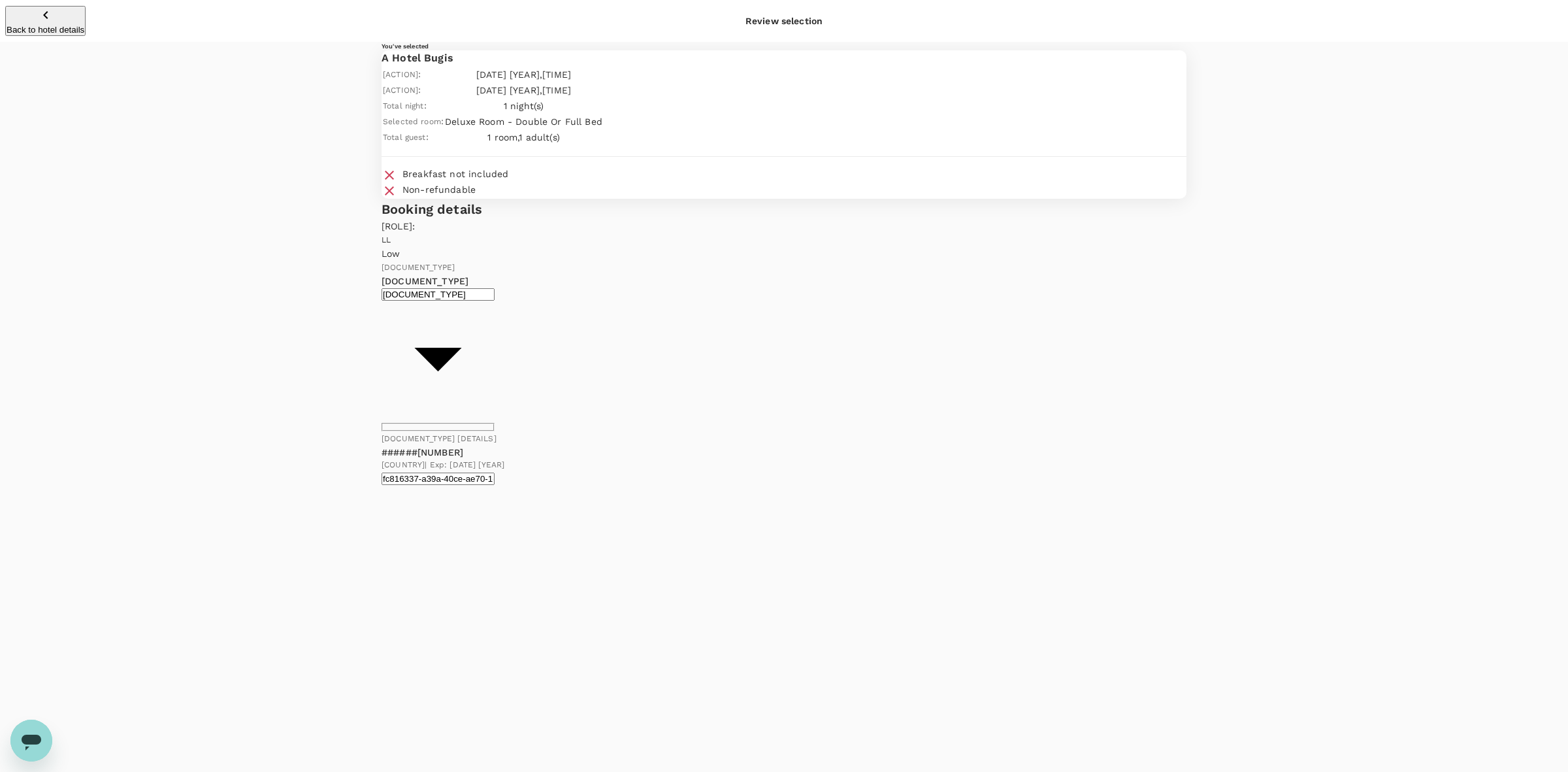 click 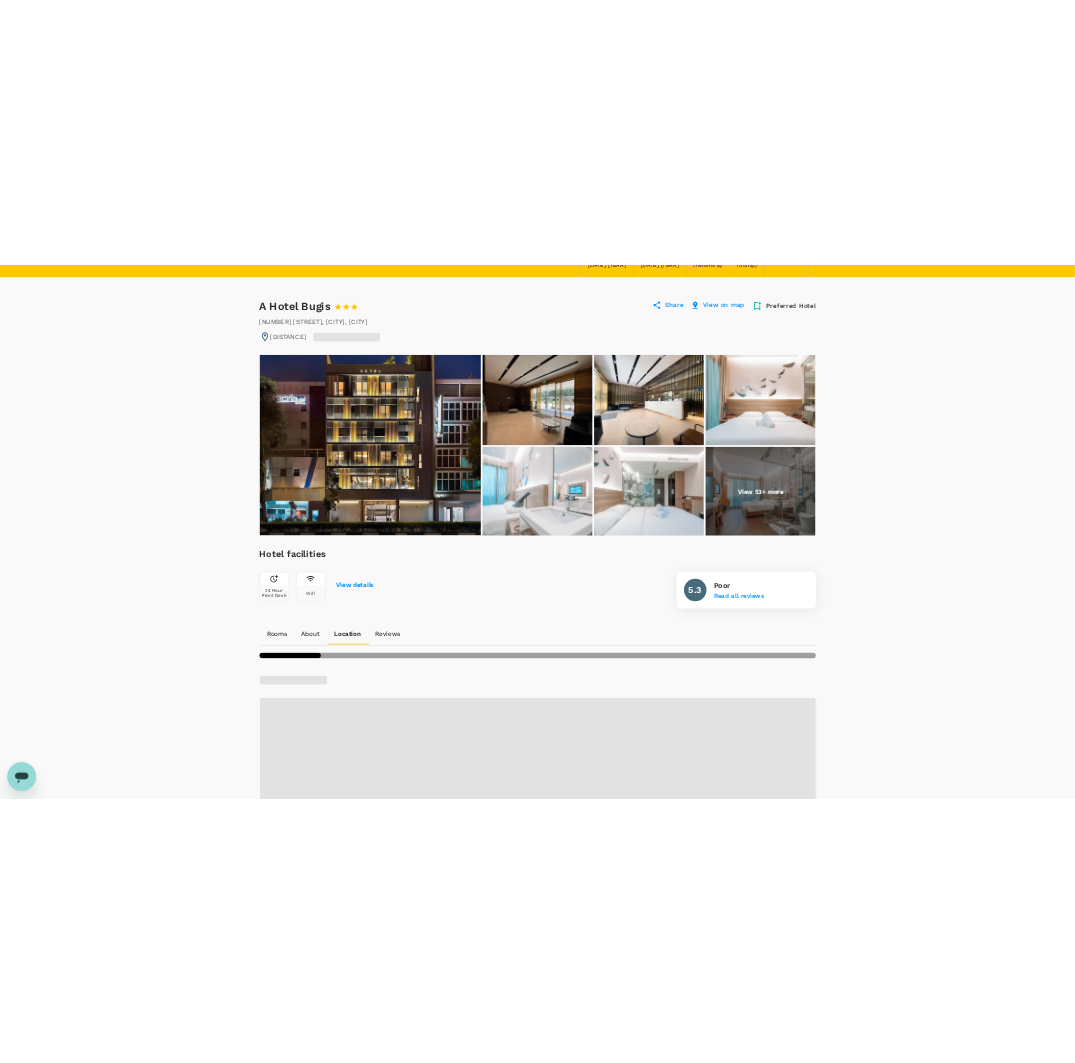 scroll, scrollTop: 0, scrollLeft: 0, axis: both 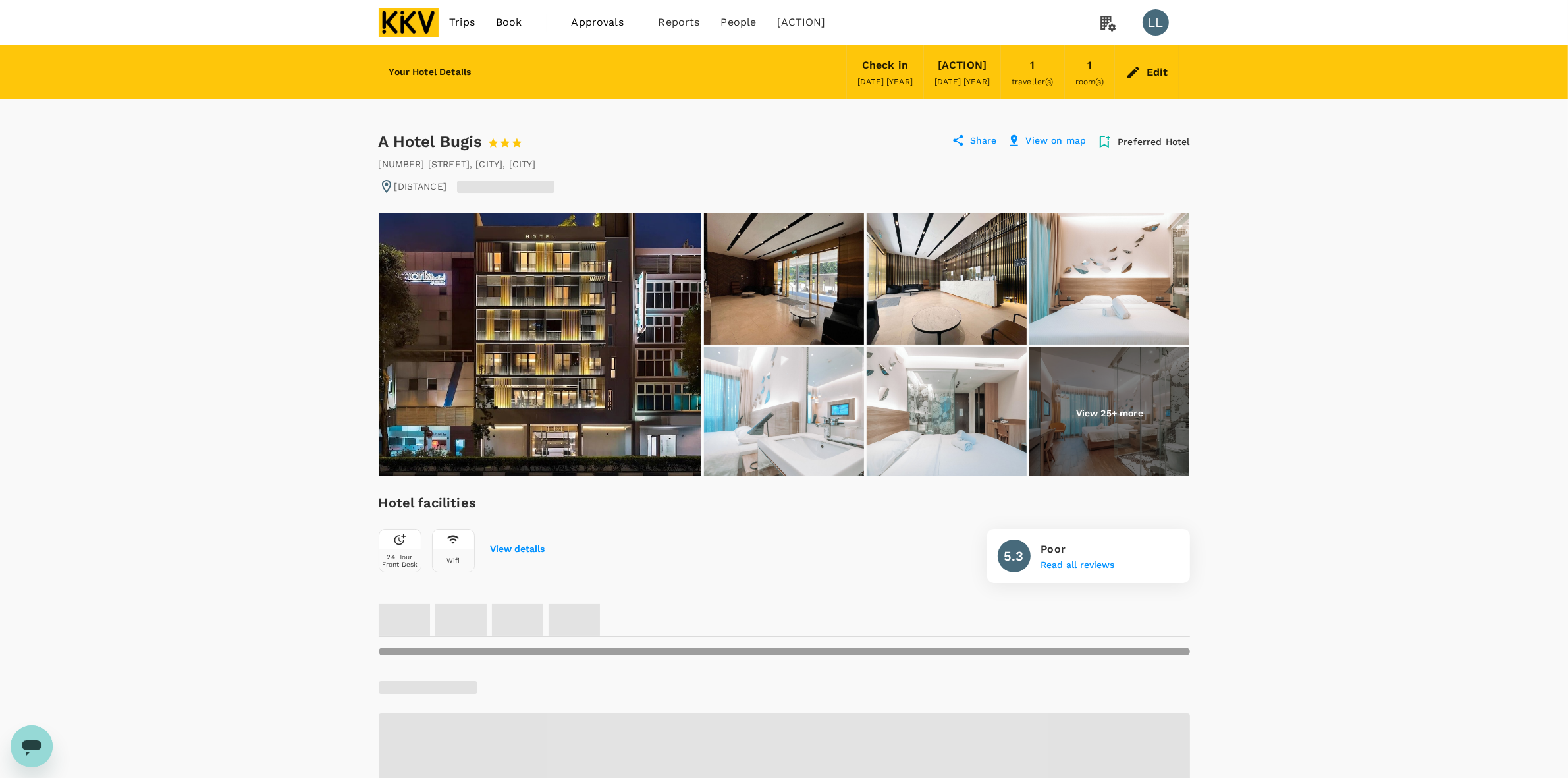 click 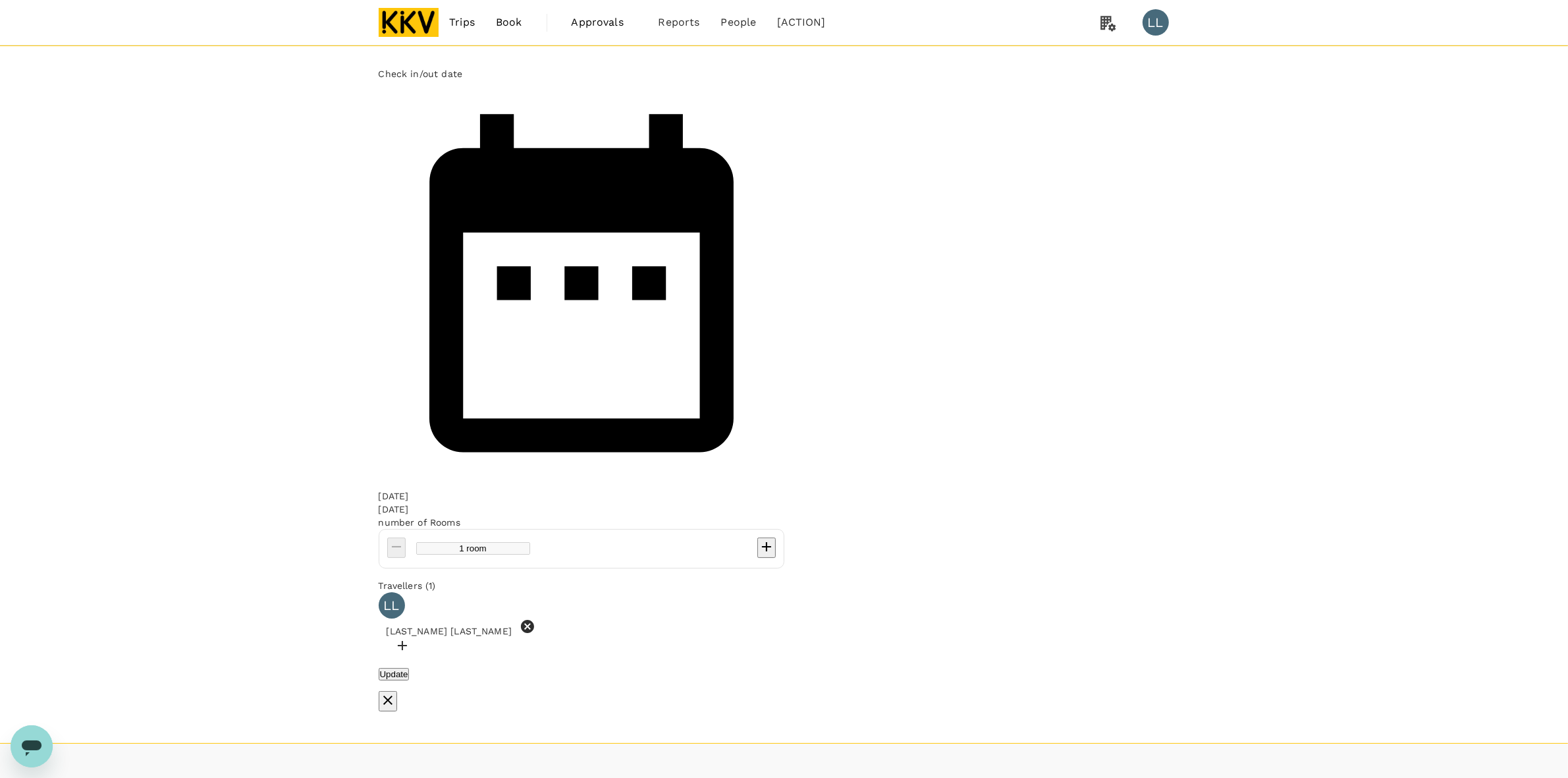 click 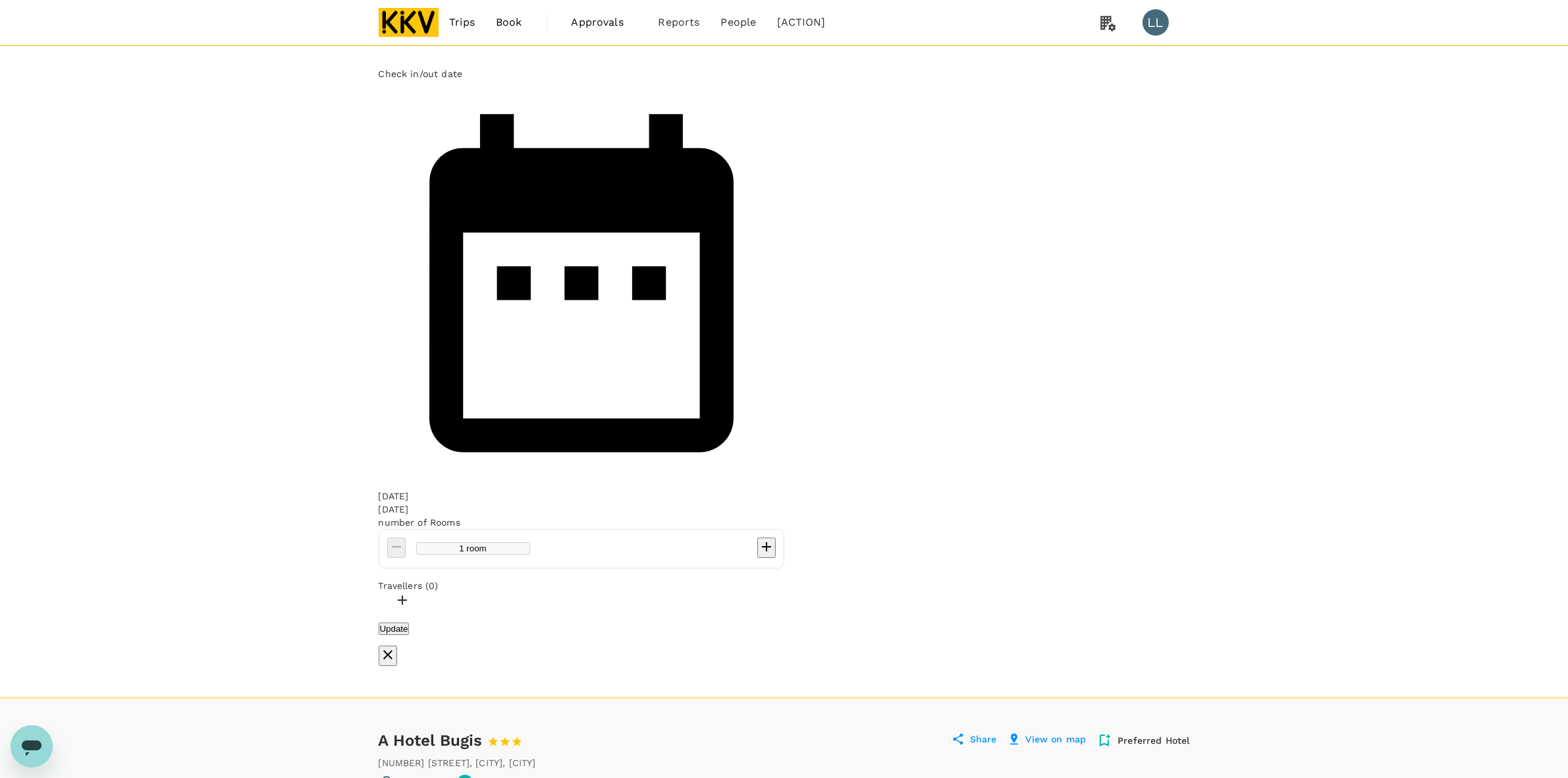 click at bounding box center (784, 601) 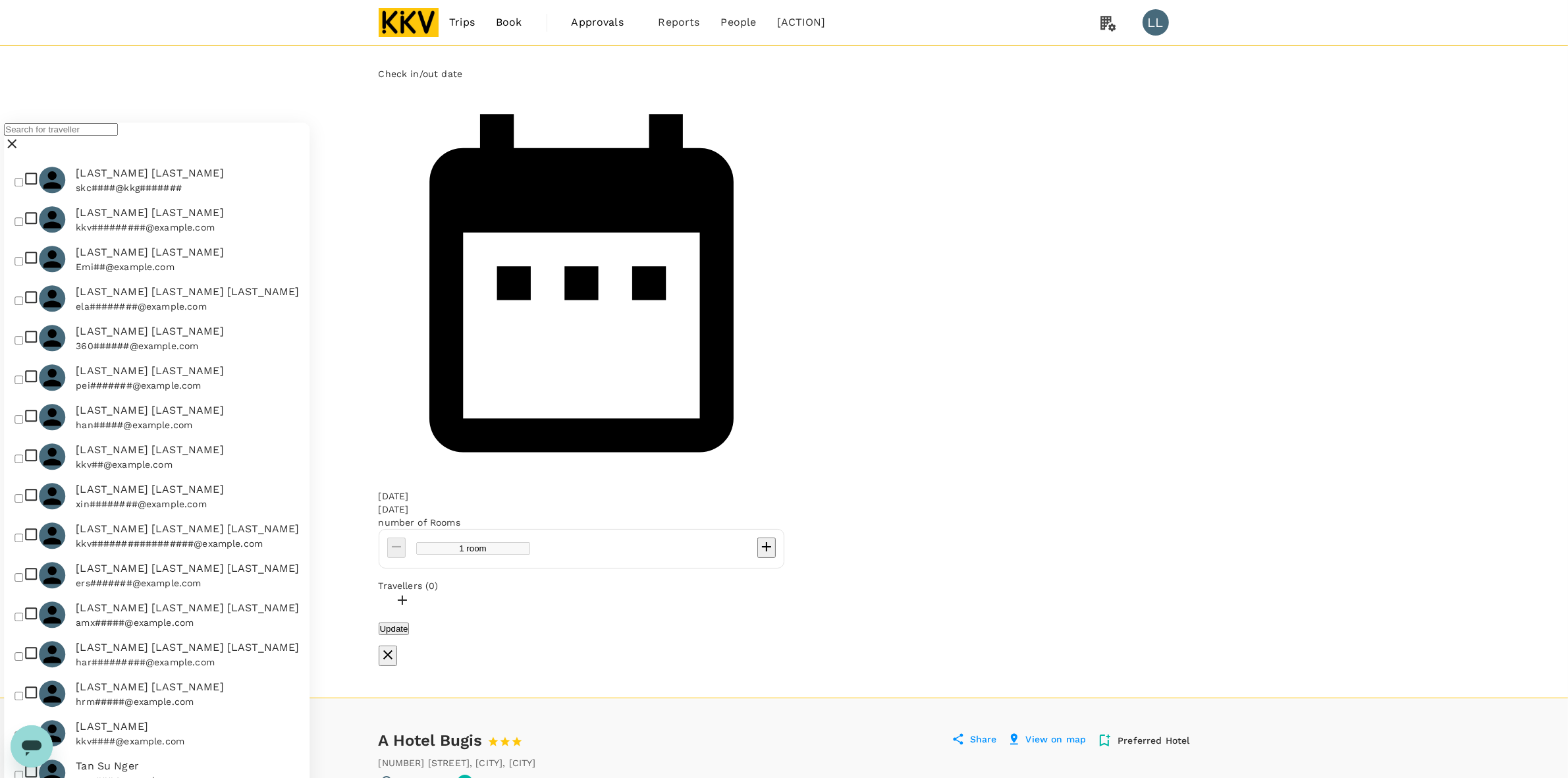 click at bounding box center [18, 182] 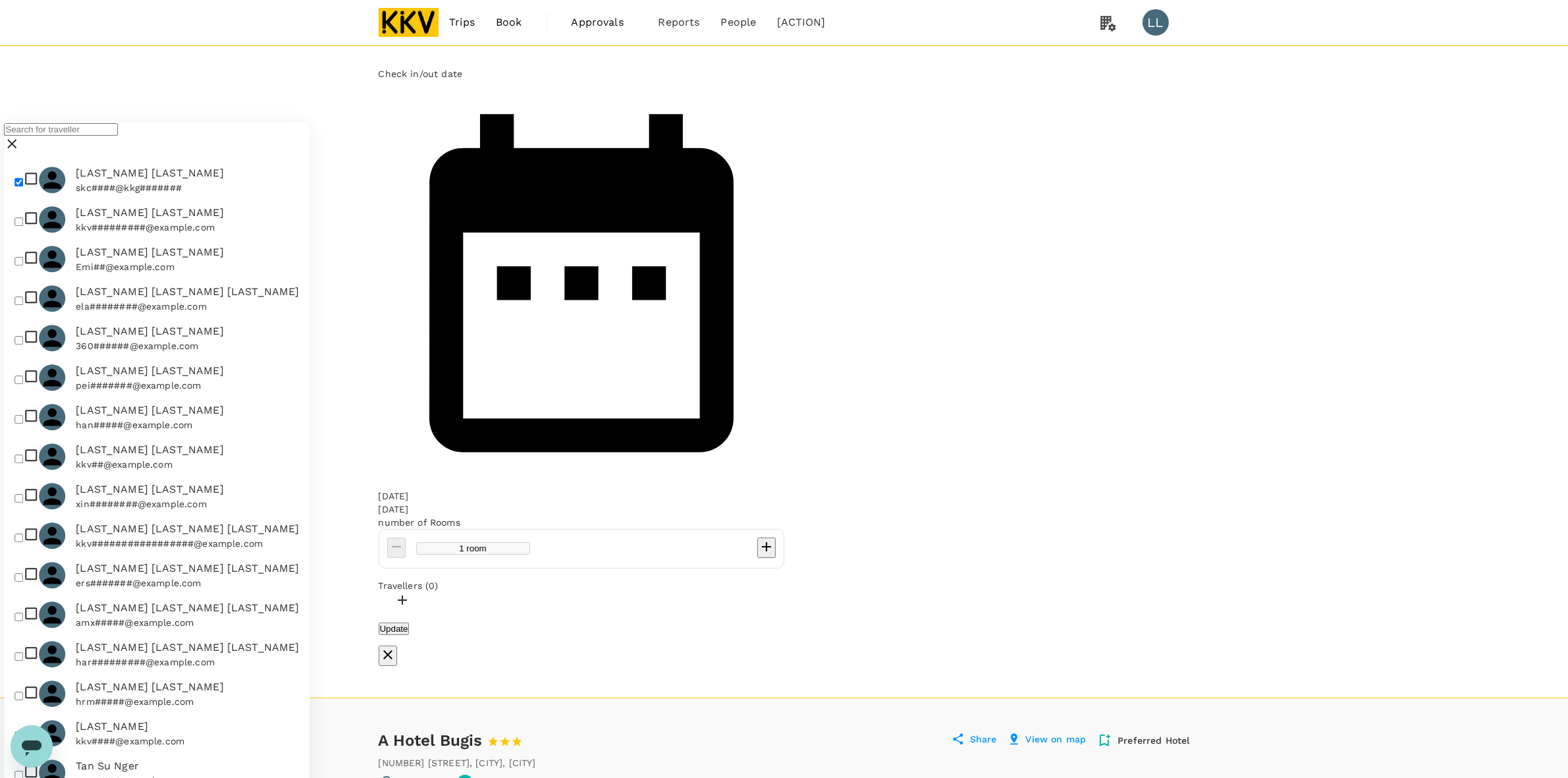 checkbox on "true" 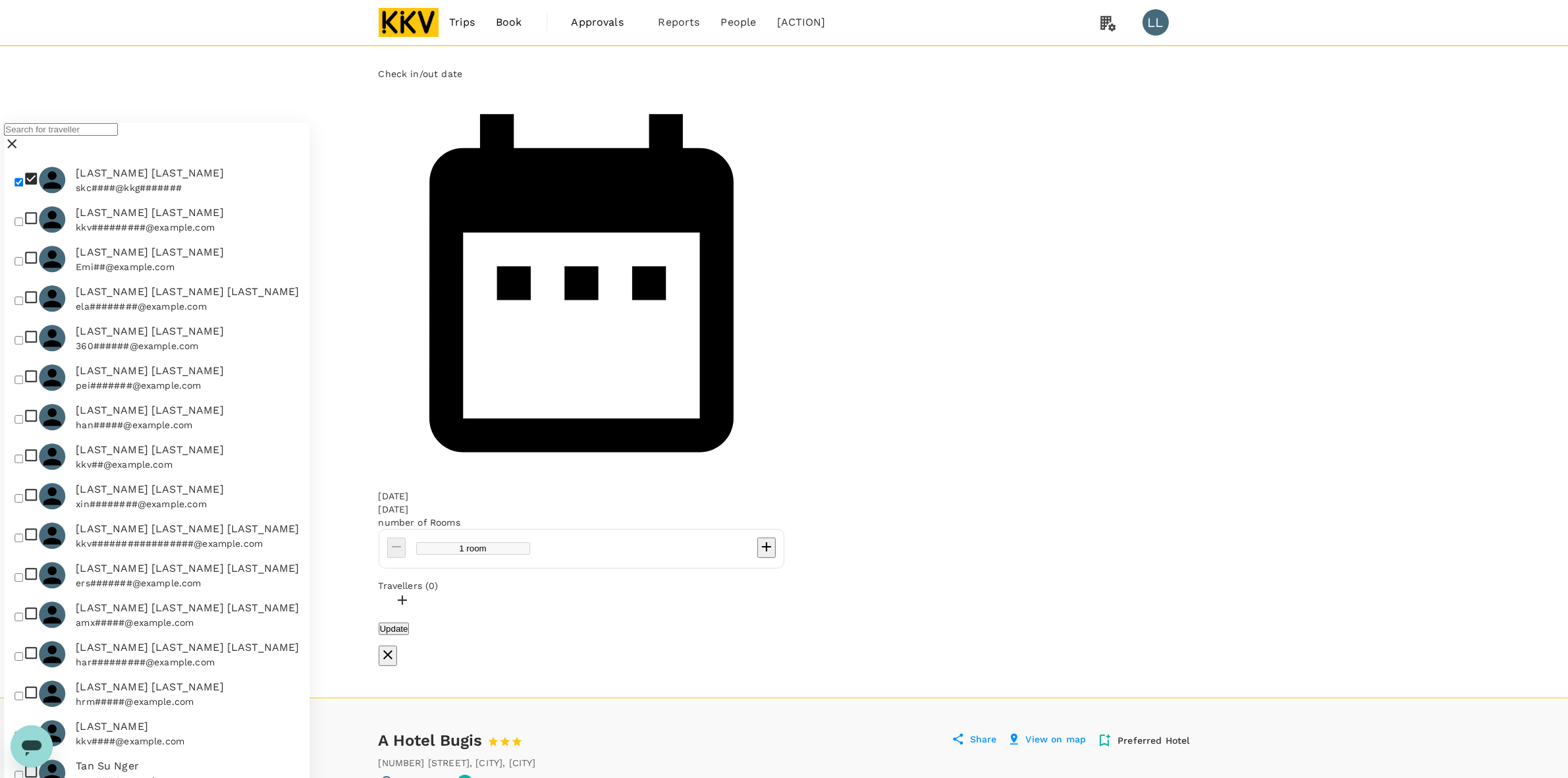 click on "Save" at bounding box center (157, 937) 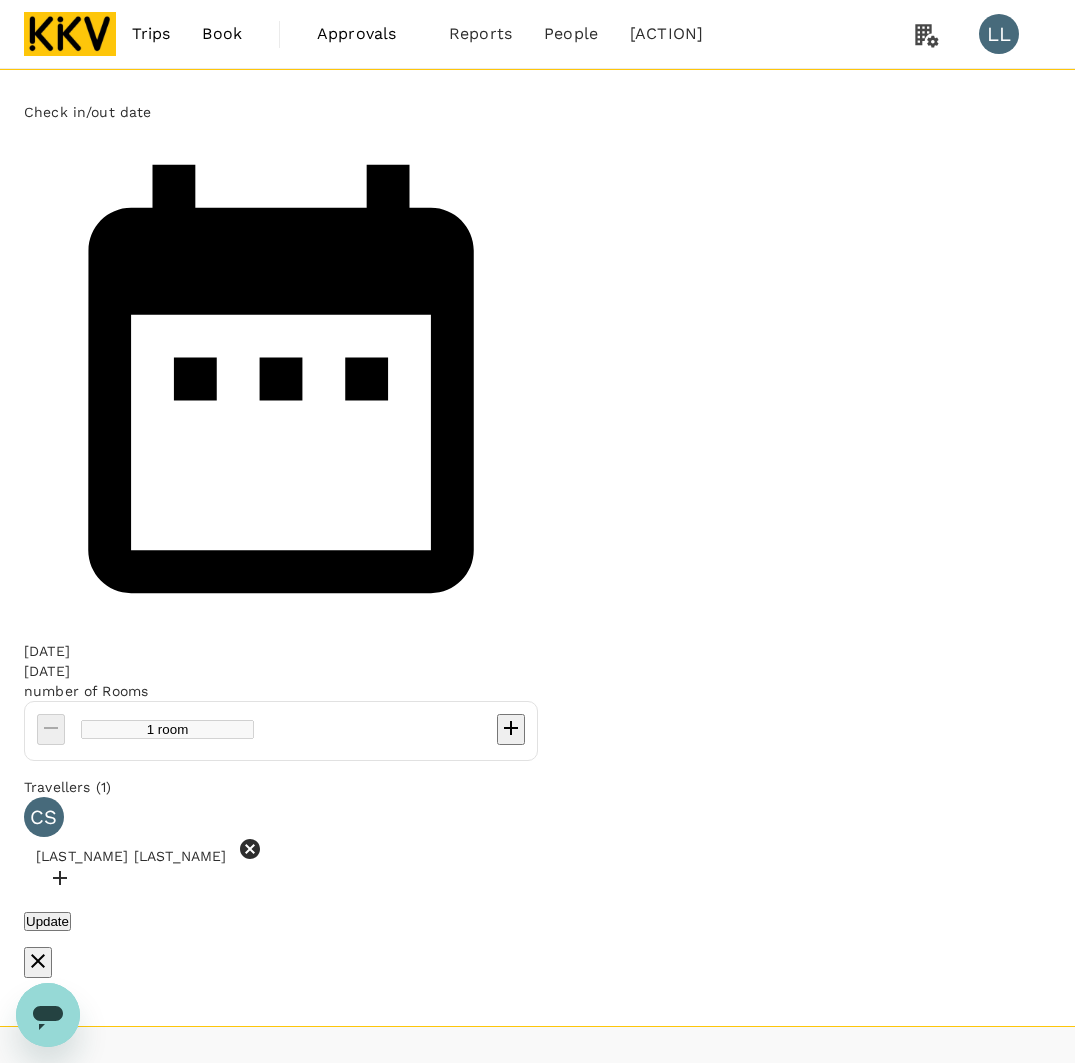 click on "Update" at bounding box center [47, 921] 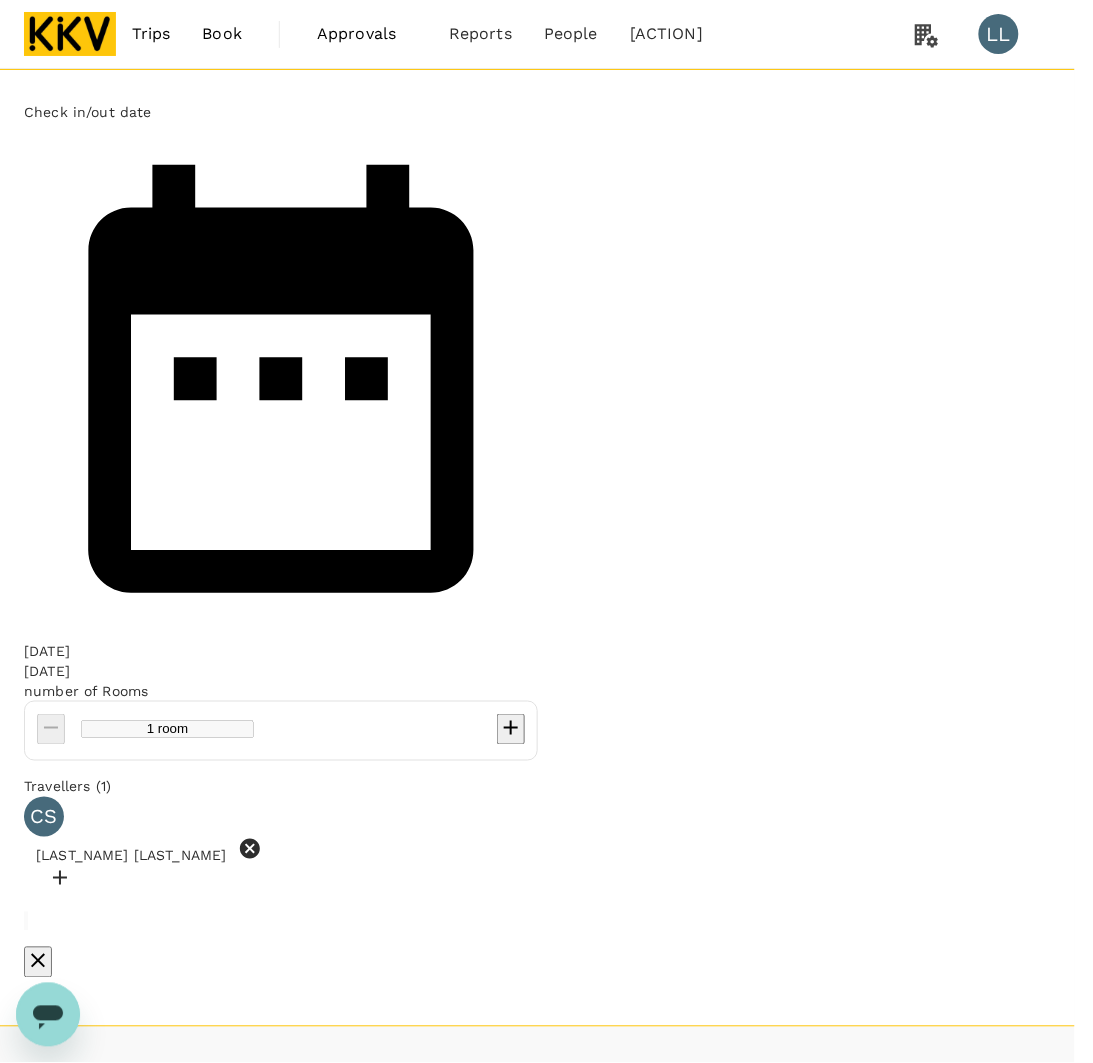 click on "Confirm" at bounding box center (79, 15008) 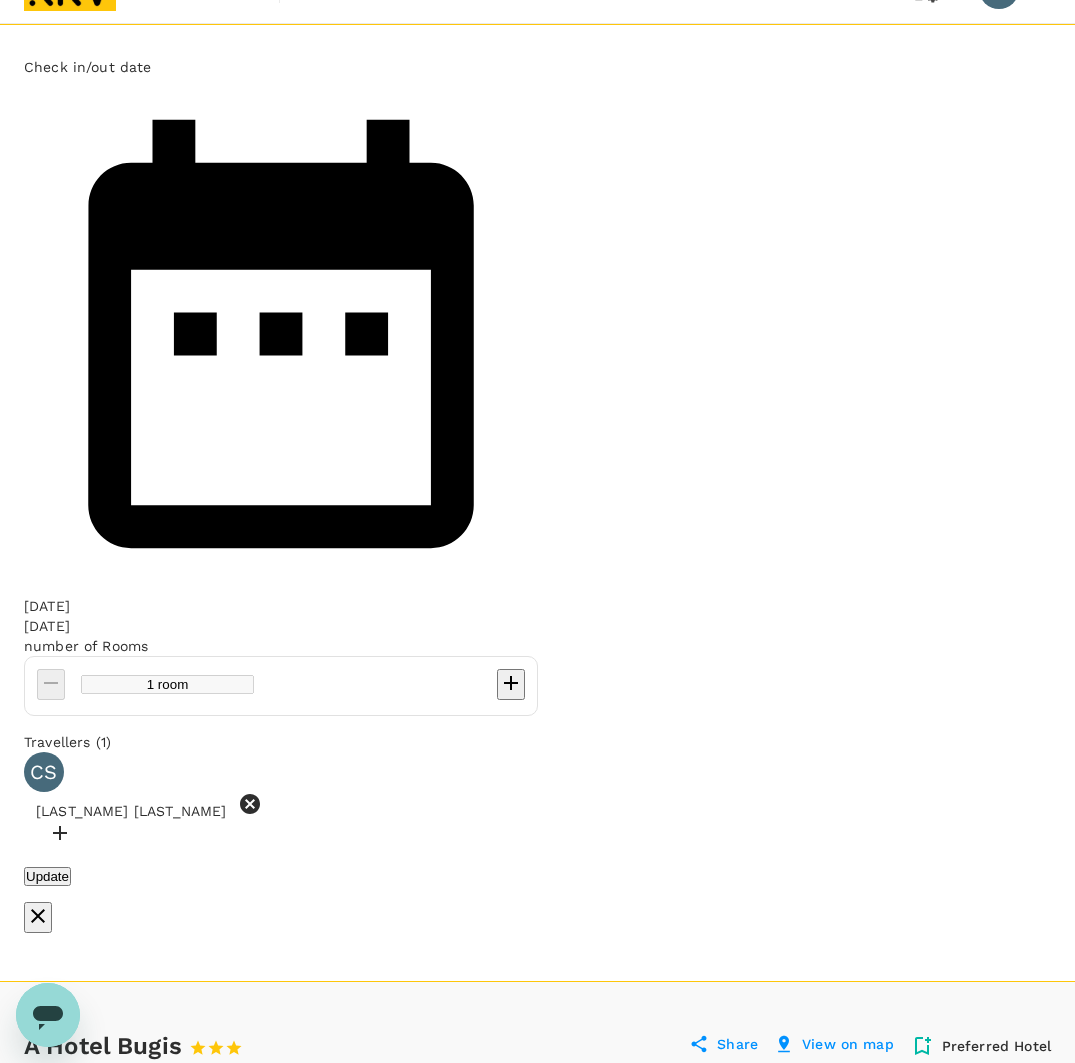 scroll, scrollTop: 0, scrollLeft: 0, axis: both 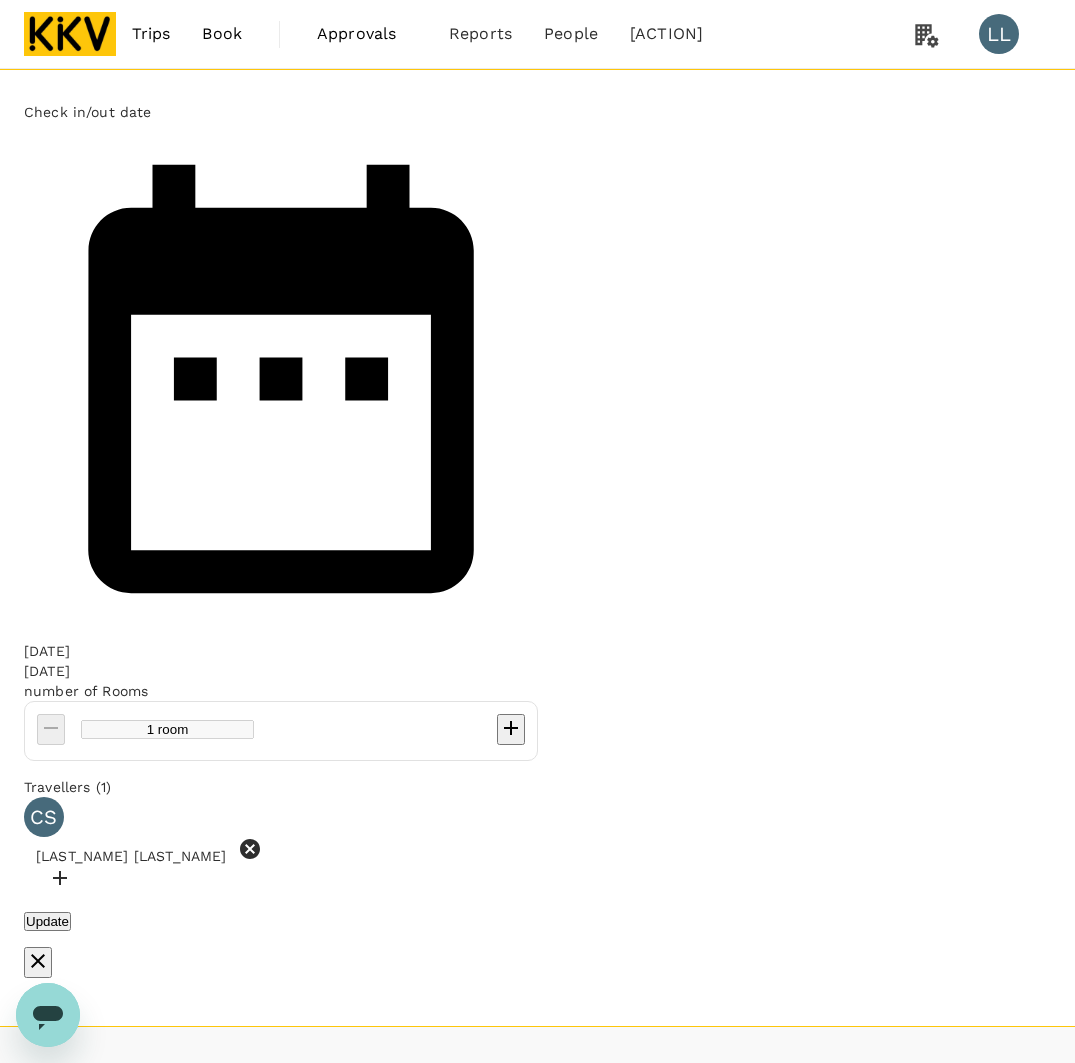 click on "Update" at bounding box center [537, 921] 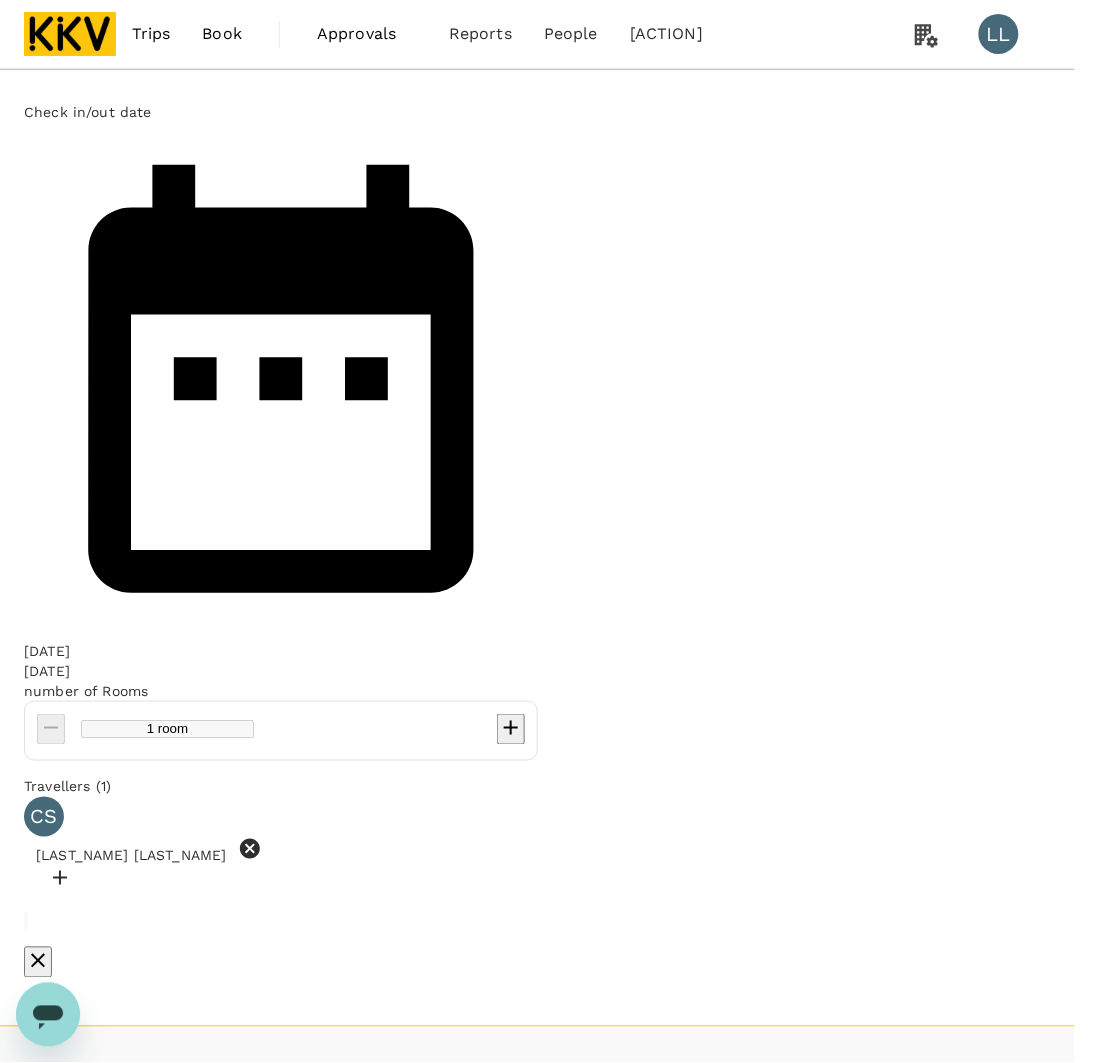 click on "Booking for other travellers" at bounding box center (537, 4222) 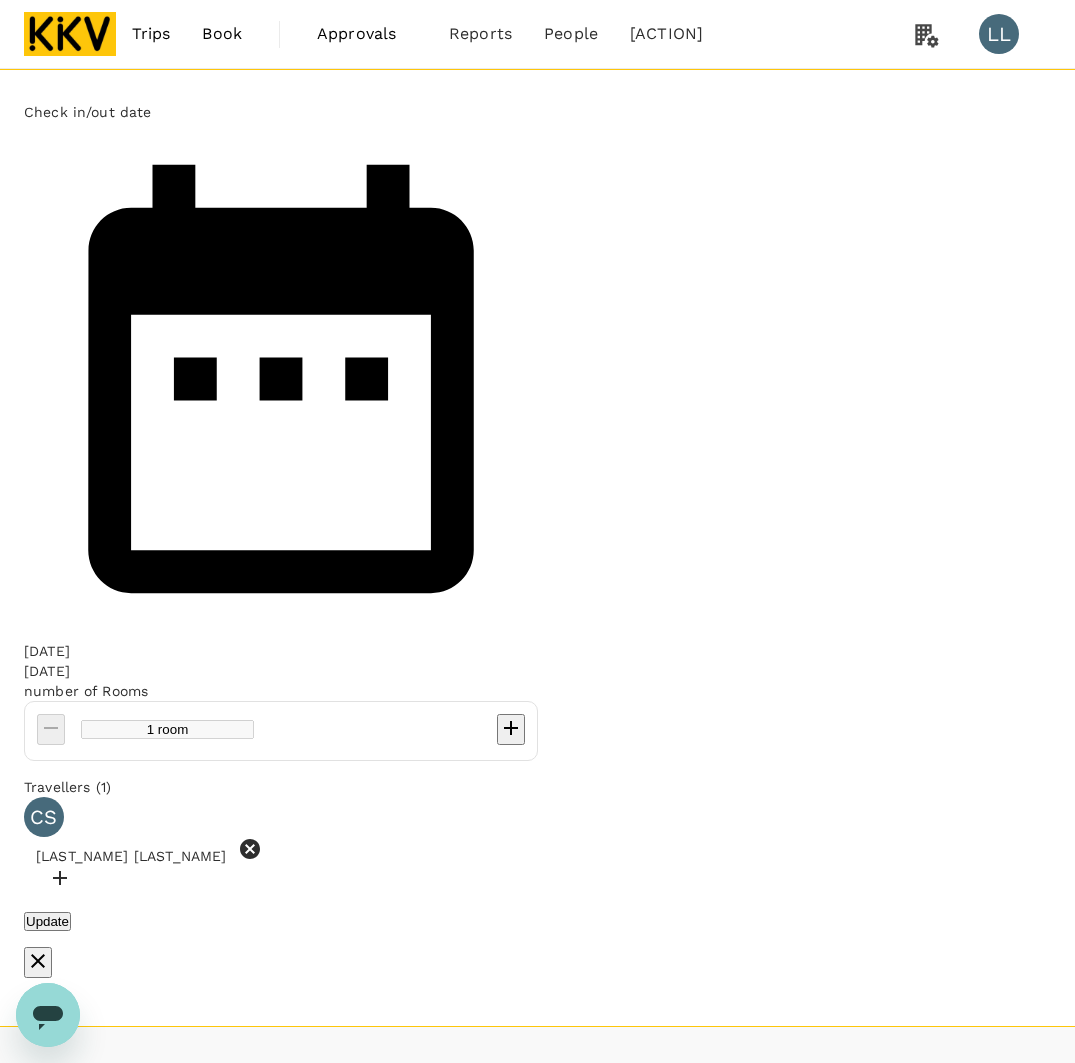 click on "Update" at bounding box center [47, 921] 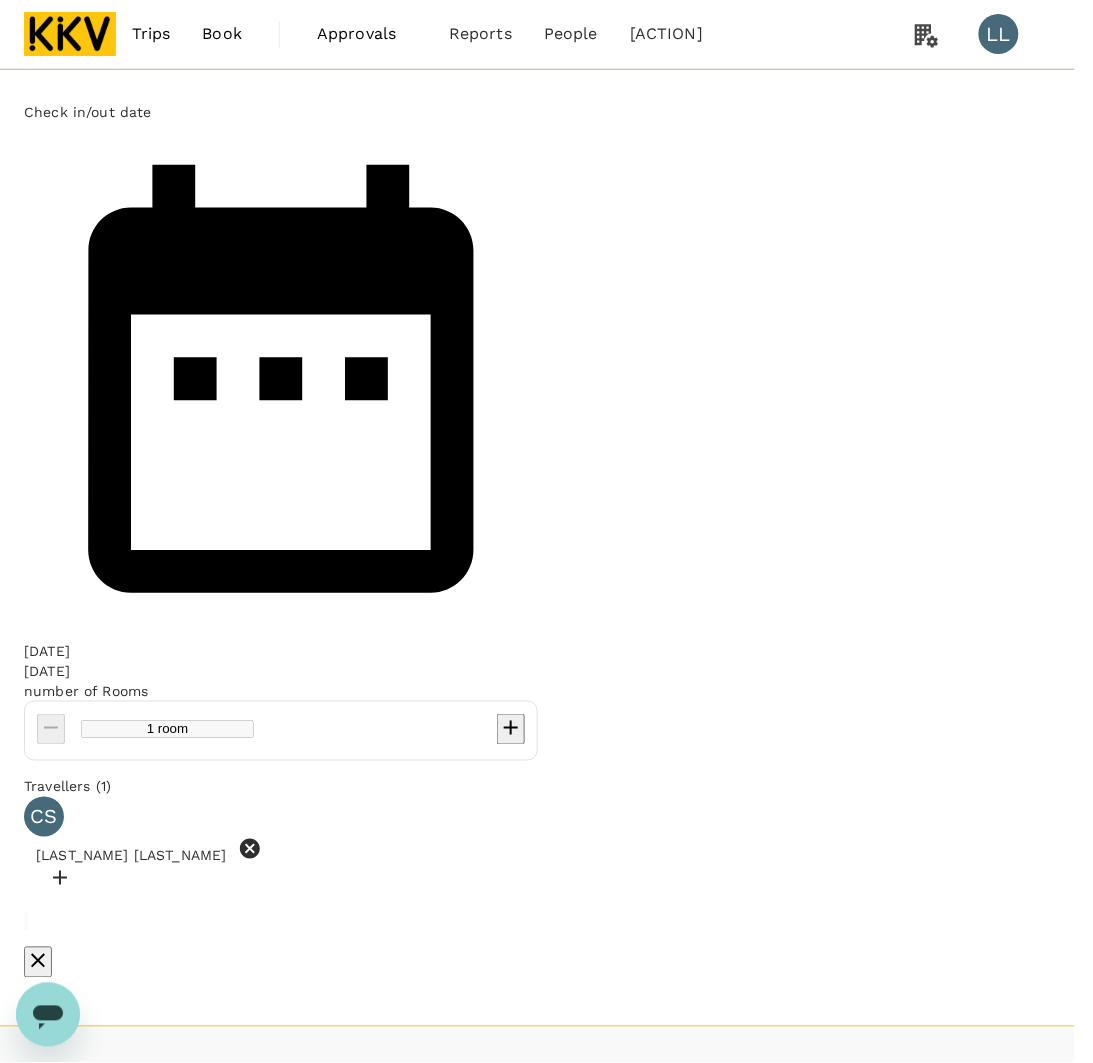 click on "Confirm" at bounding box center [79, 15008] 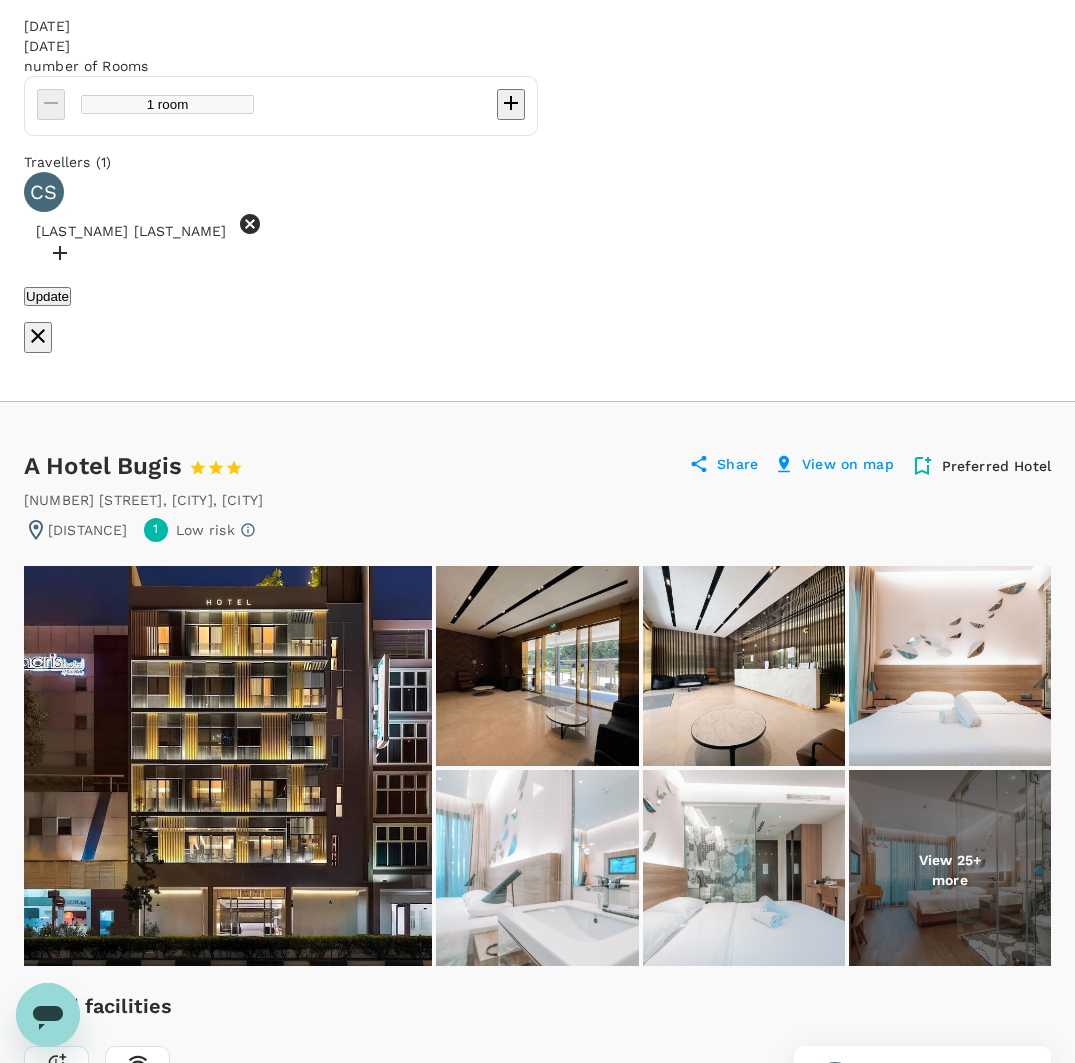 scroll, scrollTop: 0, scrollLeft: 0, axis: both 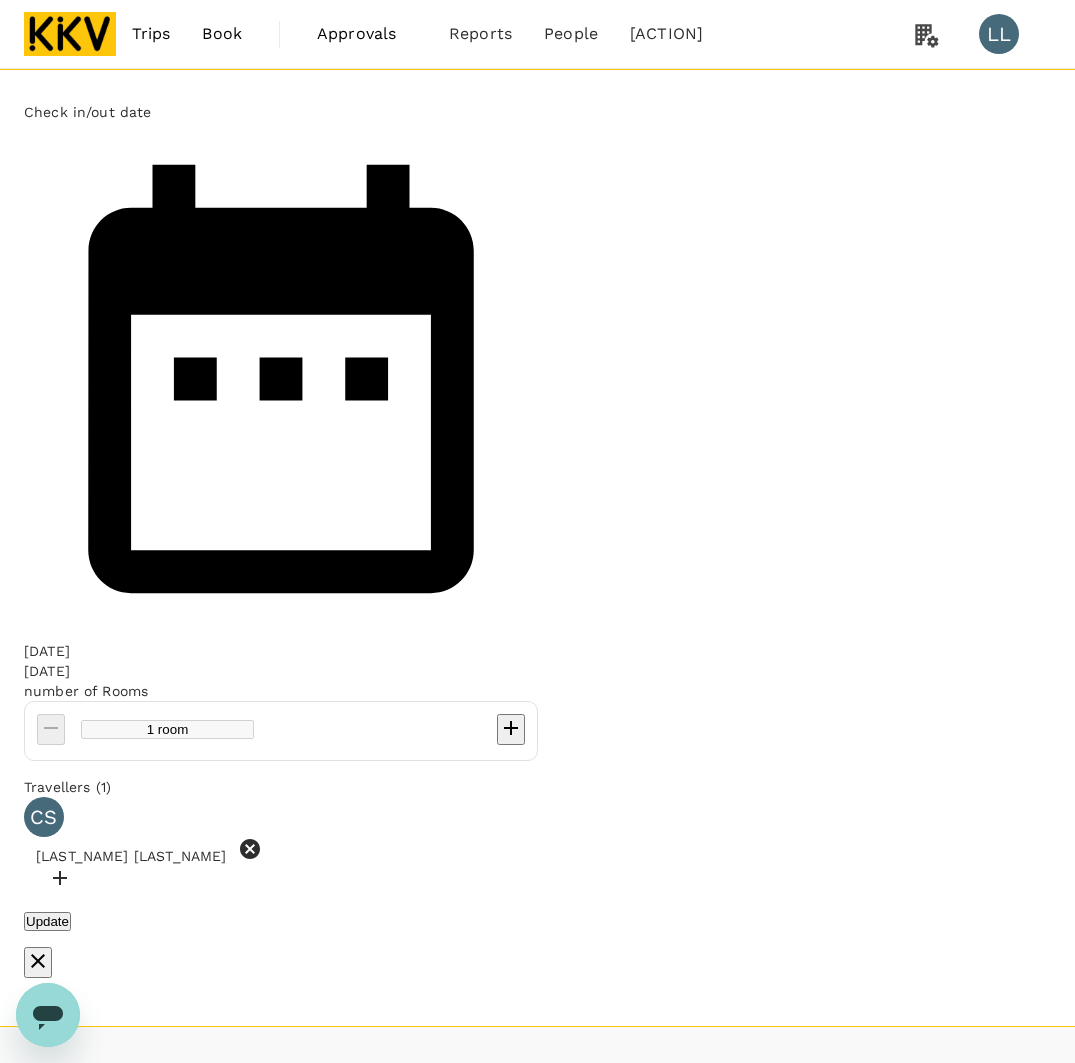 click on "Update" at bounding box center [47, 921] 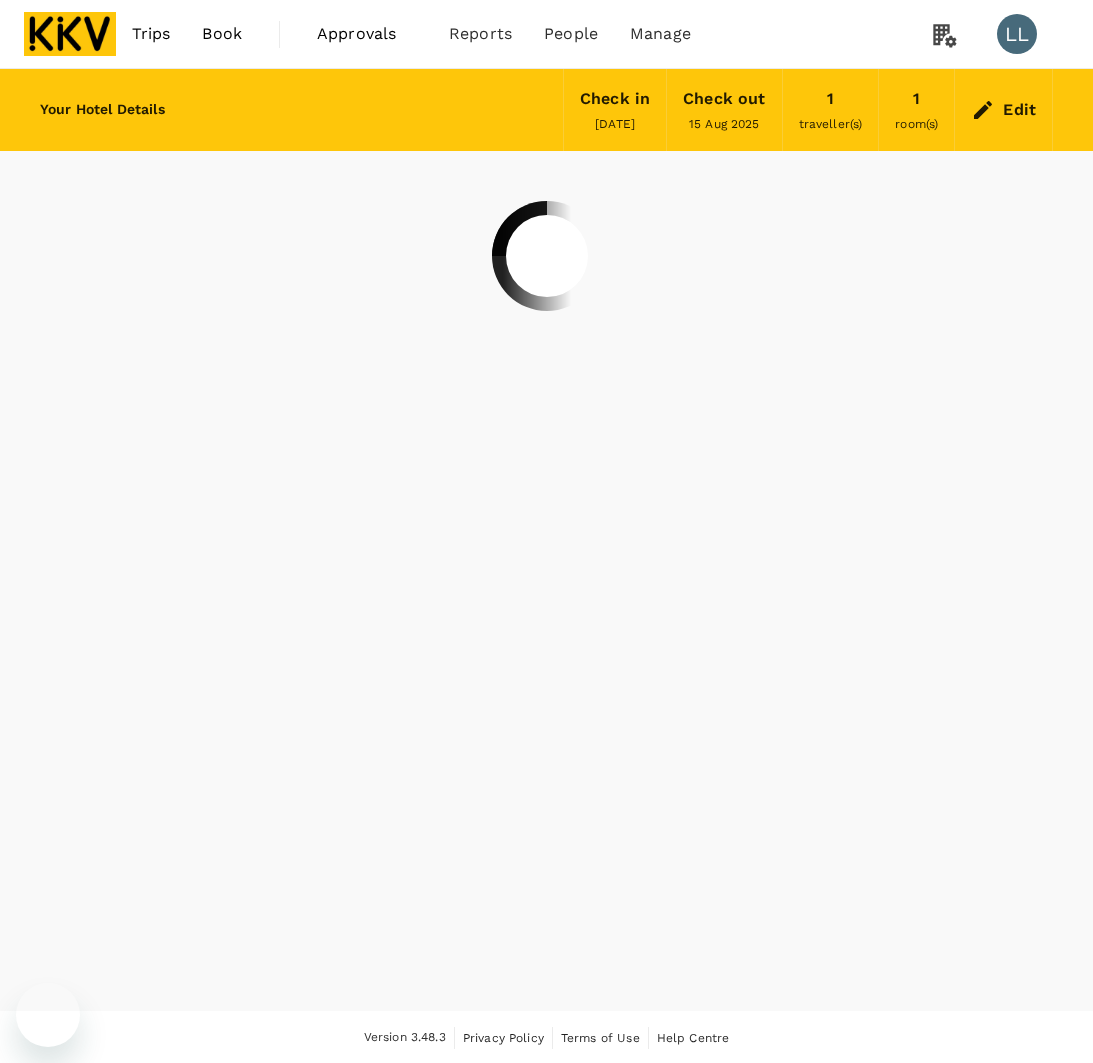 scroll, scrollTop: 0, scrollLeft: 0, axis: both 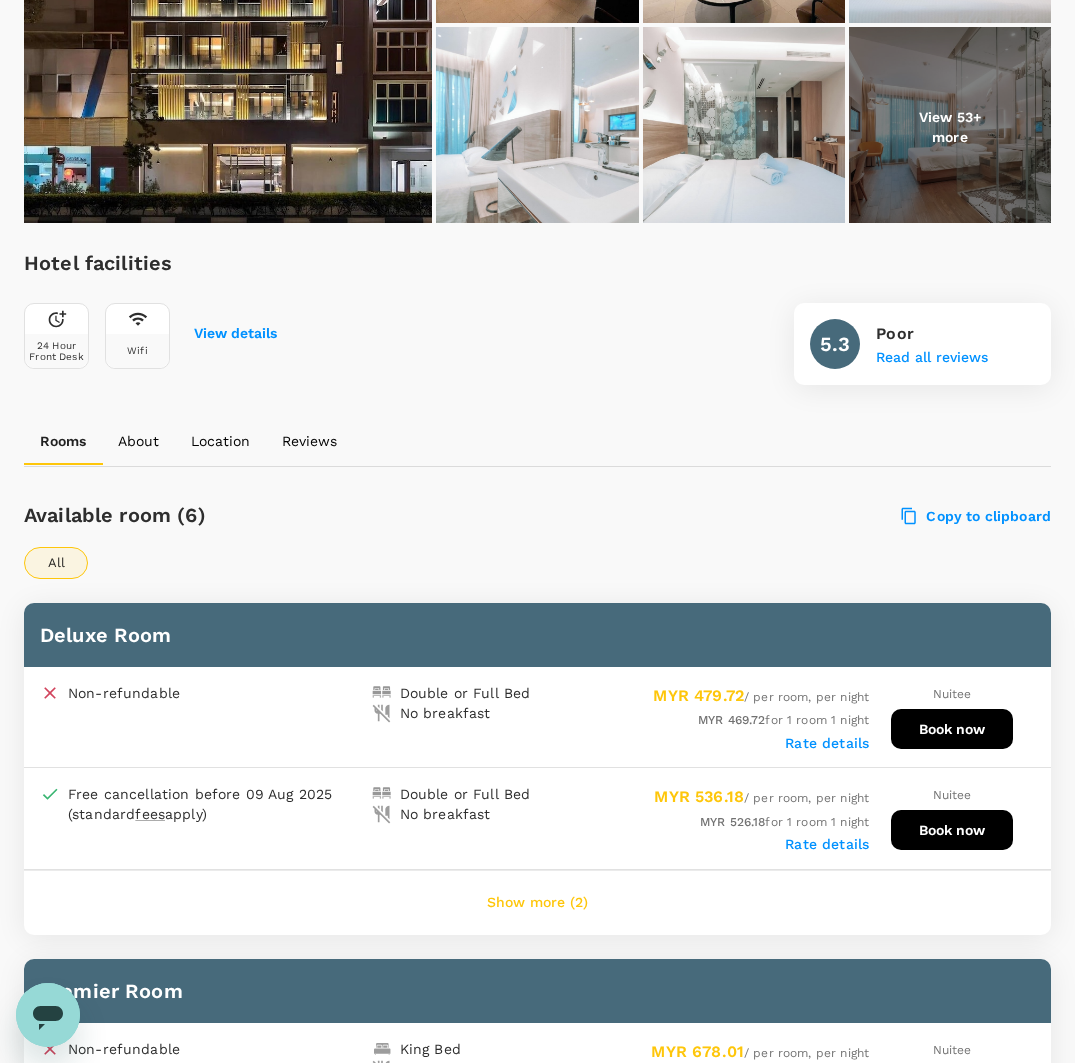 click on "Book now" at bounding box center [952, 729] 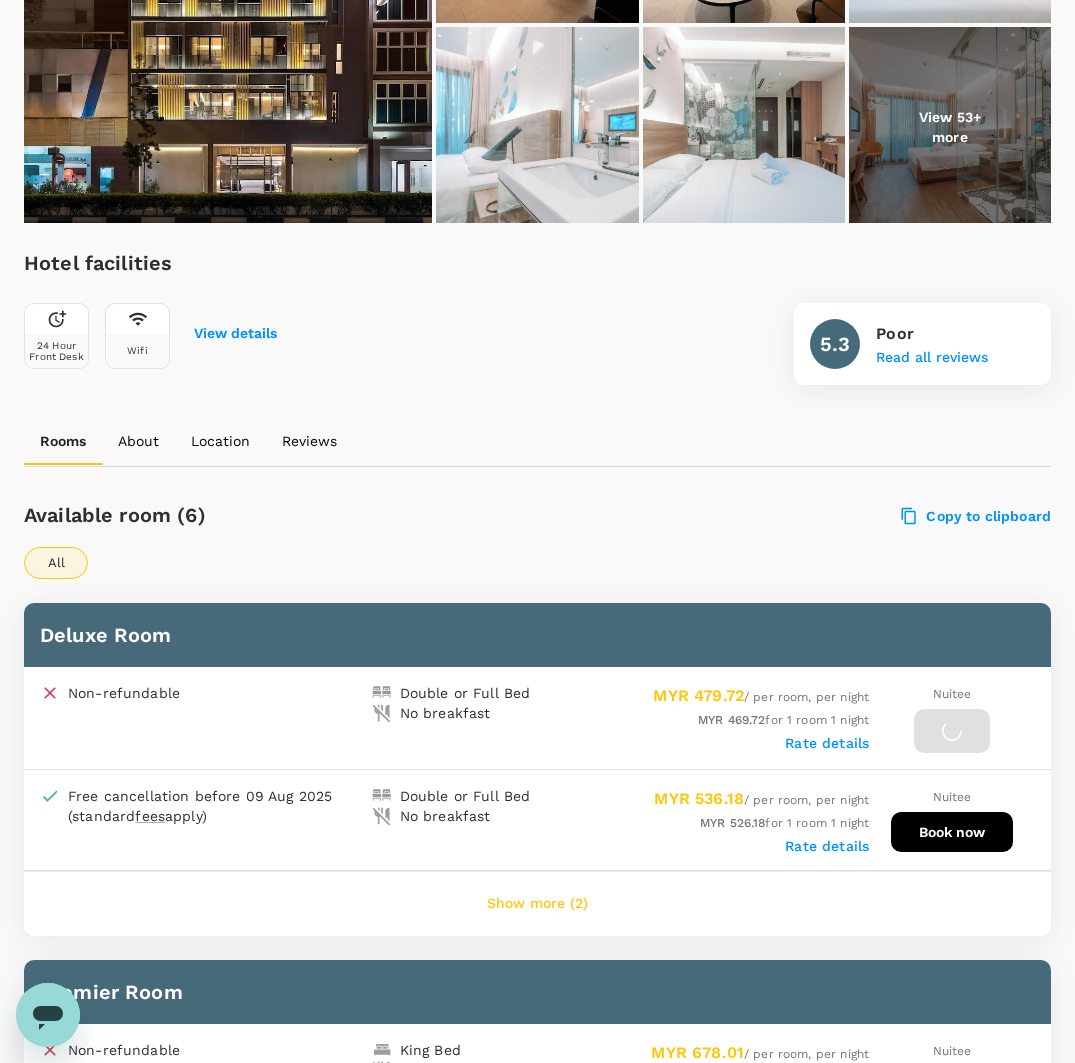 scroll, scrollTop: 0, scrollLeft: 0, axis: both 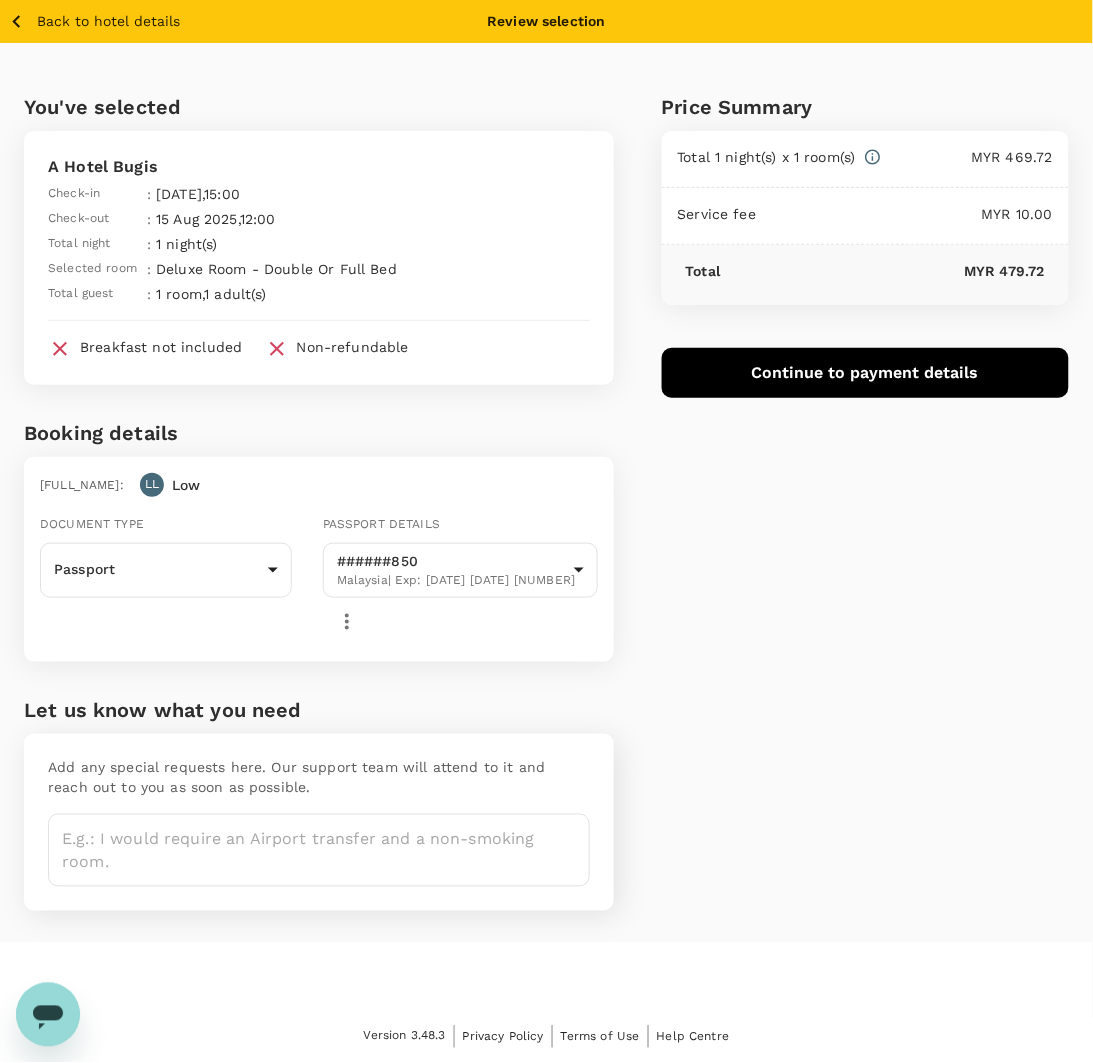 click on "Price Summary Total 1 night(s) x 1 room(s) MYR 469.72 Service fee MYR 10.00 Total MYR 479.72 Continue to payment details" at bounding box center [841, 493] 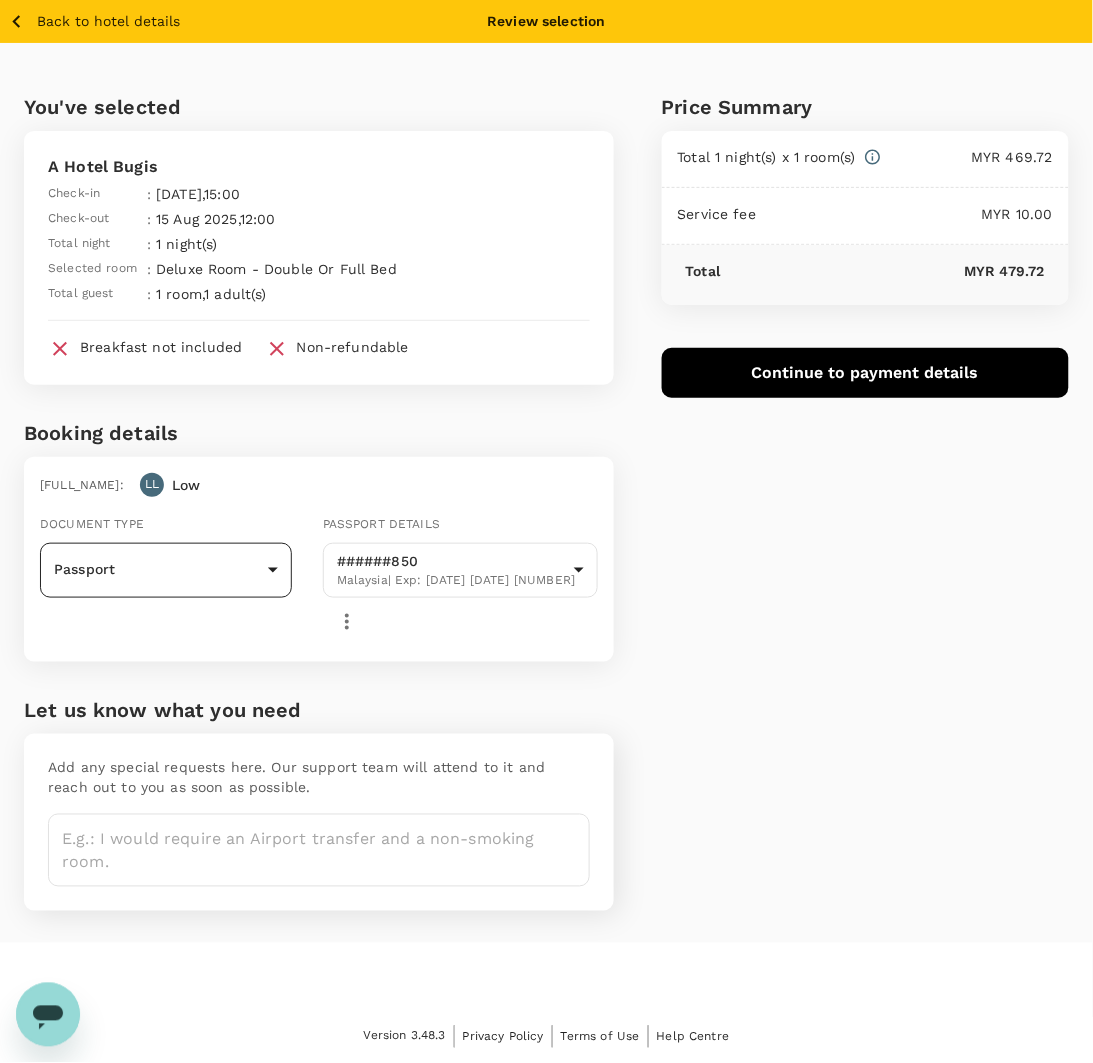 click on "Lead traveller : LL Low Document type Passport Passport ​ Passport details ######850 Malaysia  | Exp:   21 Jul 2027 fc816337-a39a-40ce-ae70-1e6622f479cb ​ Let us know what you need Add any special requests here. Our support team will attend to it and reach out to you as soon as possible. x ​ Price Summary Total 1 night(s) x 1 room(s) MYR 469.72 Service fee MYR 10.00 Total MYR 479.72 Continue to payment details Version 3.48.3 Privacy Policy Terms of Use Help Centre Edit View details" at bounding box center [546, 532] 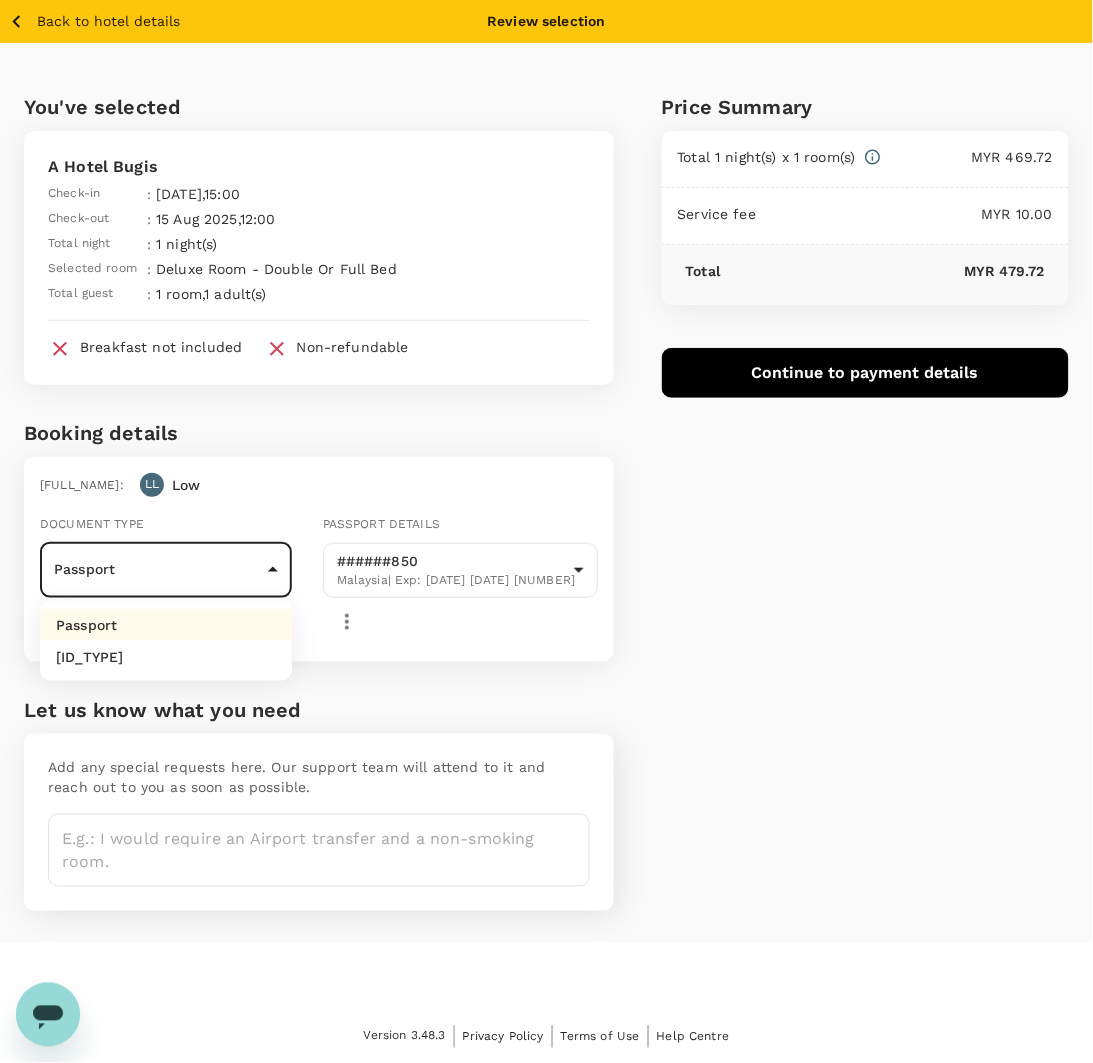 click at bounding box center (546, 531) 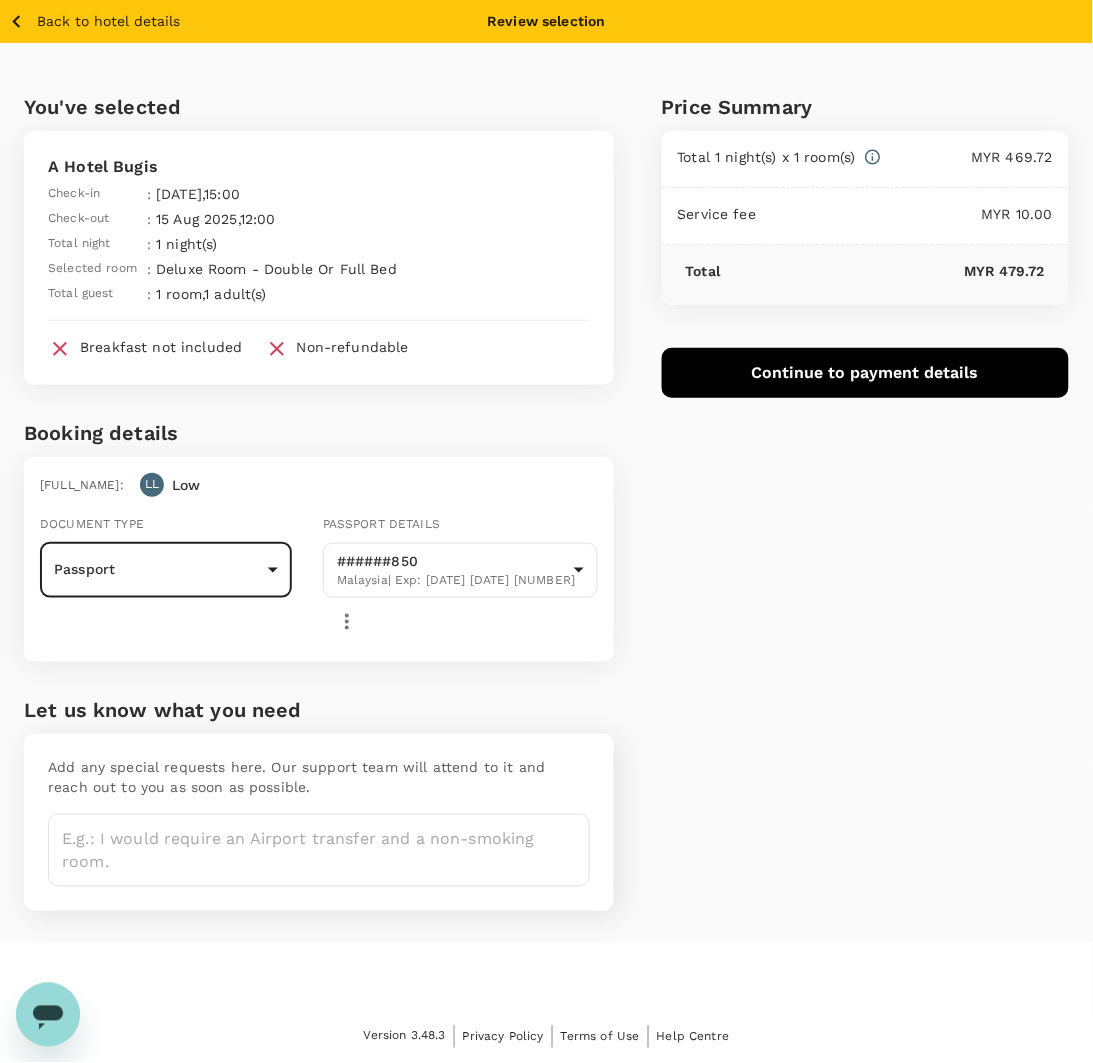 click 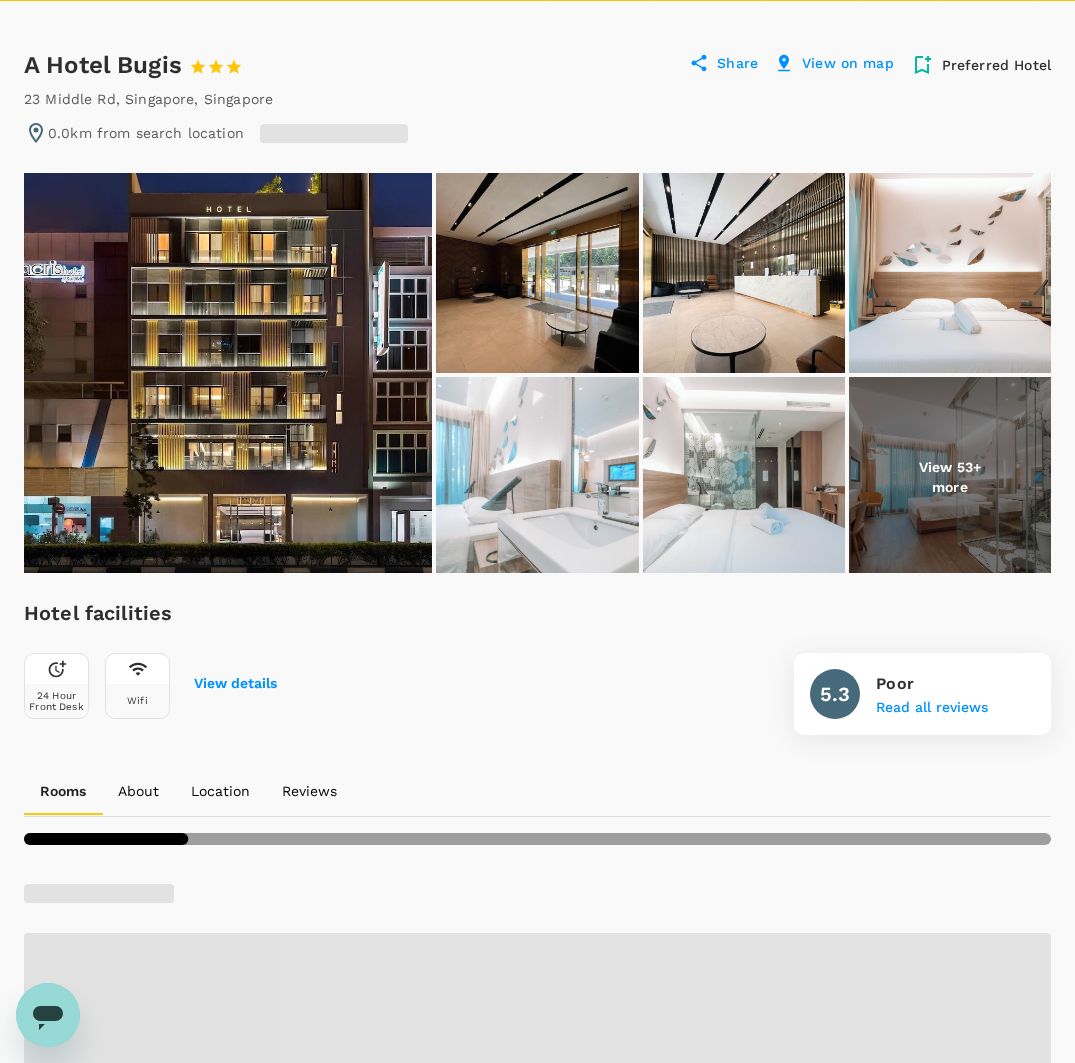 scroll, scrollTop: 0, scrollLeft: 0, axis: both 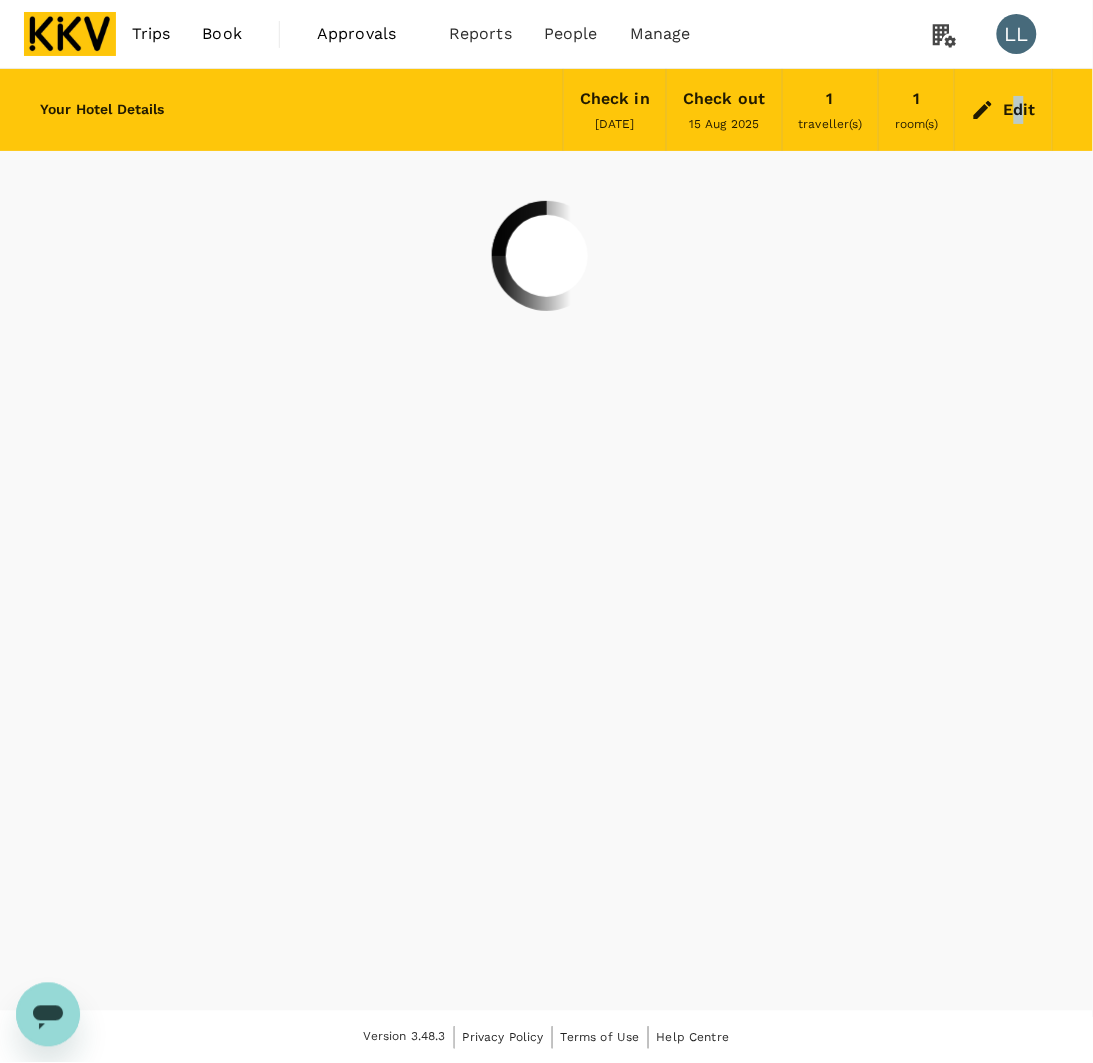 click on "Edit" at bounding box center [1019, 110] 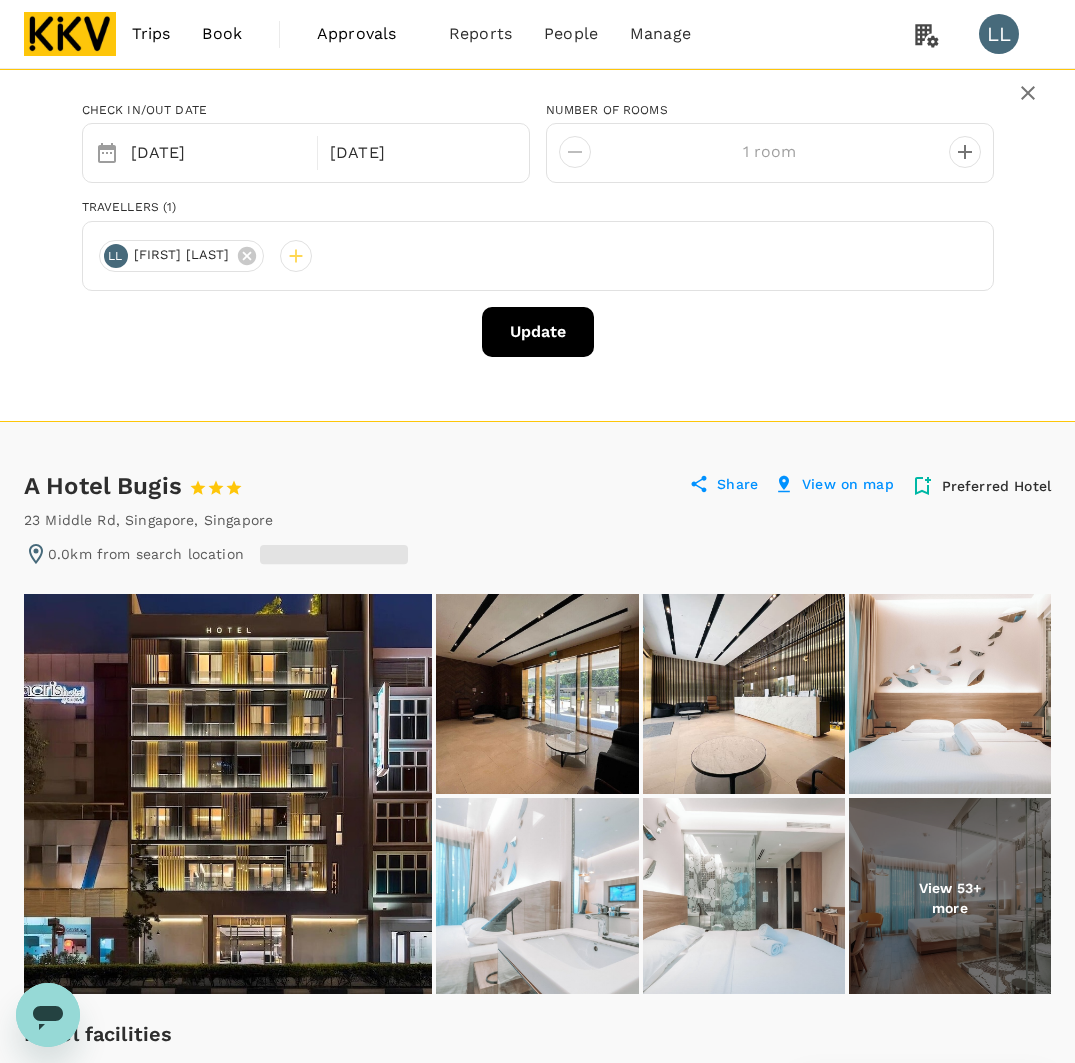 click on "[FIRST] [LAST]" at bounding box center [182, 255] 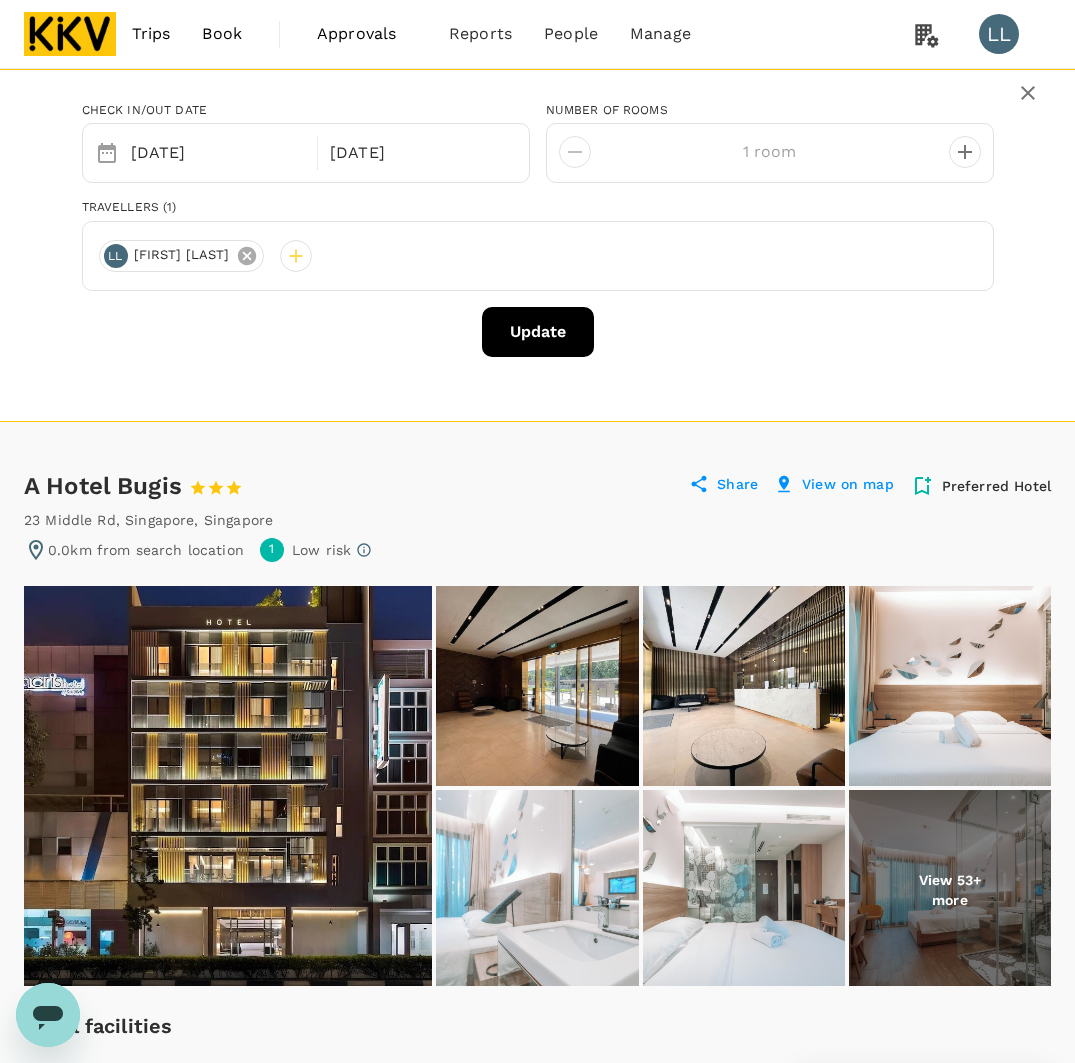 click 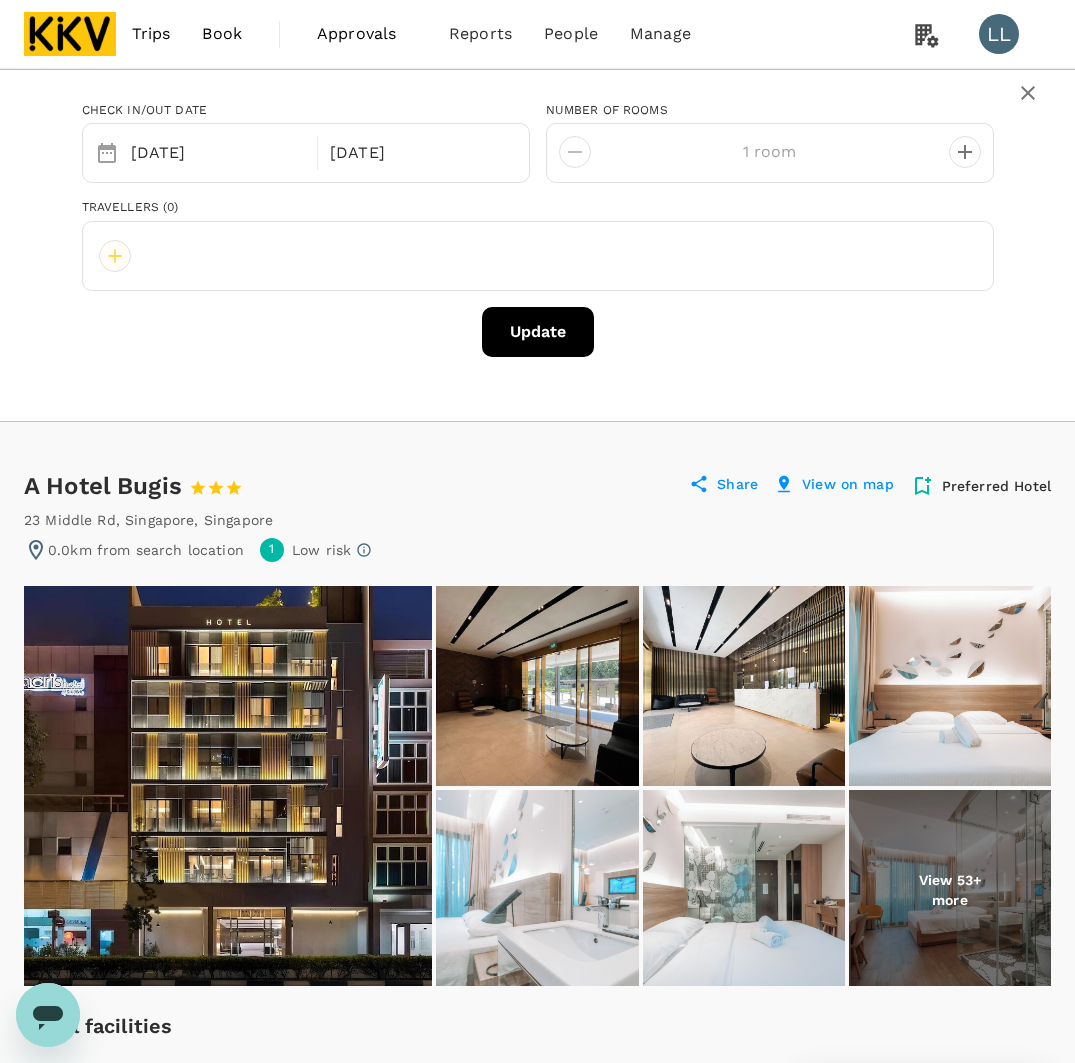 click at bounding box center [115, 256] 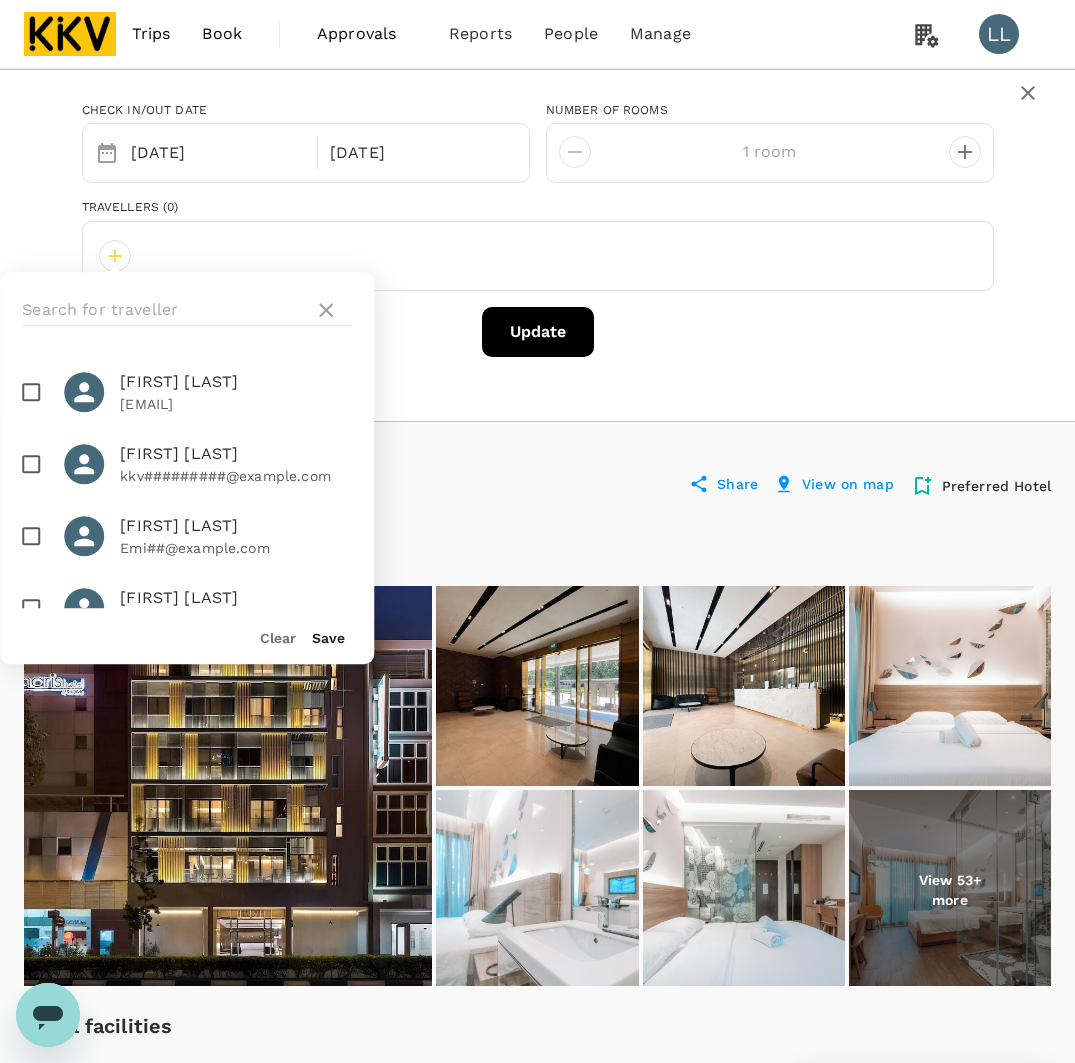 click at bounding box center [31, 392] 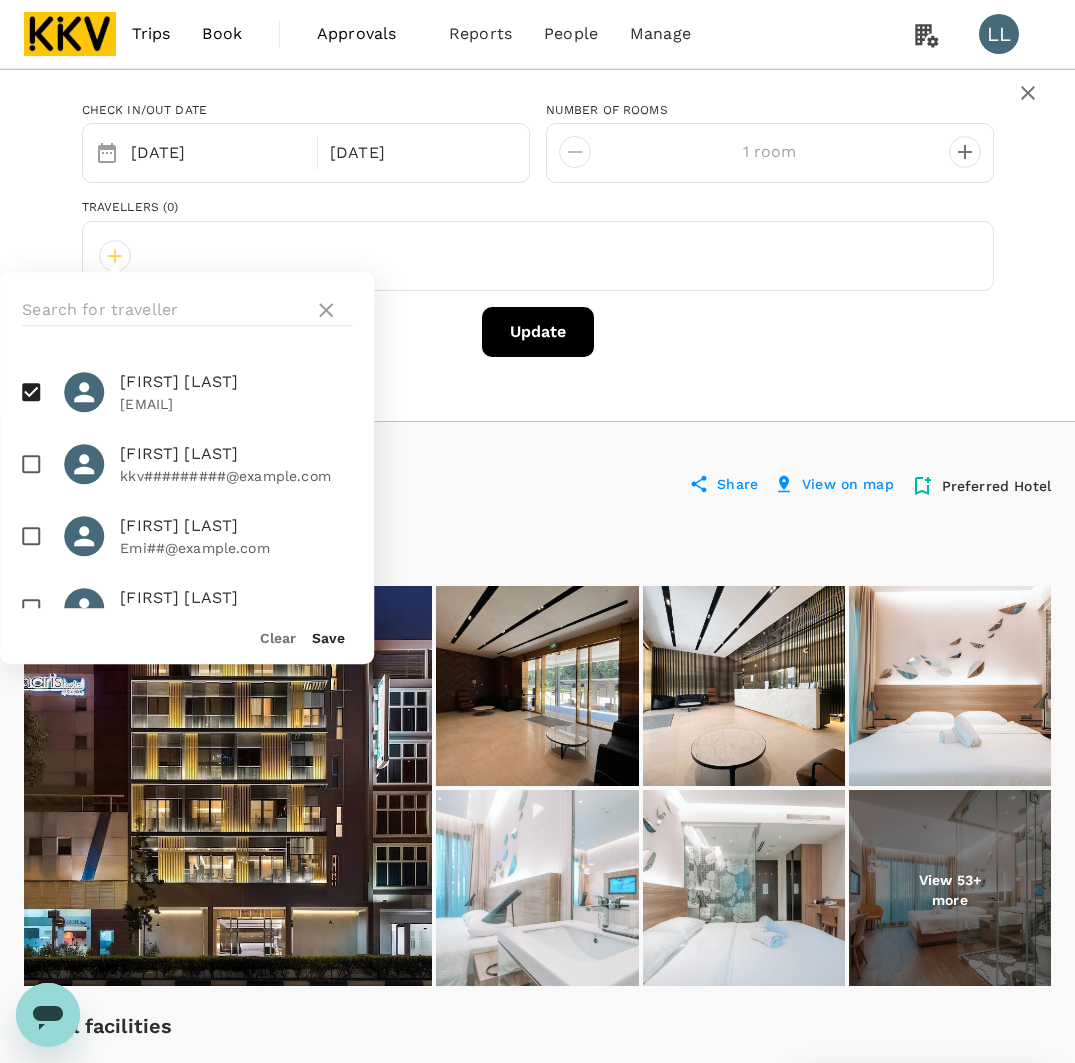 click on "Save" at bounding box center (328, 638) 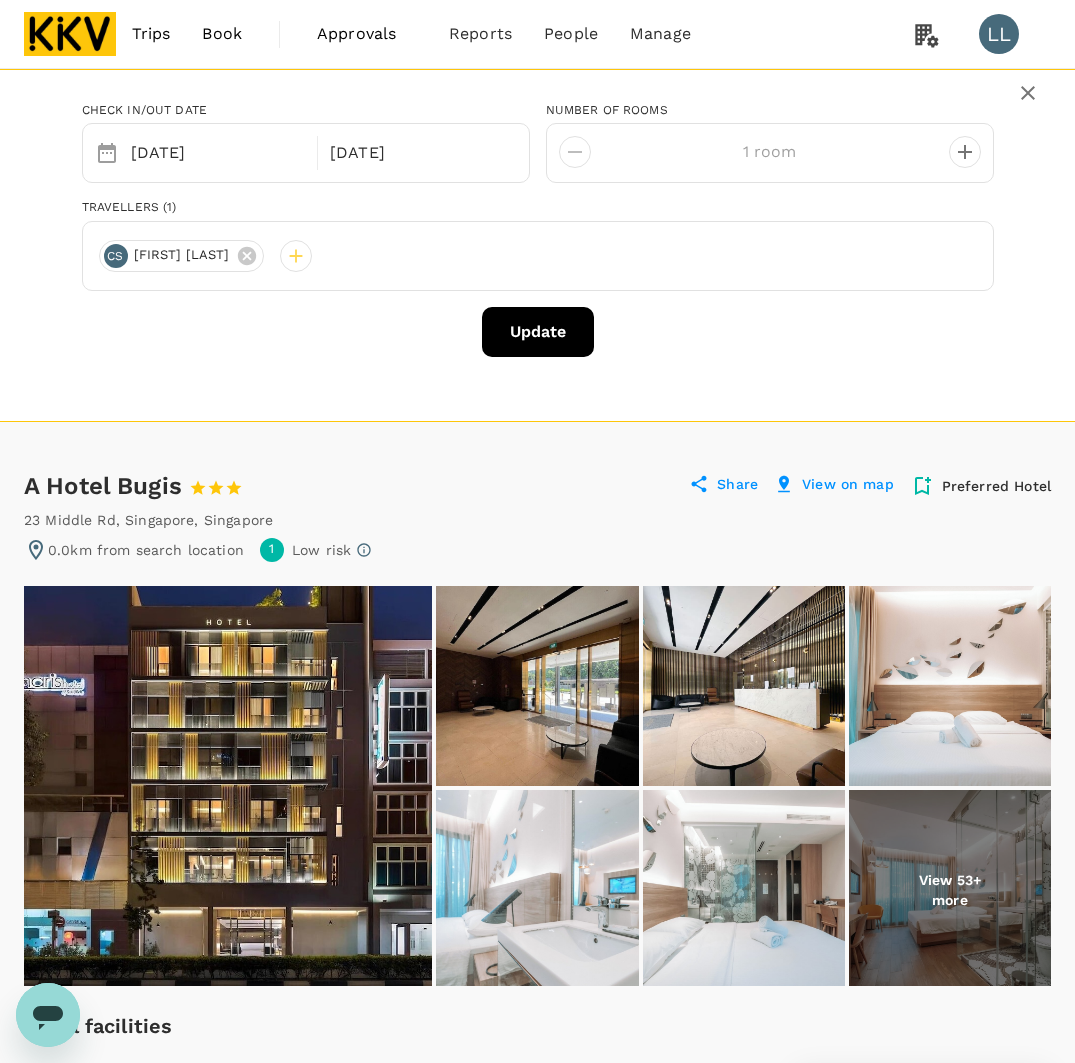 click on "Update" at bounding box center (538, 332) 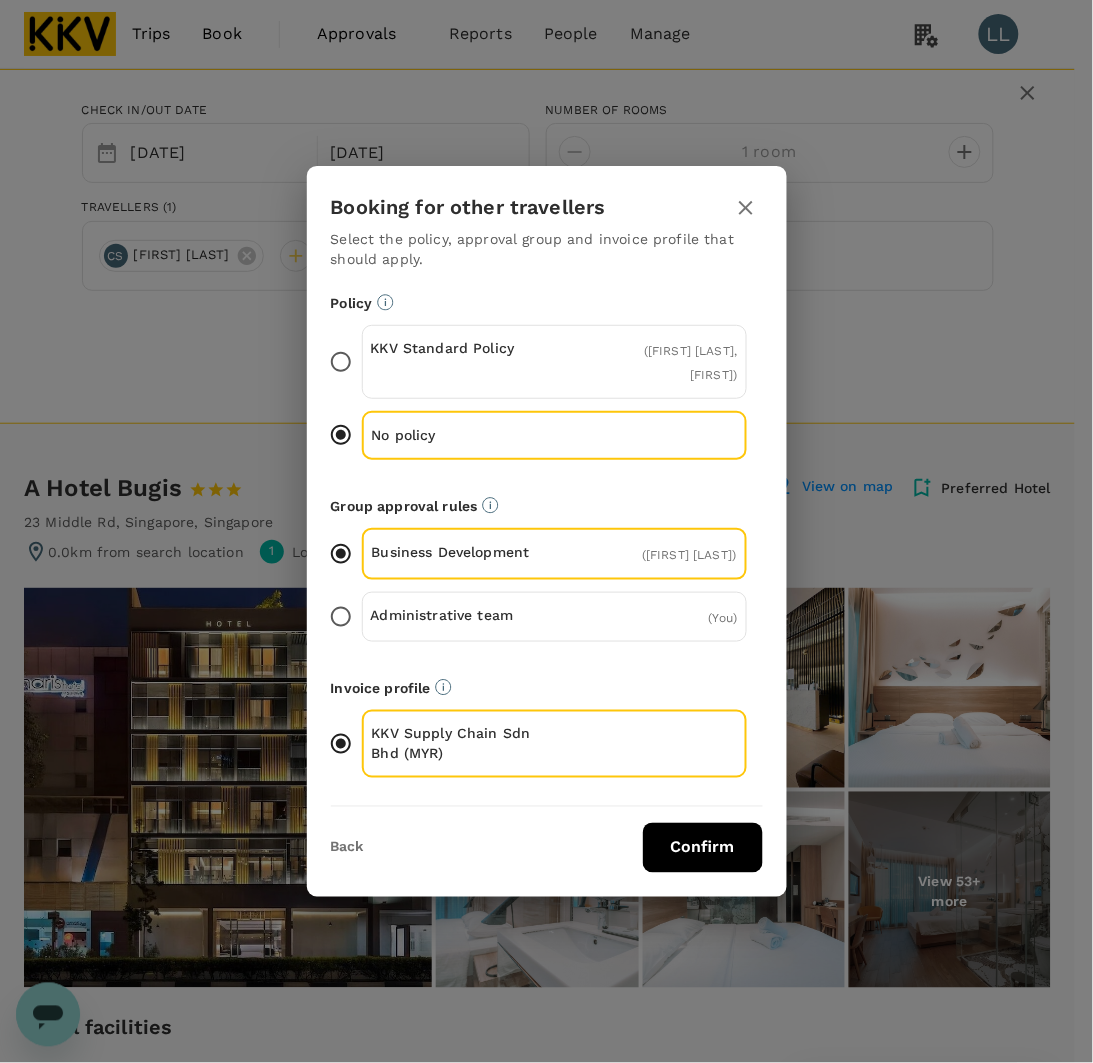 click on "Confirm" at bounding box center (703, 848) 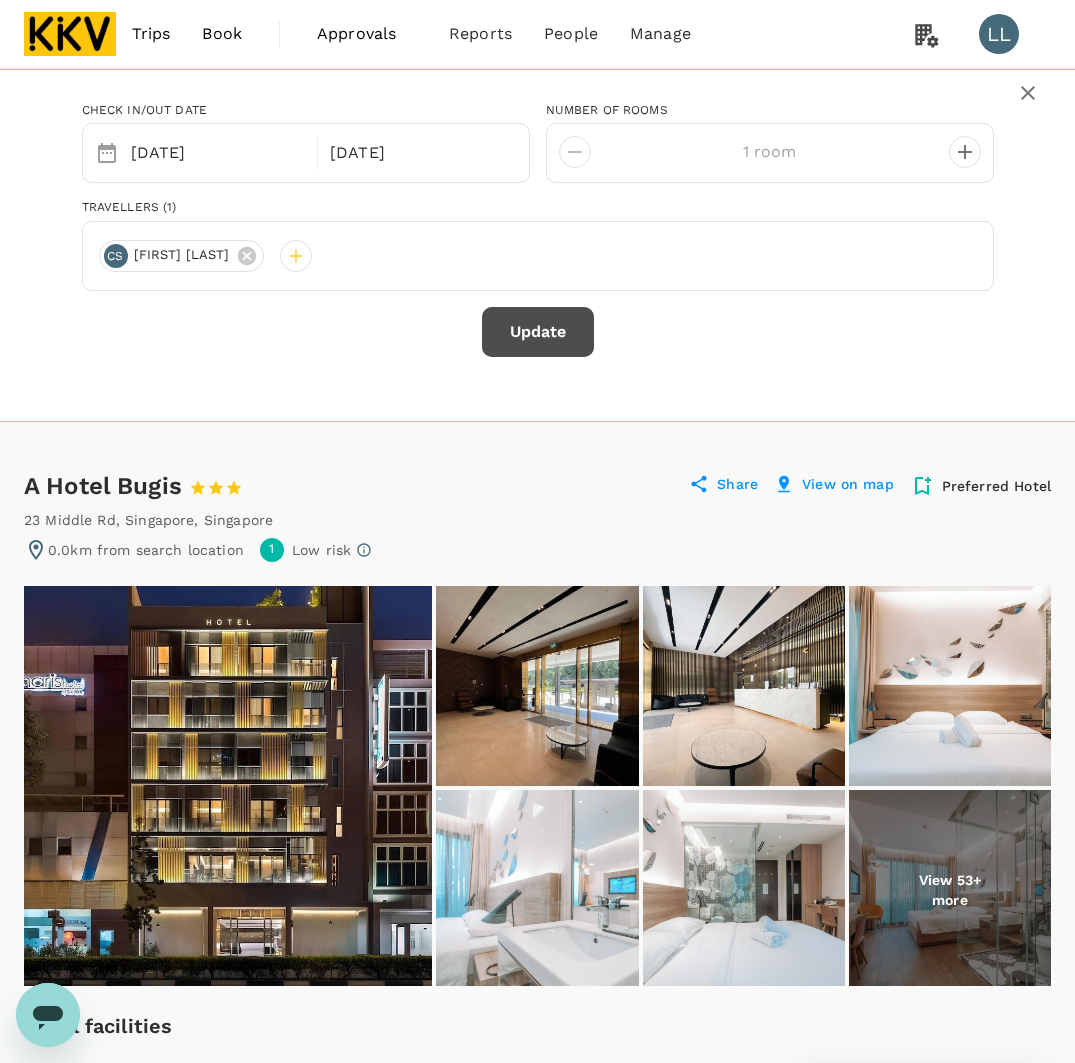 click on "Update" at bounding box center [538, 332] 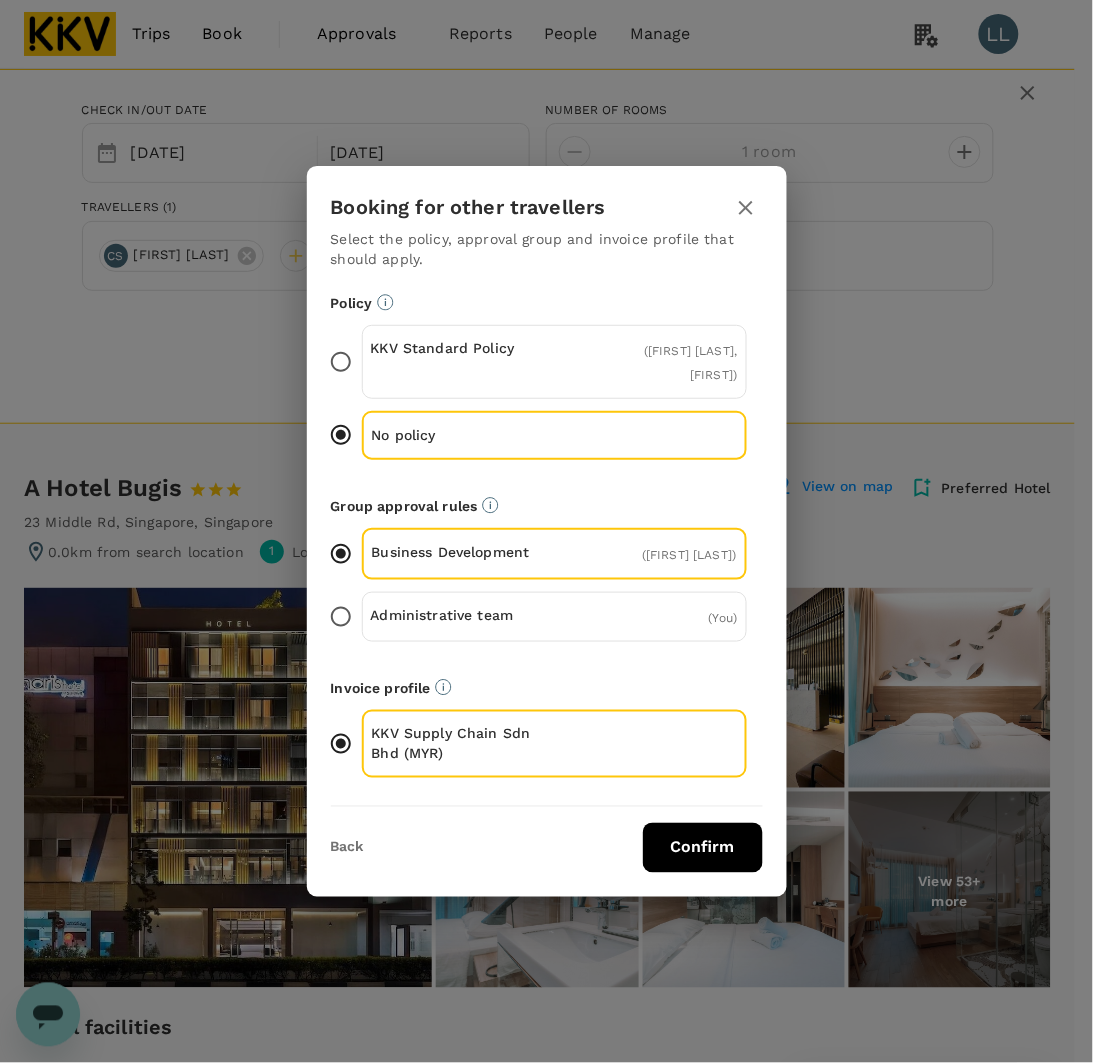 click on "Confirm" at bounding box center [703, 848] 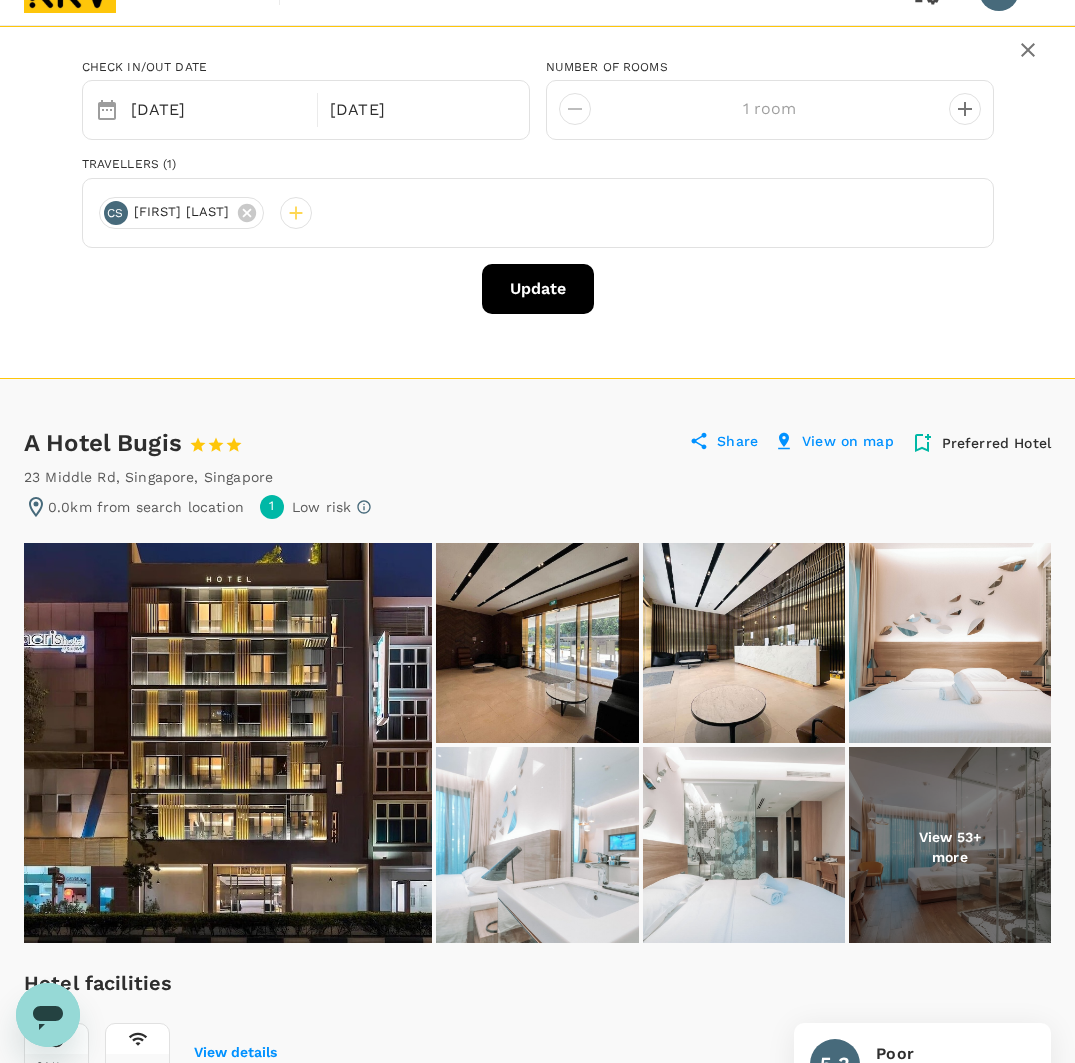 scroll, scrollTop: 0, scrollLeft: 0, axis: both 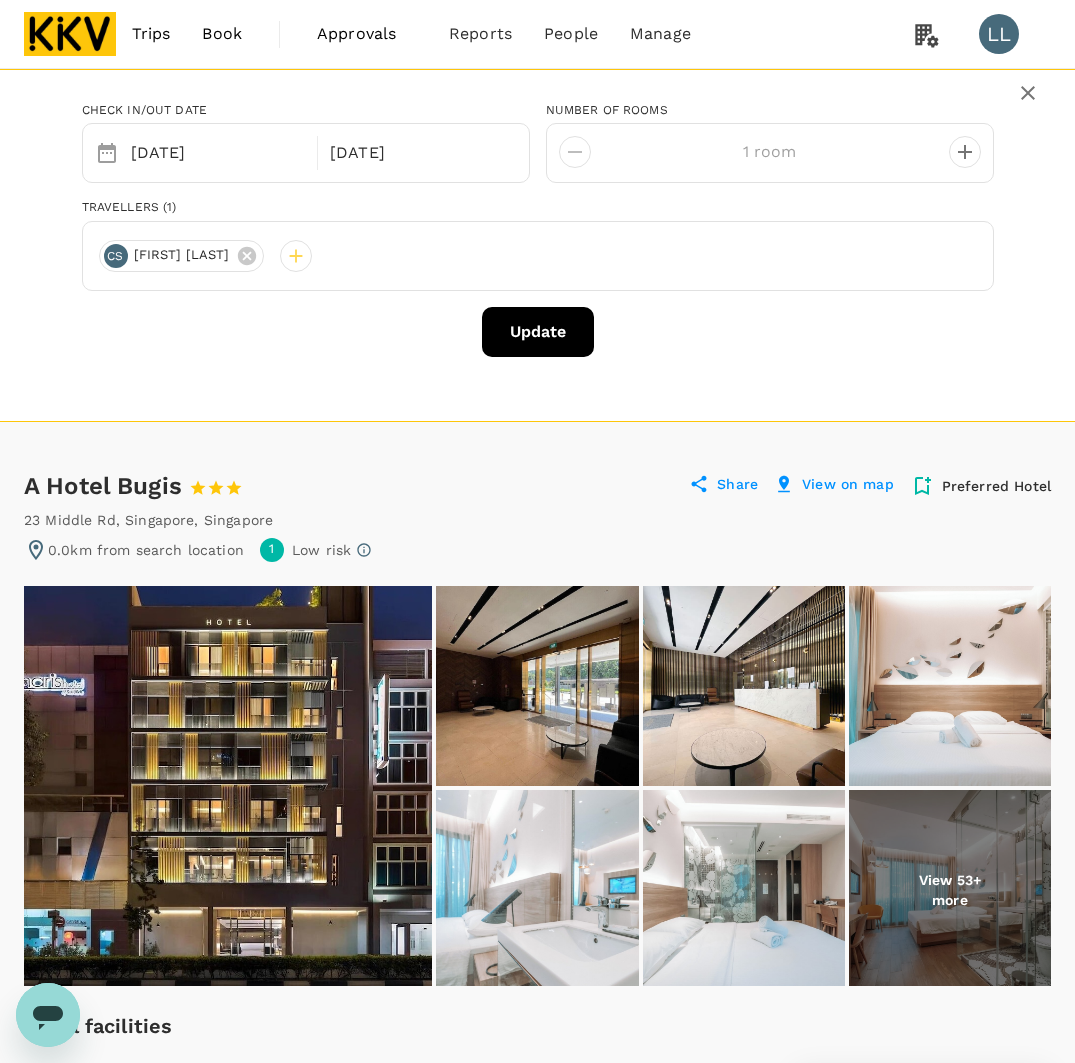 click at bounding box center [70, 34] 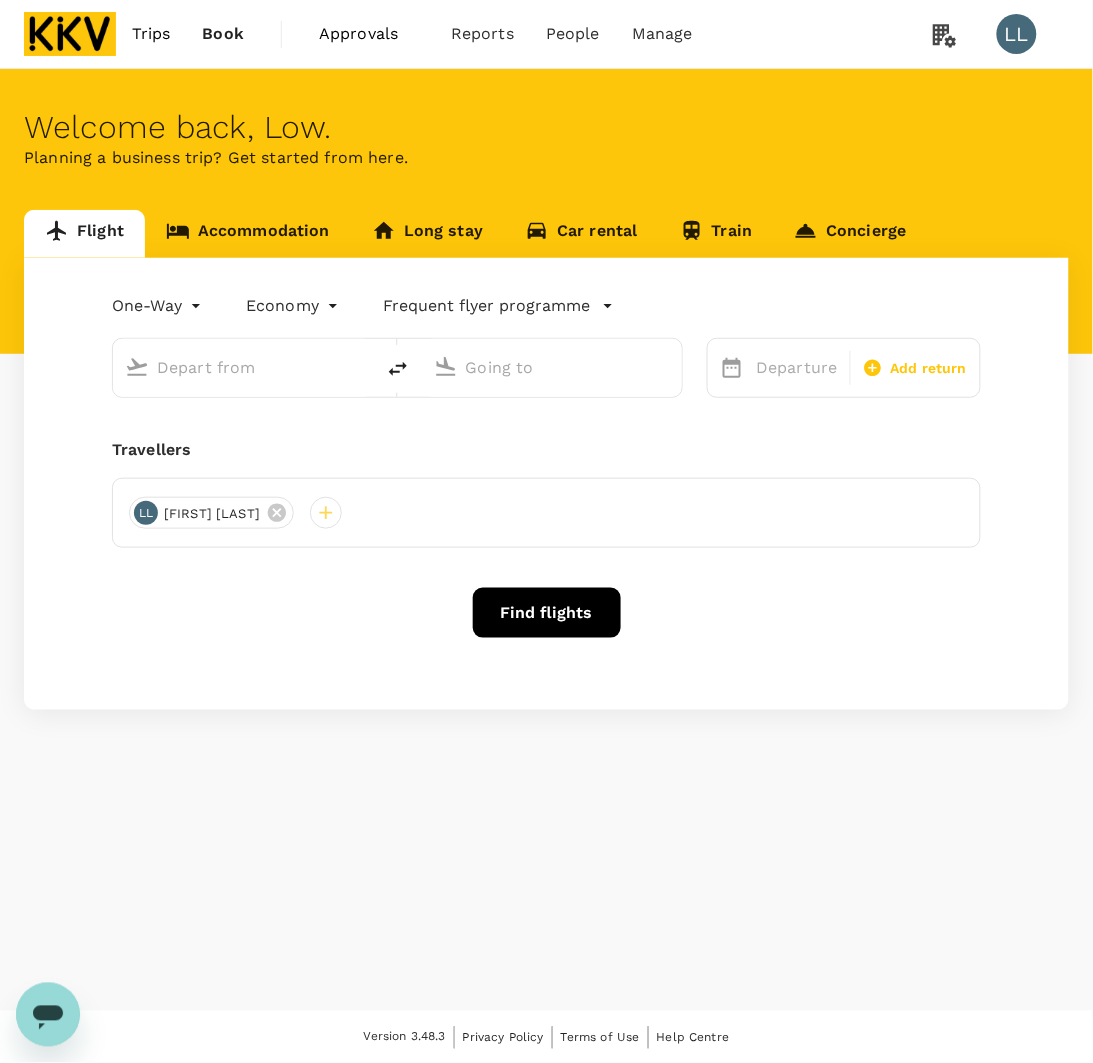 type on "Singapore Changi (SIN)" 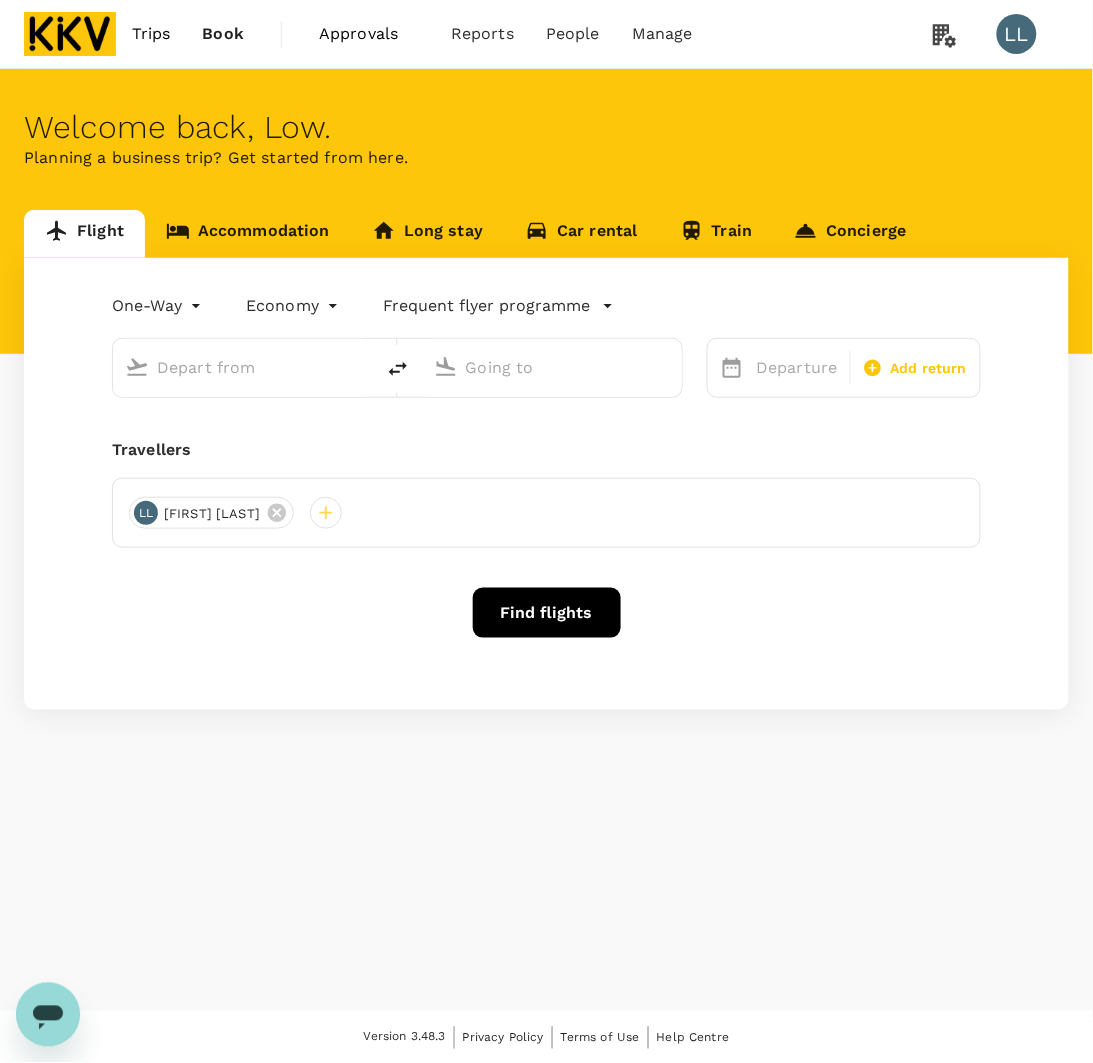 type on "Kuala Lumpur Intl (KUL)" 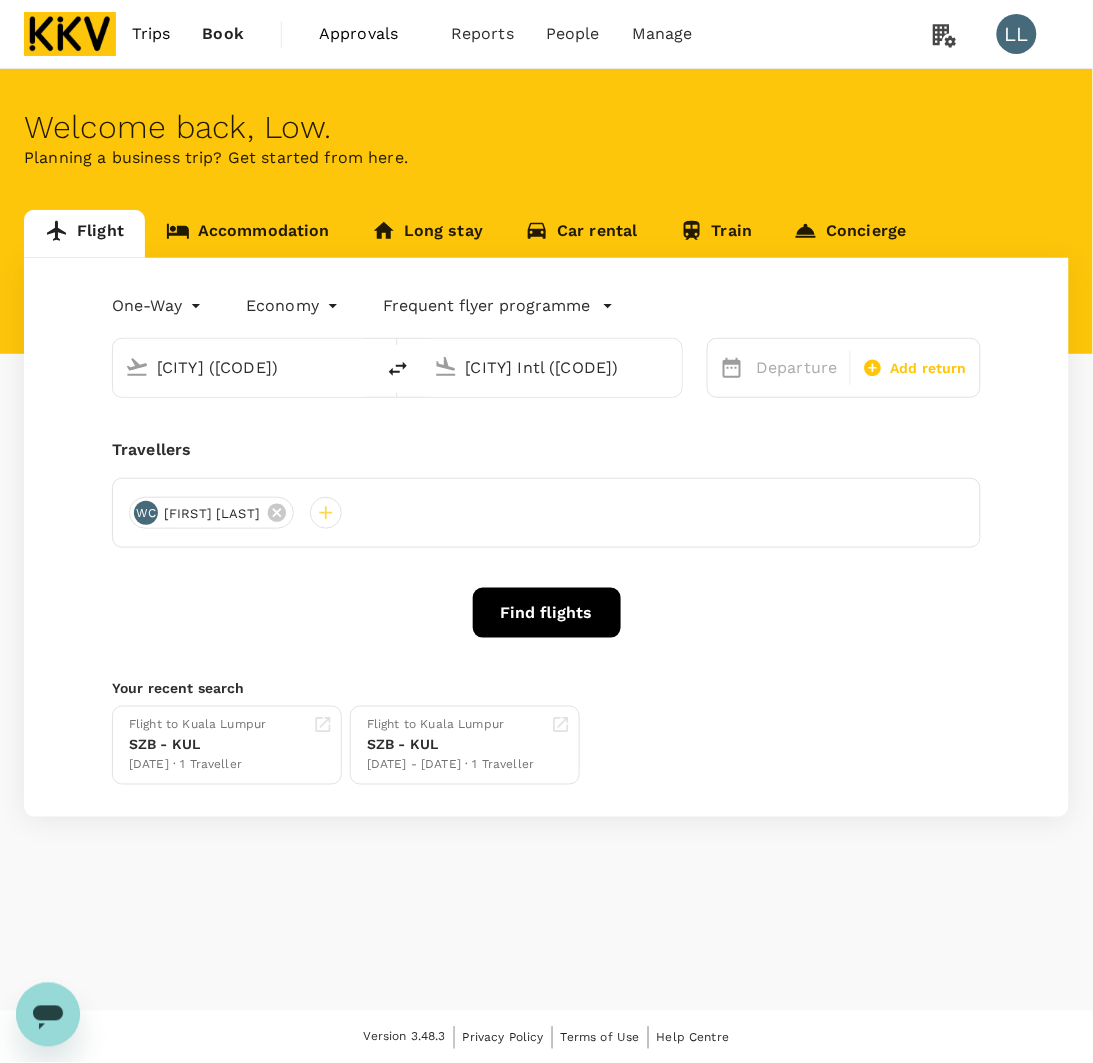 type 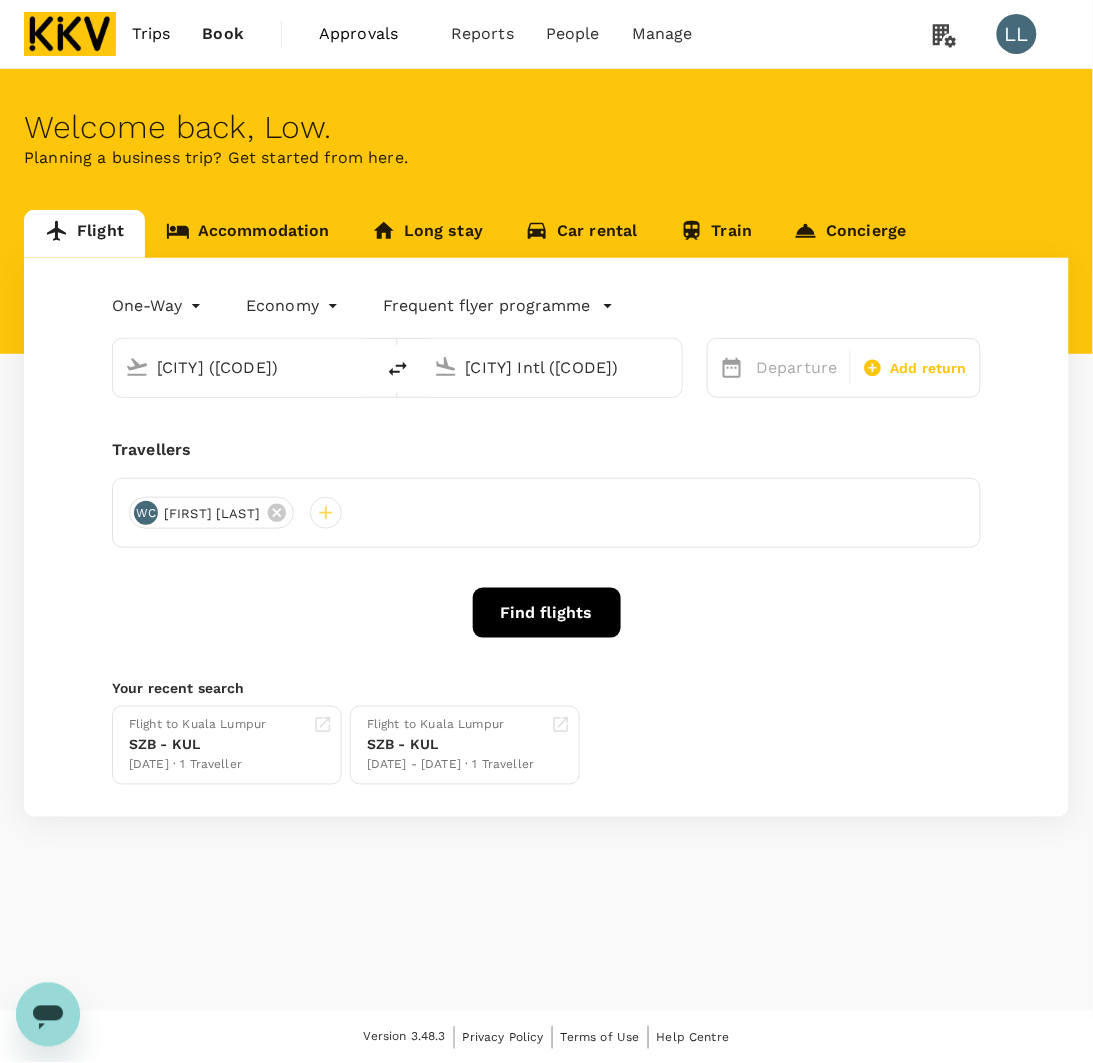 type 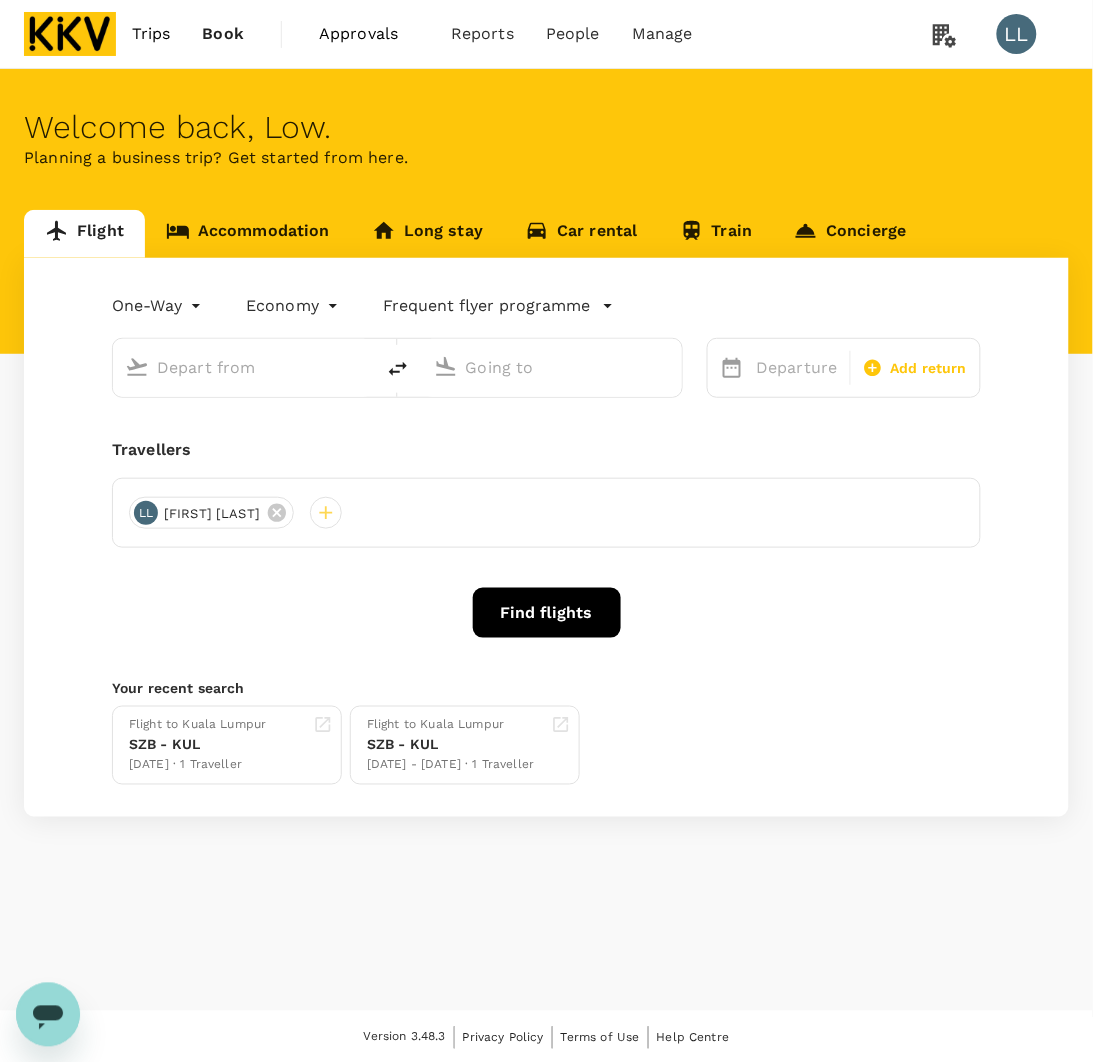type on "Singapore Changi (SIN)" 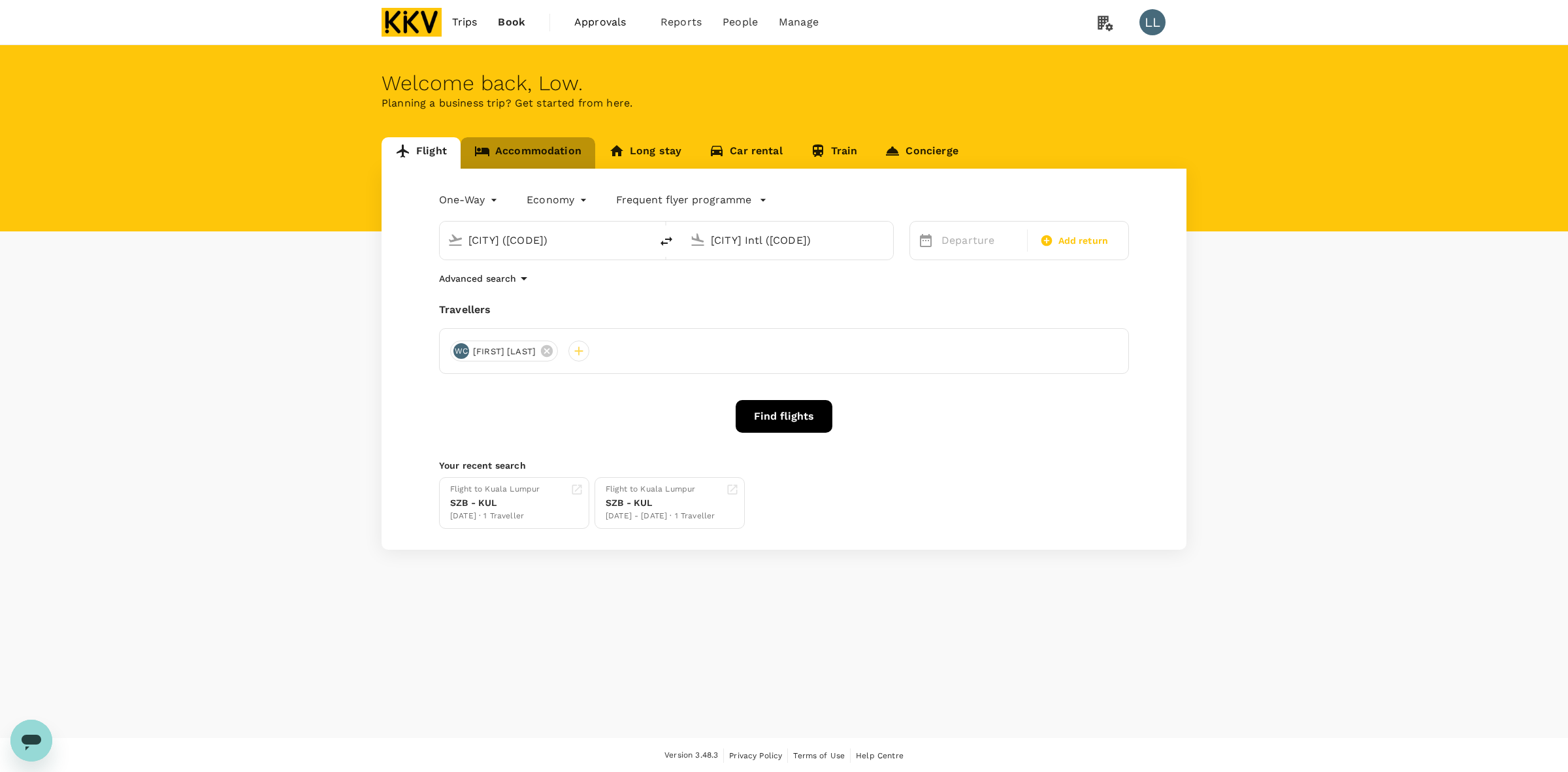 click on "Accommodation" at bounding box center (528, 153) 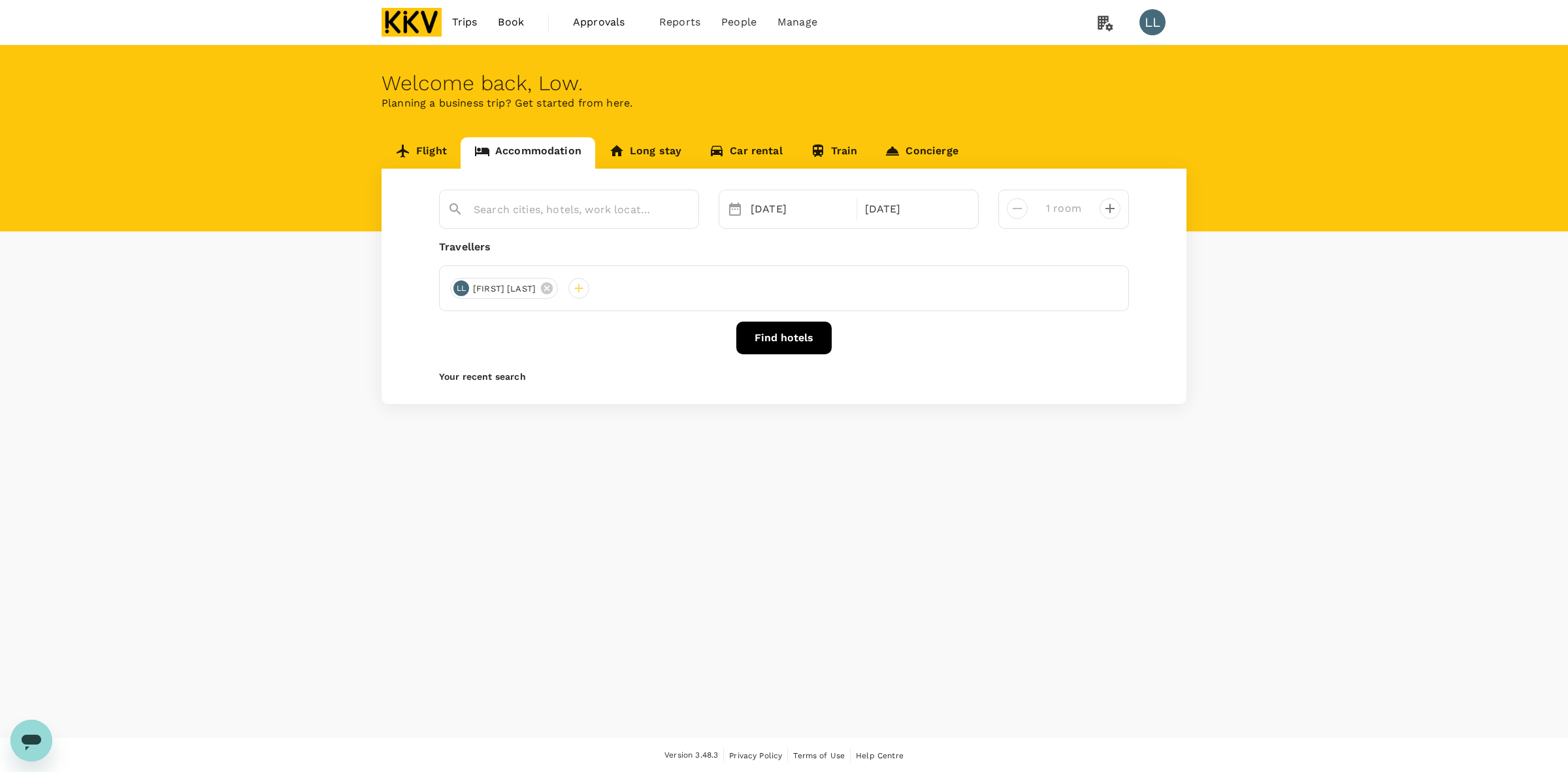 click 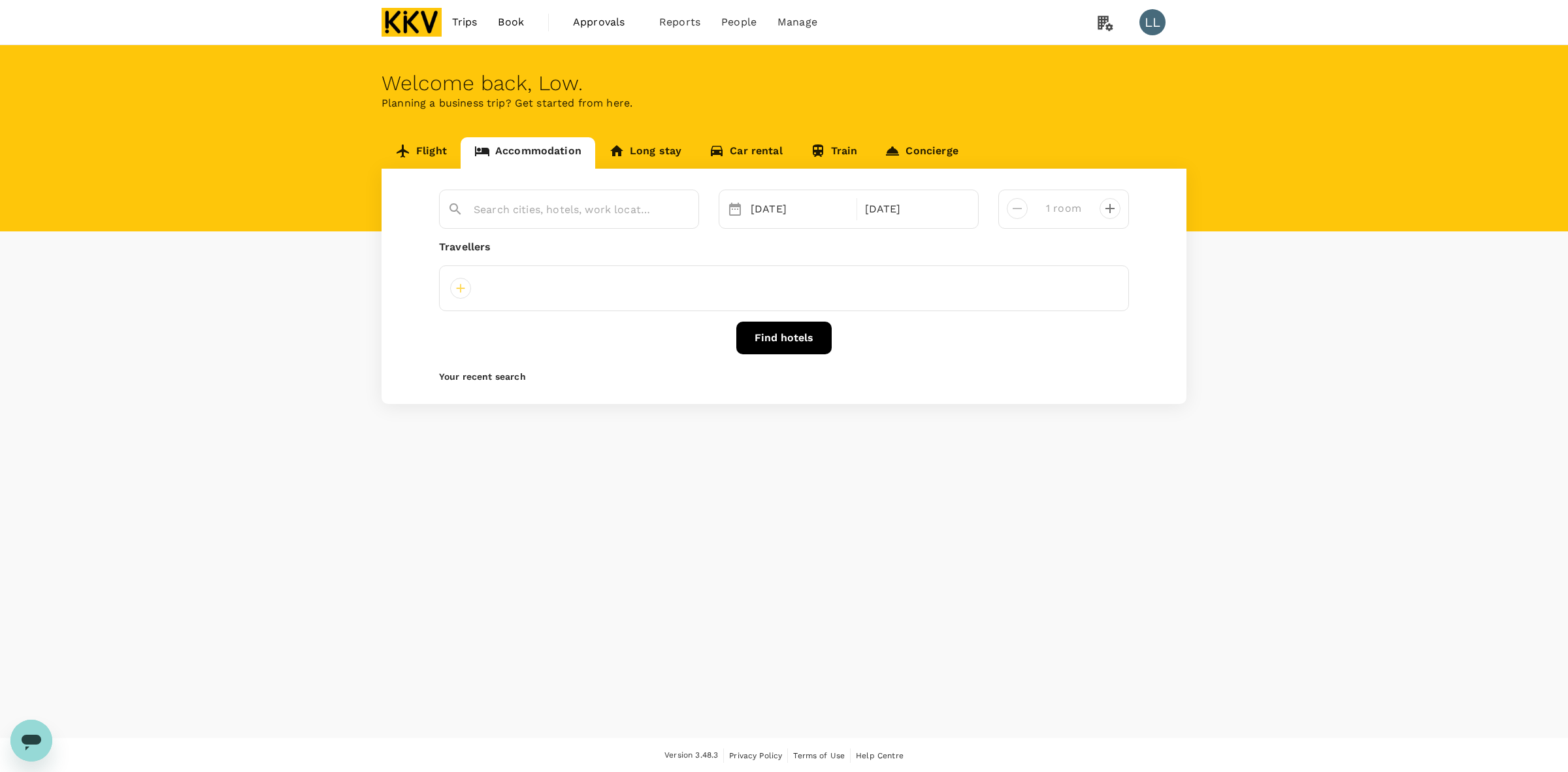 drag, startPoint x: 433, startPoint y: 290, endPoint x: 446, endPoint y: 292, distance: 13.152946 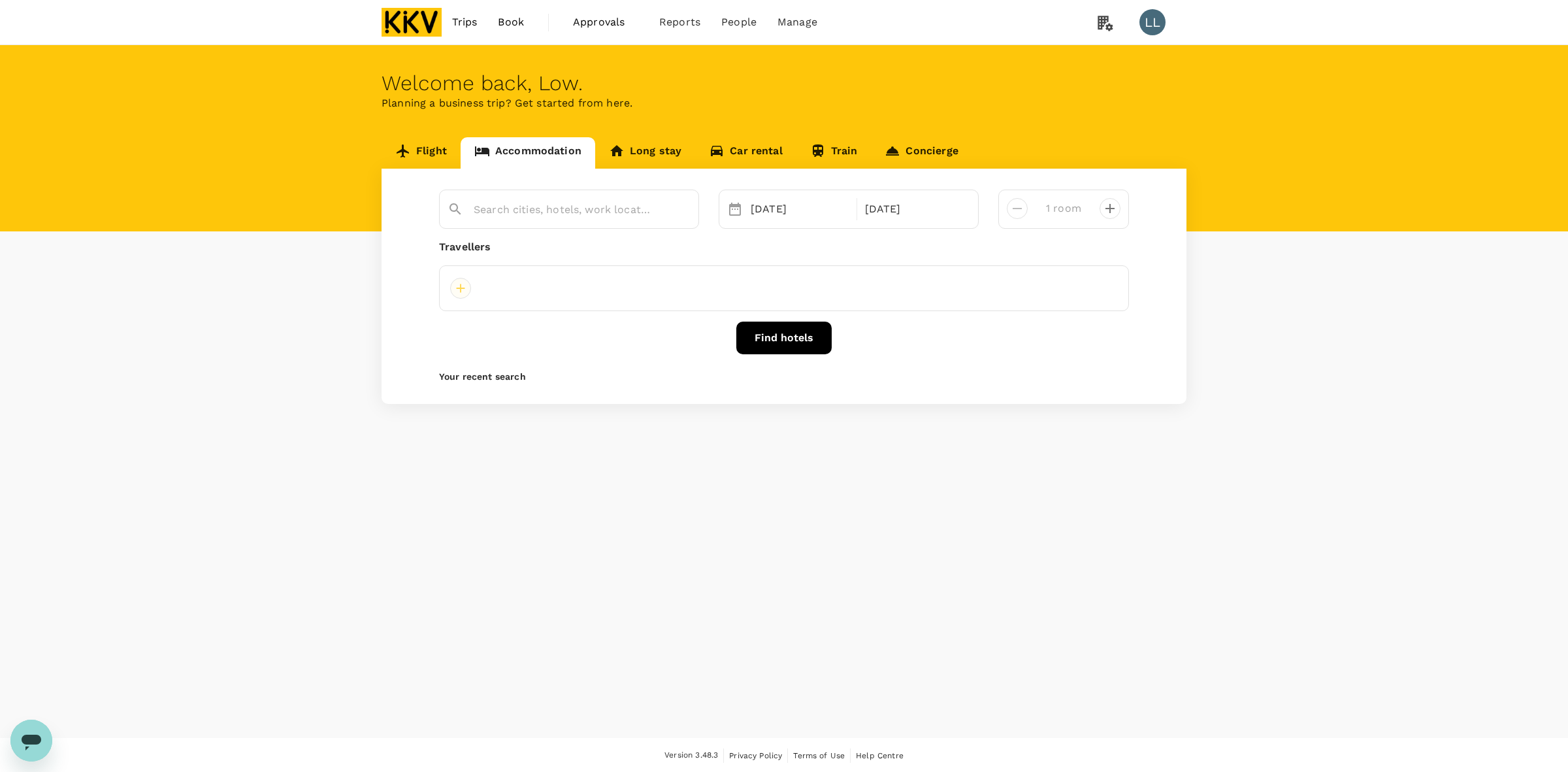 click at bounding box center [461, 288] 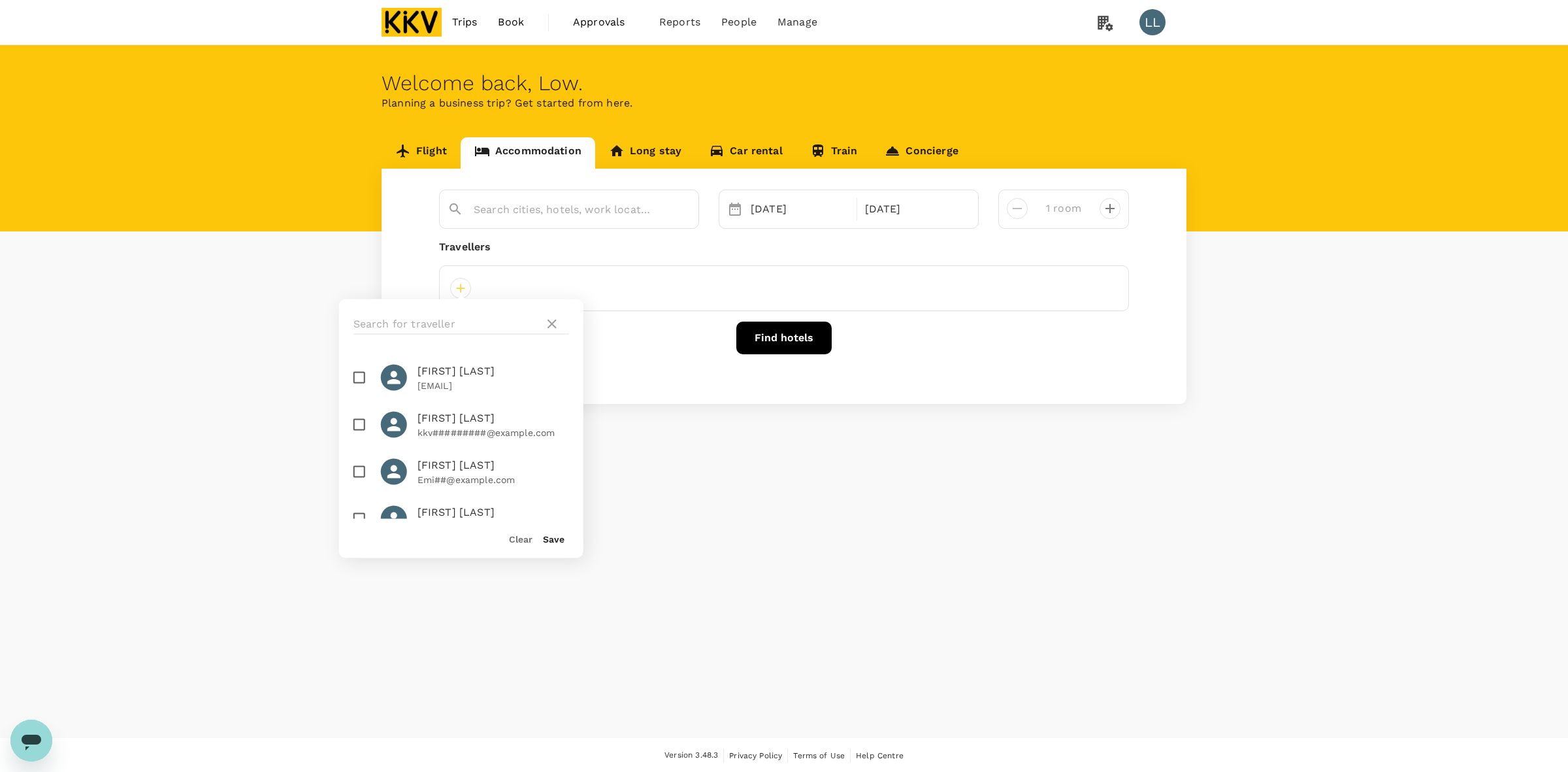 click on "[FIRST] [LAST]" at bounding box center (493, 371) 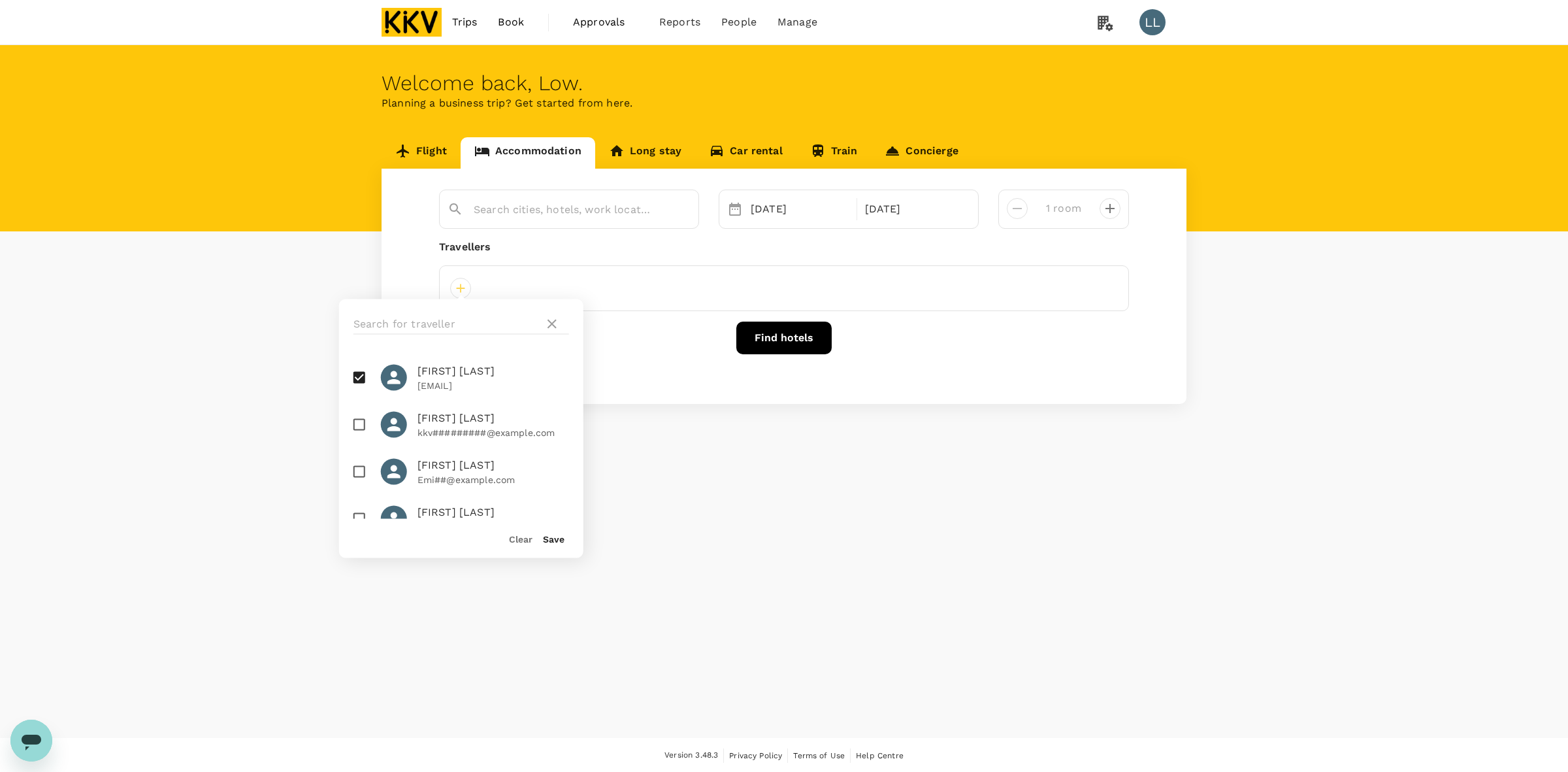 click on "Save" at bounding box center (553, 539) 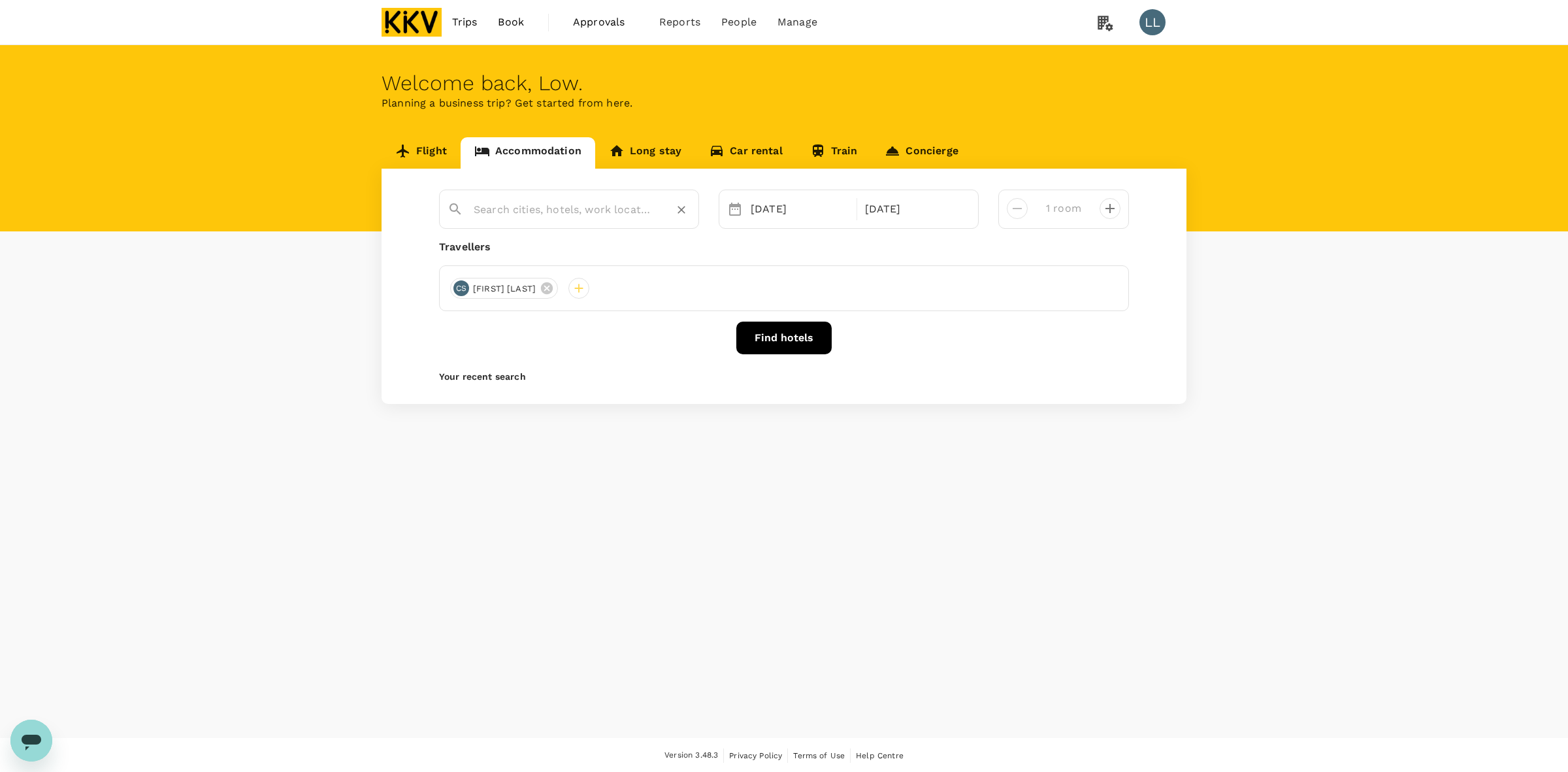 click at bounding box center (564, 205) 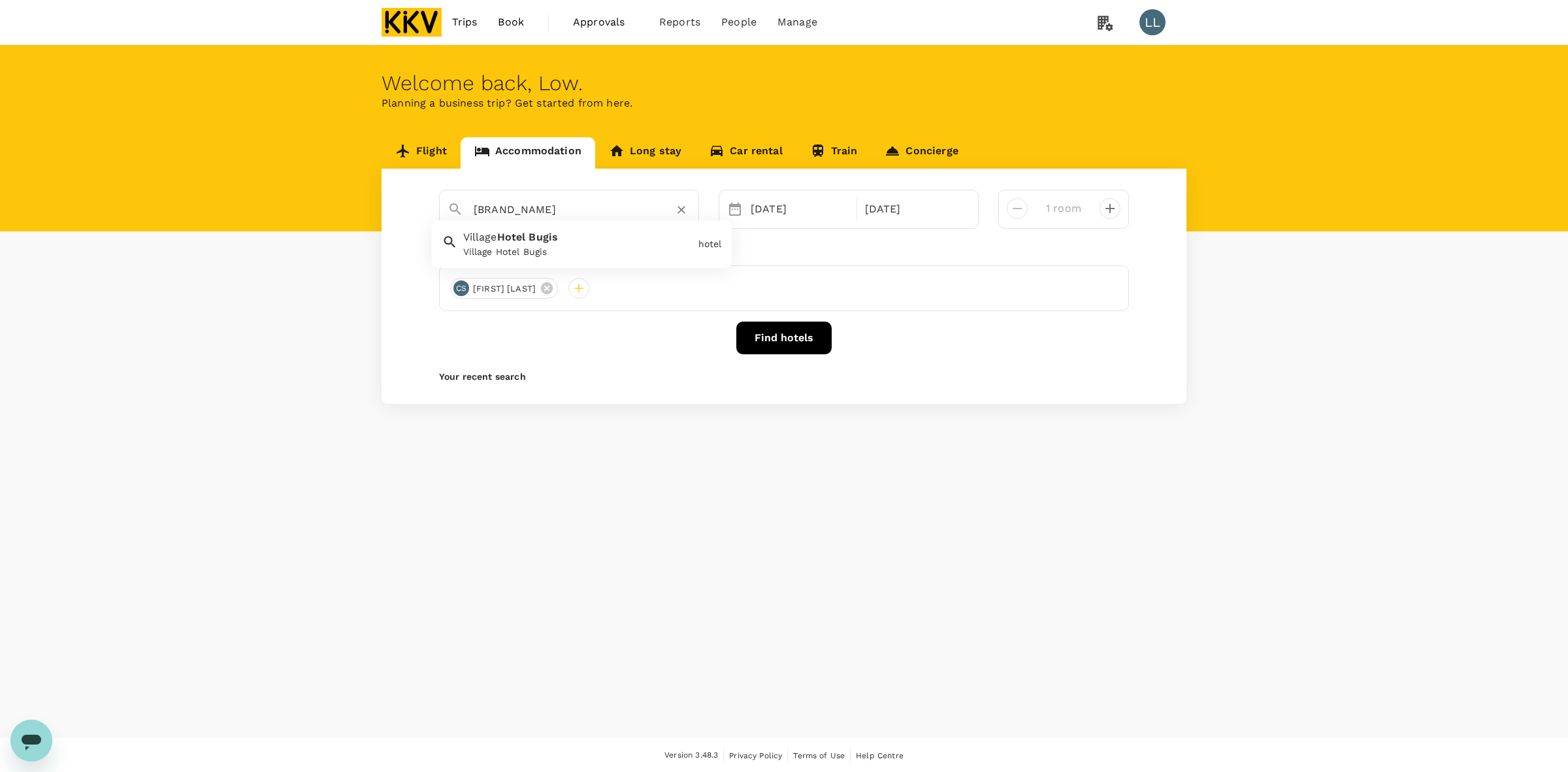 click on "Village Hotel Bugis" at bounding box center (578, 252) 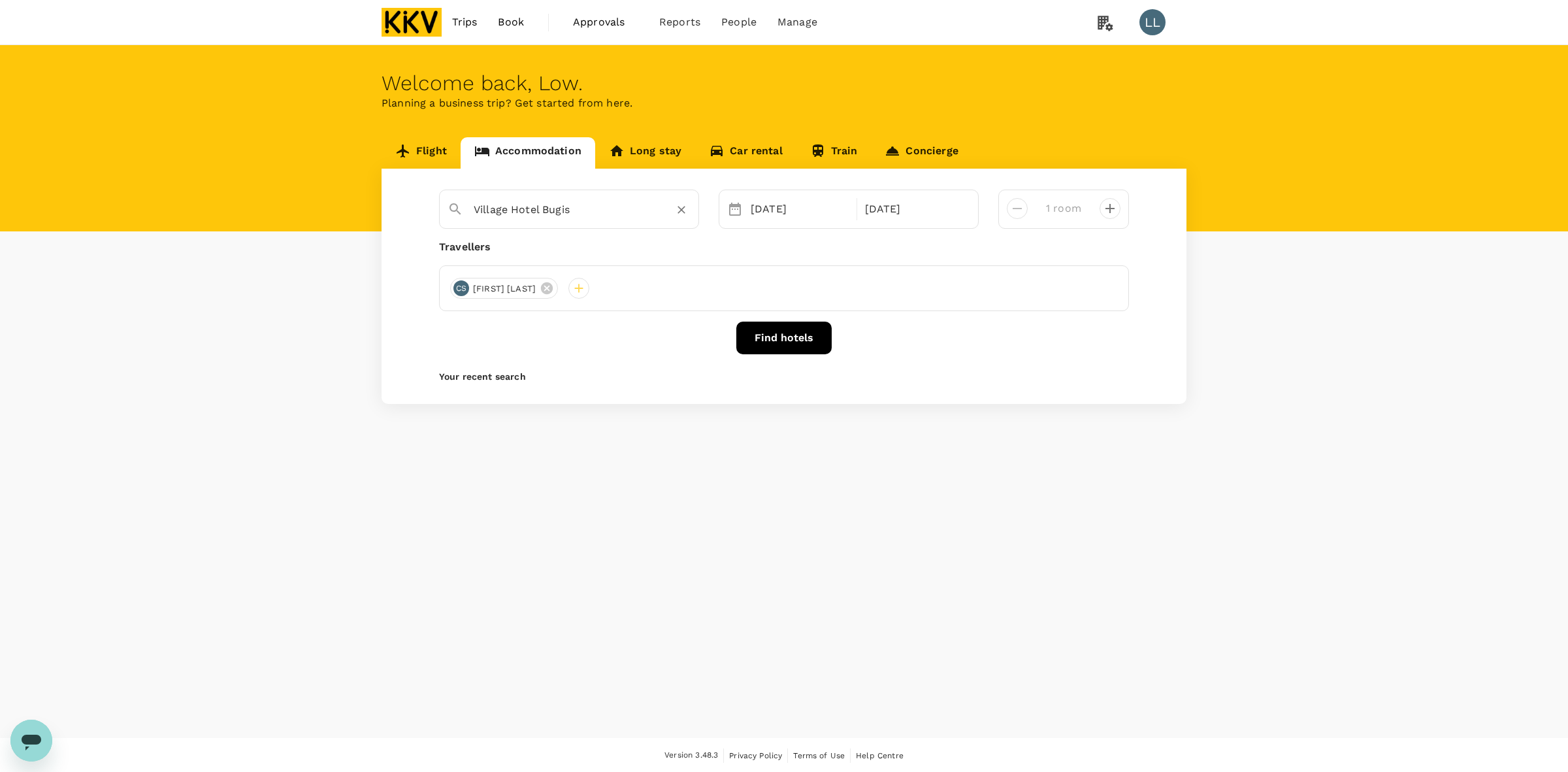 type on "Village Hotel Bugis" 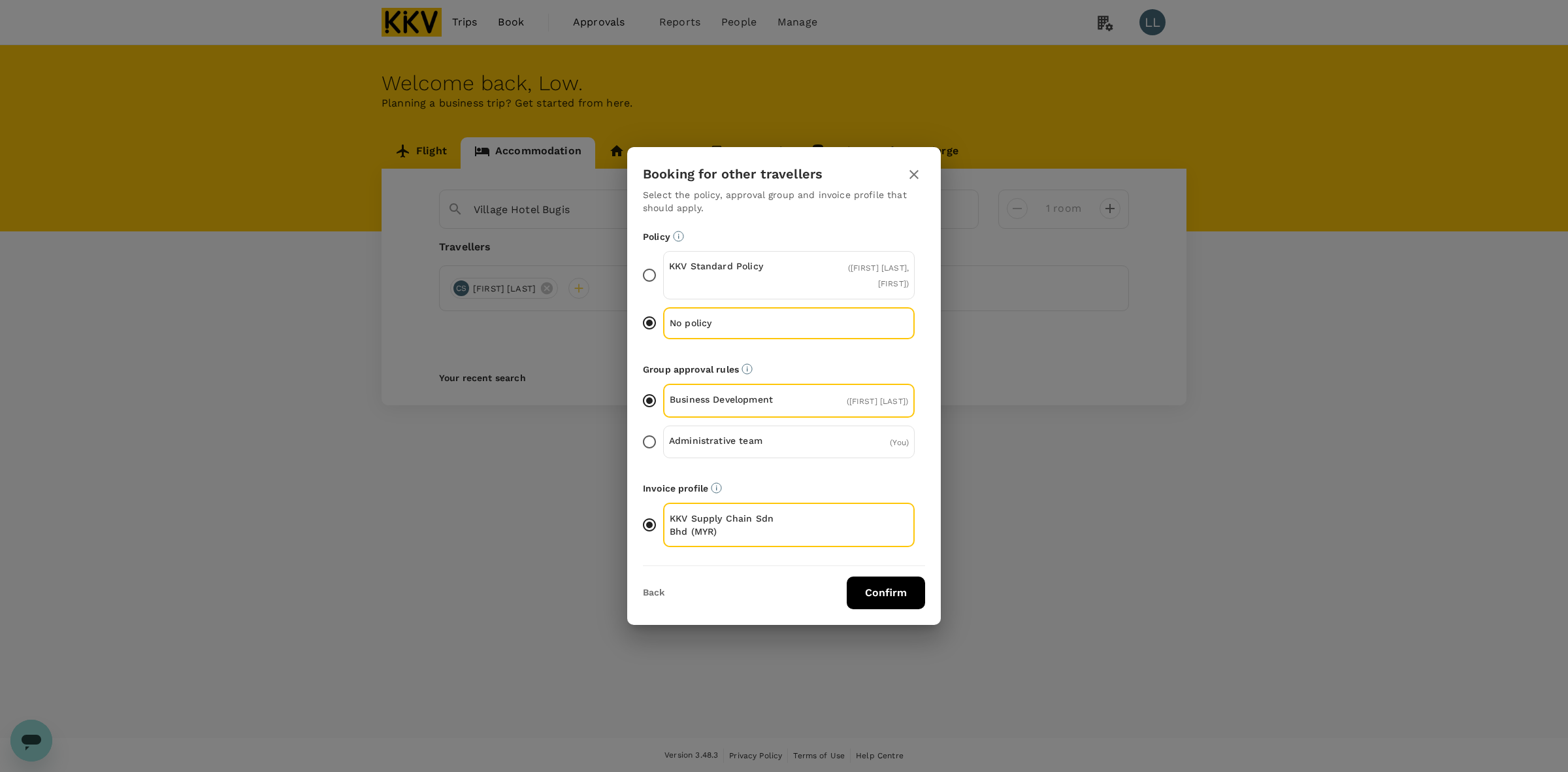 click on "Confirm" at bounding box center [886, 593] 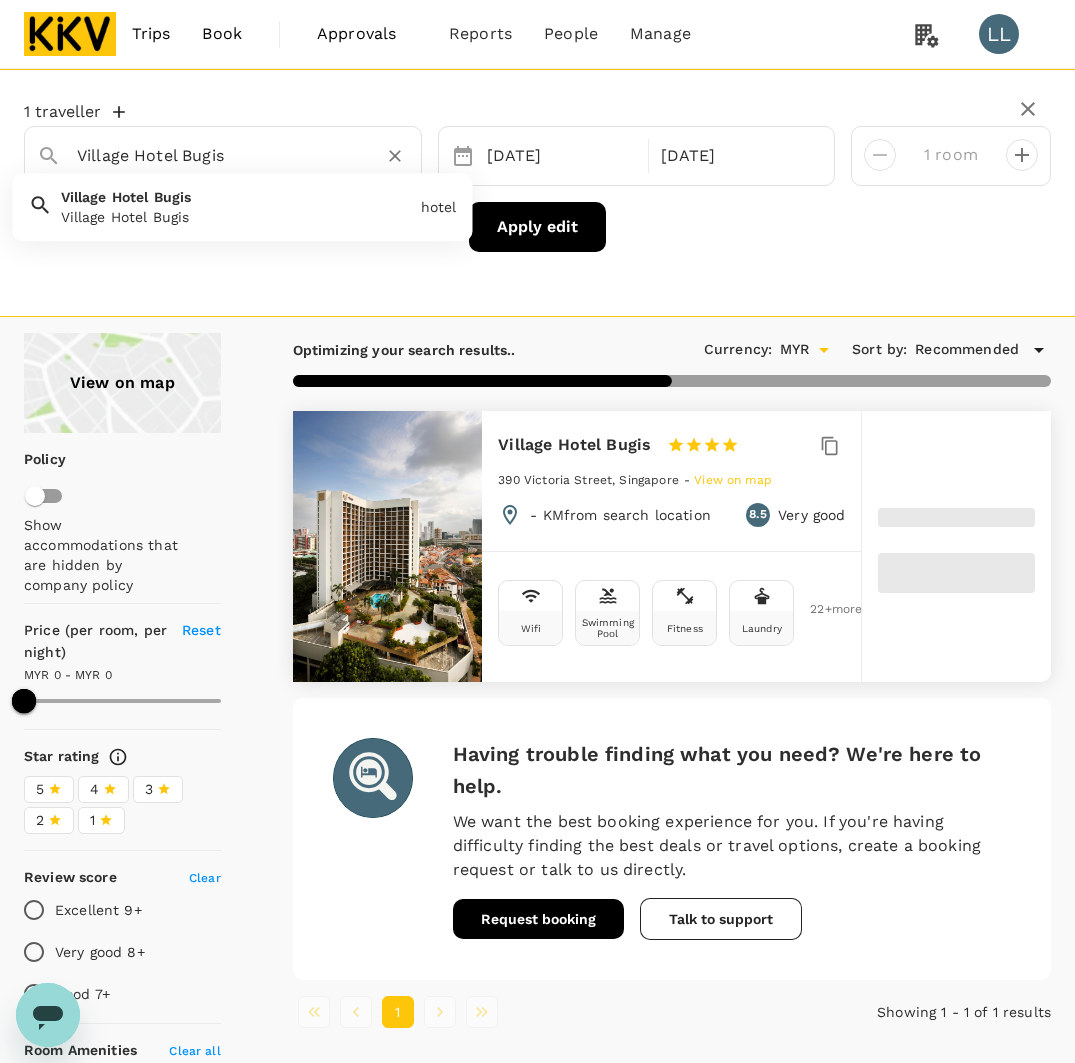 click on "Village Hotel Bugis" at bounding box center [215, 155] 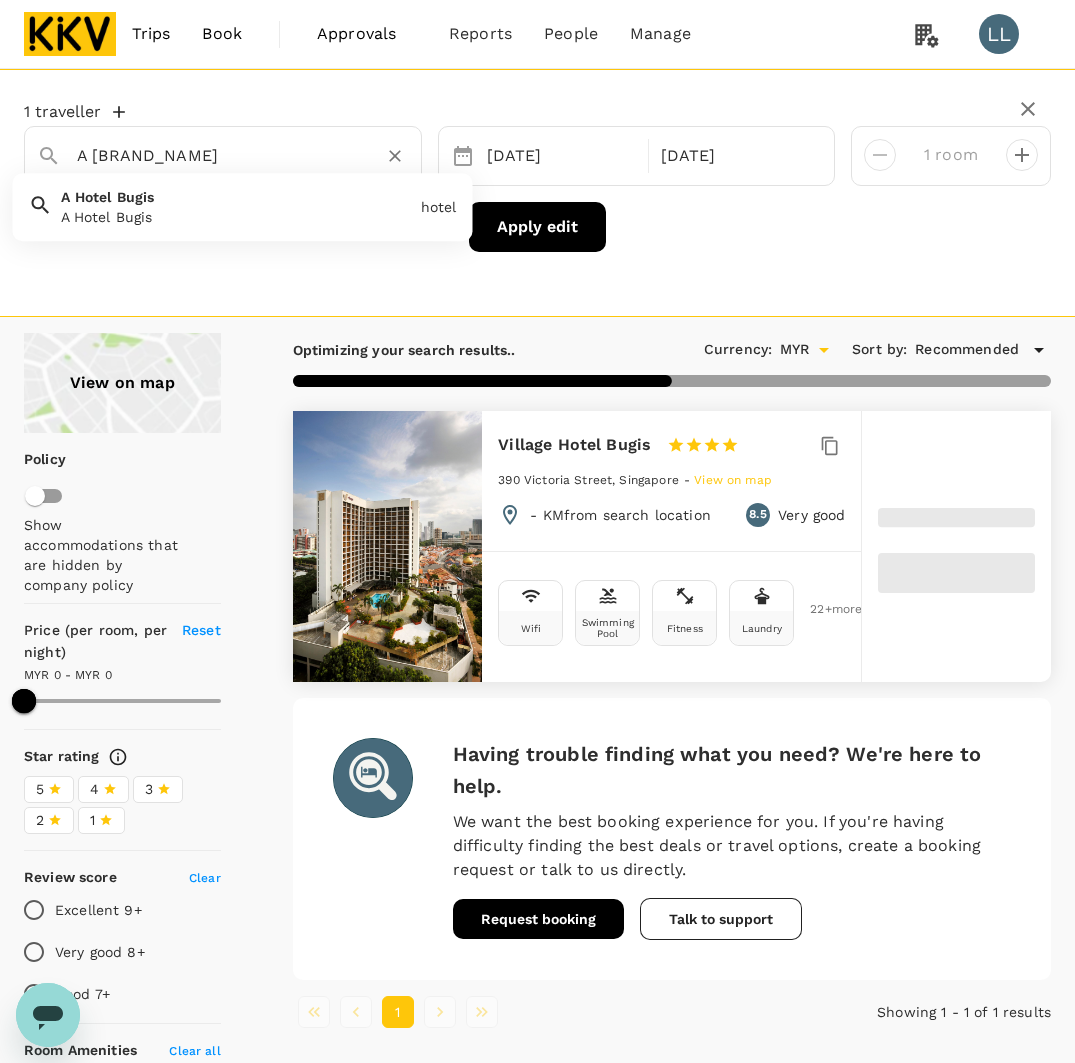 click on "A   Hotel   Bugis A Hotel Bugis" at bounding box center (233, 203) 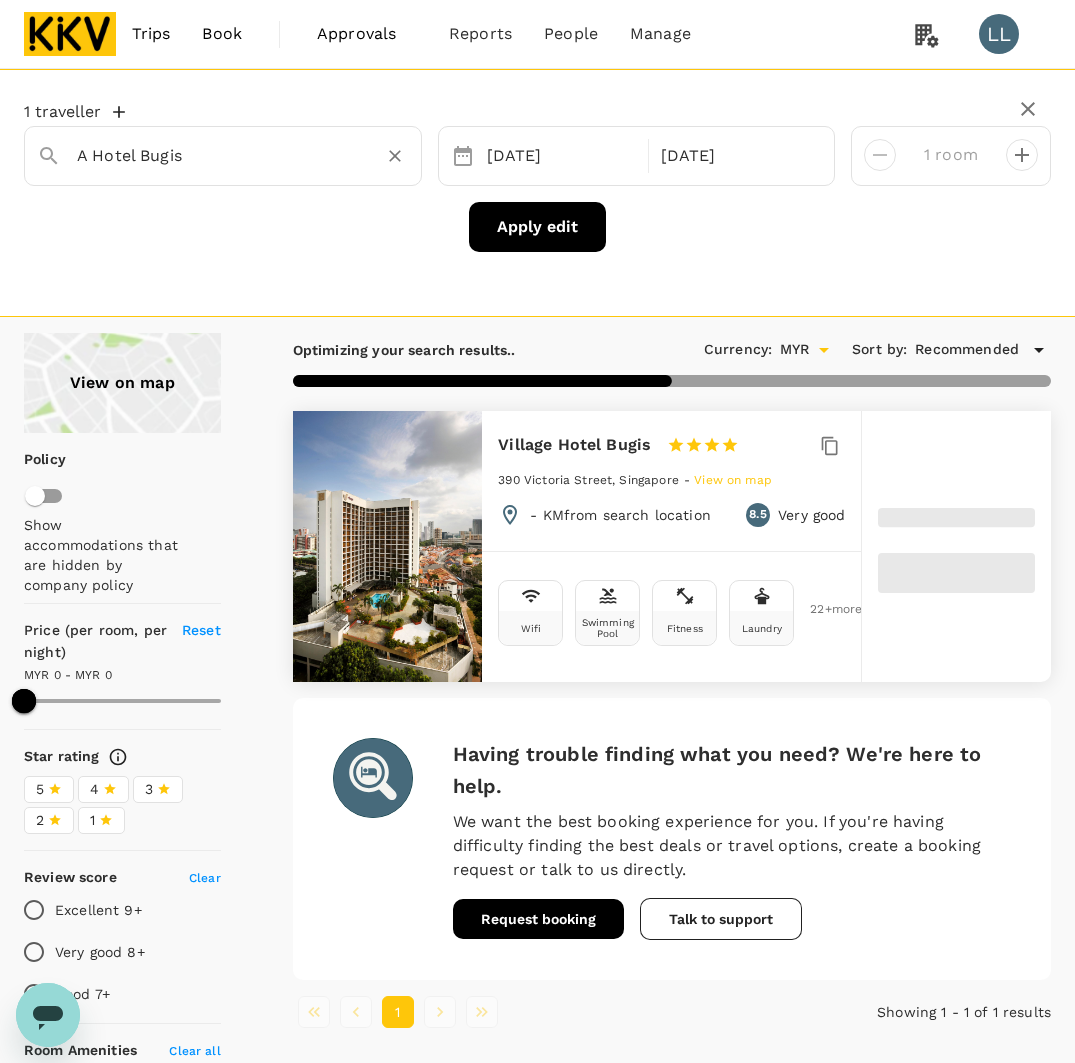 type on "A Hotel Bugis" 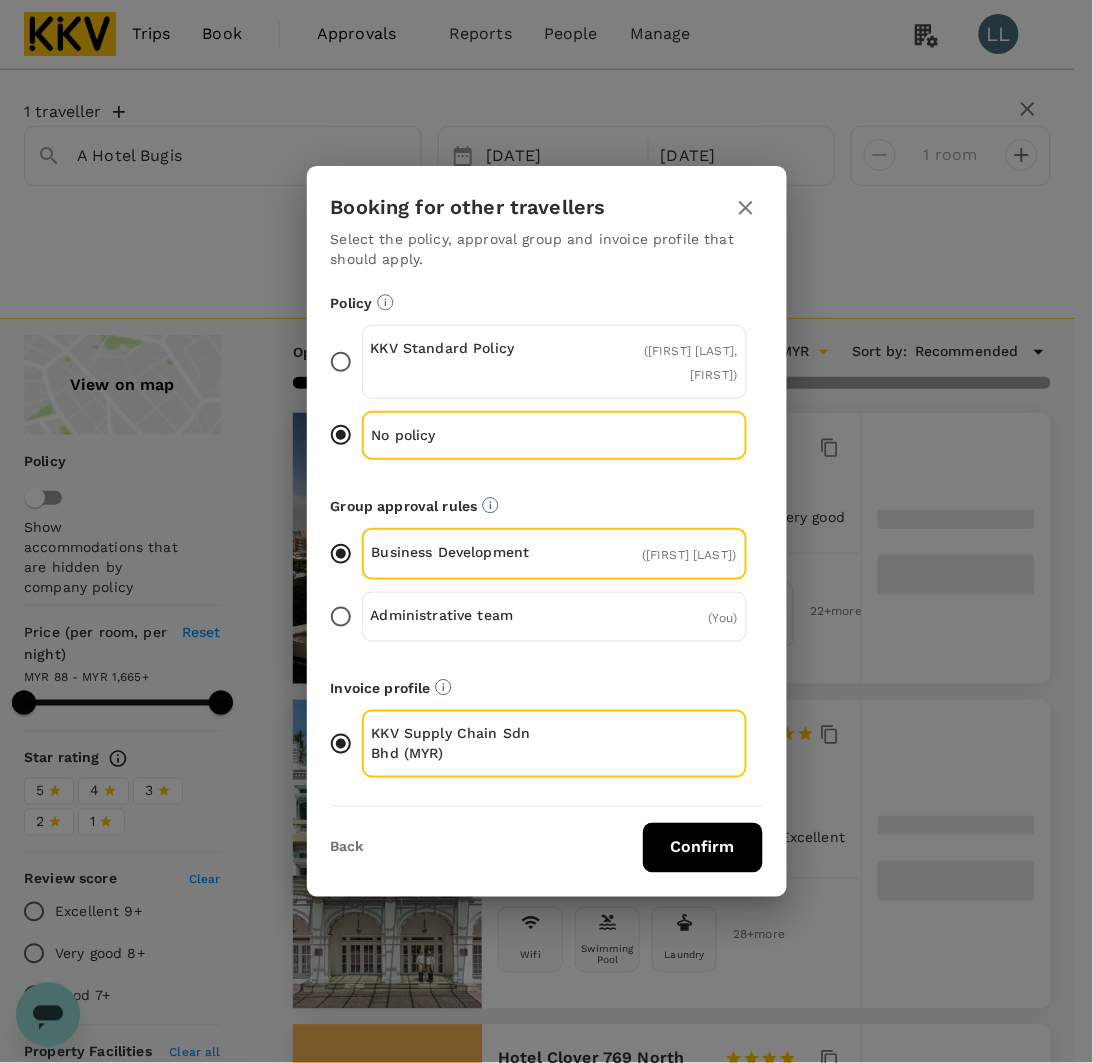 type on "1665.02" 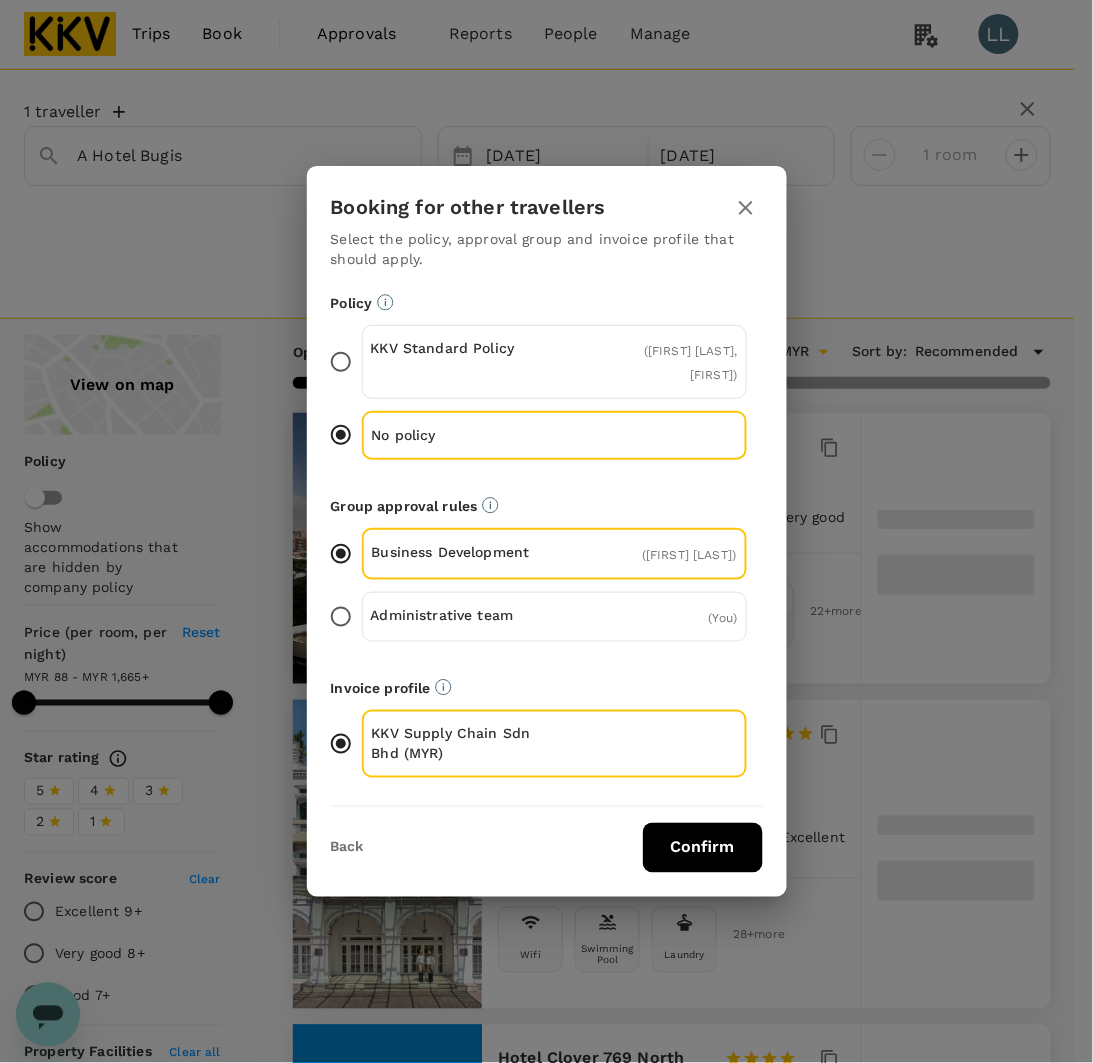 click on "Confirm" at bounding box center [703, 848] 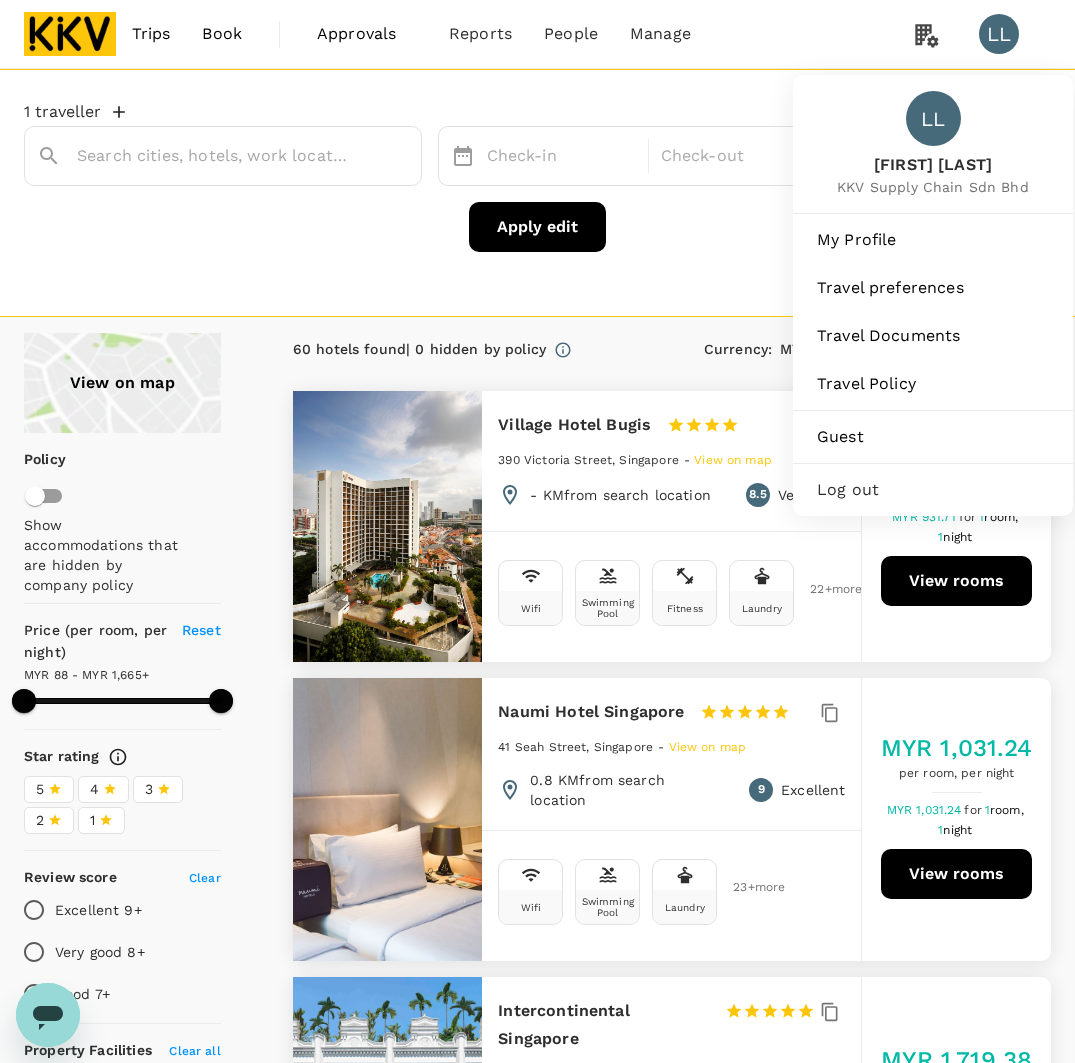 type on "A Hotel Bugis" 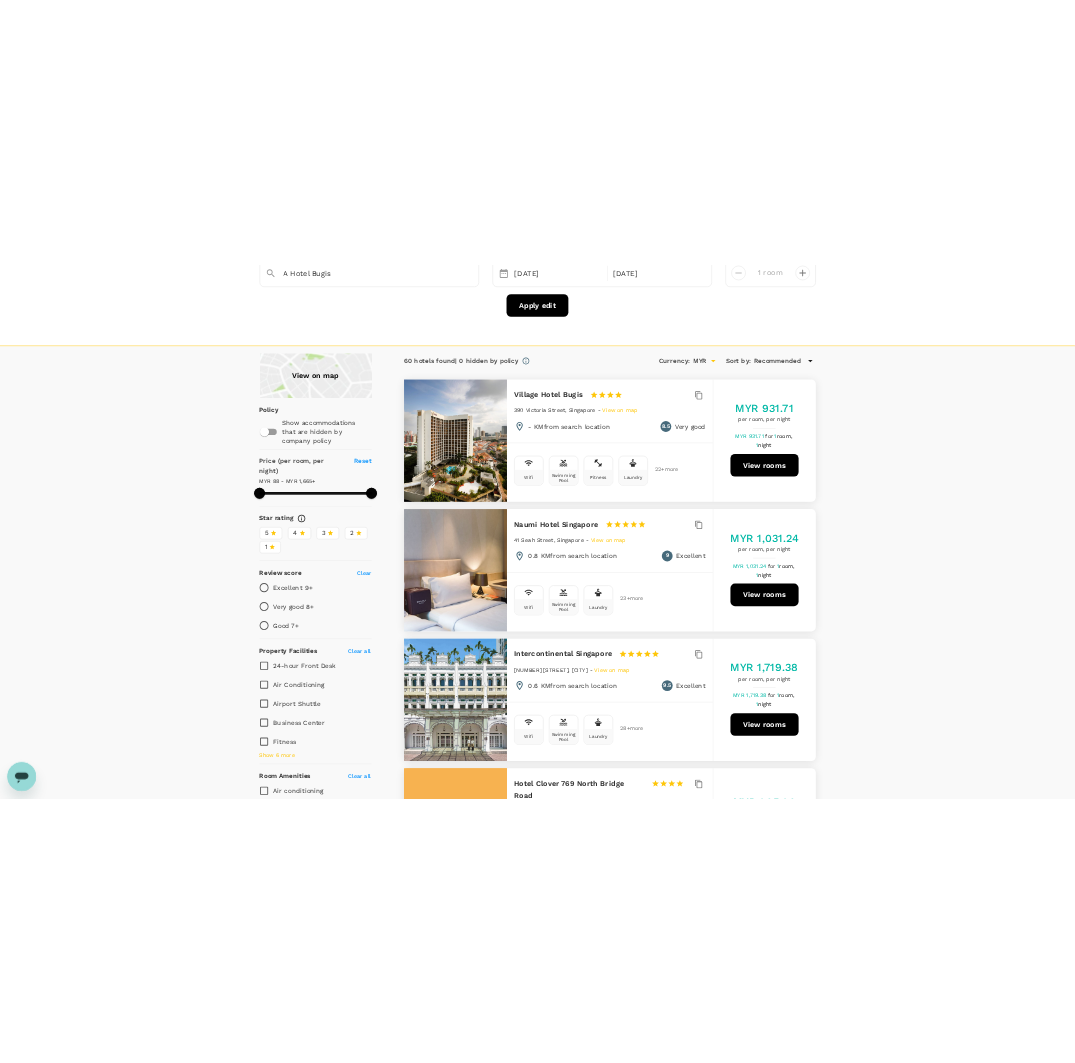 scroll, scrollTop: 0, scrollLeft: 0, axis: both 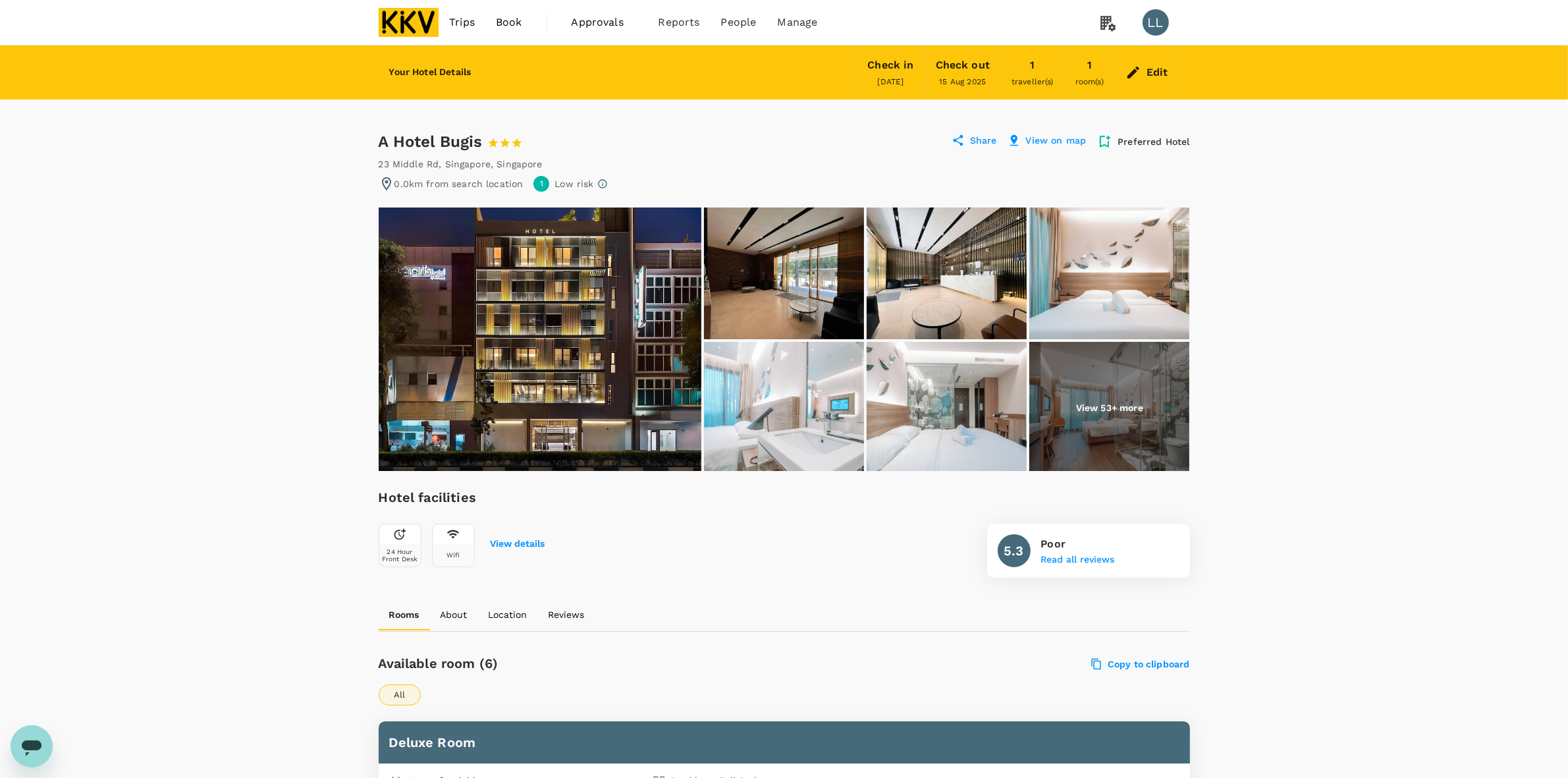 click on "Edit" at bounding box center (1157, 72) 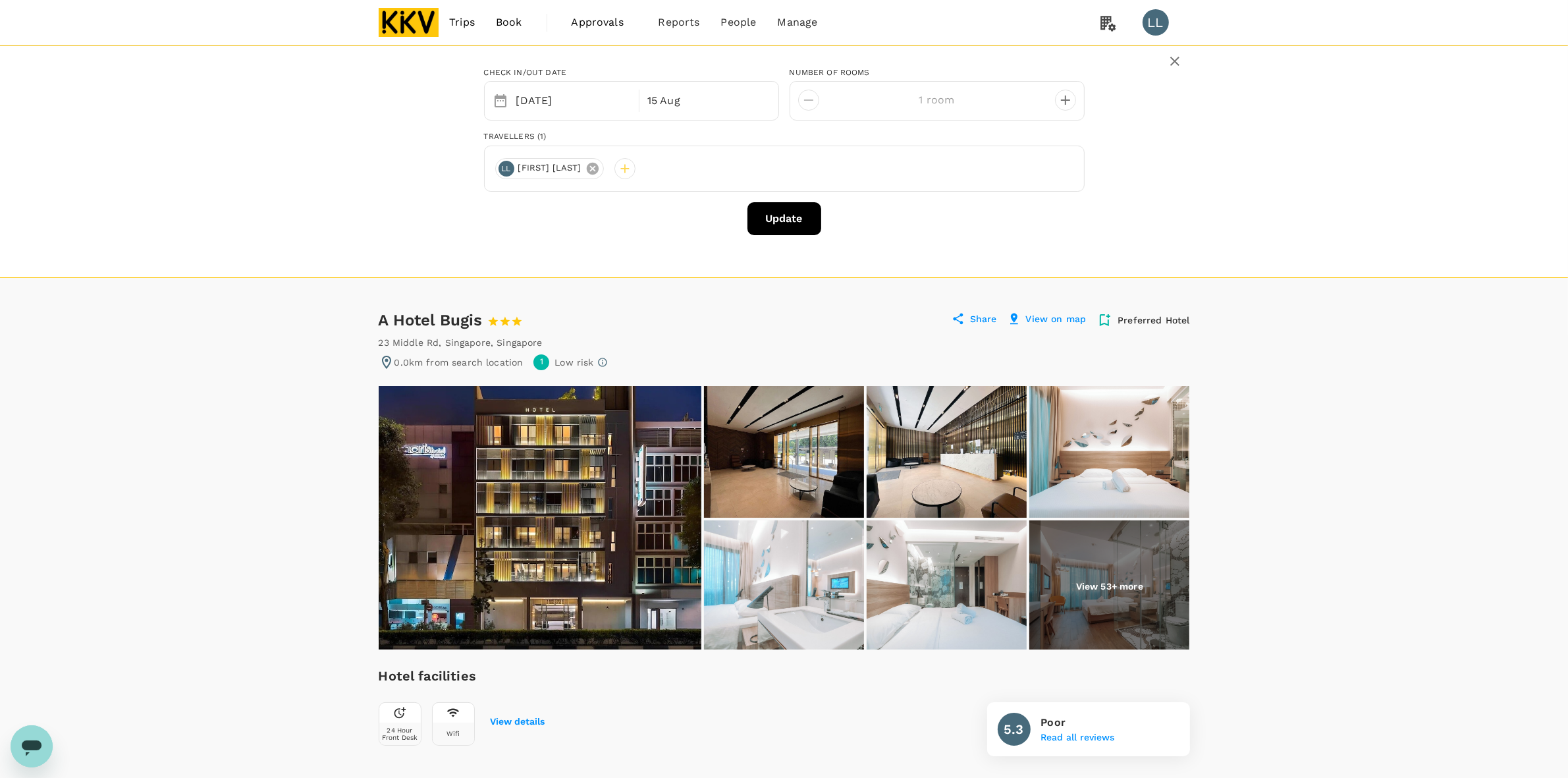click 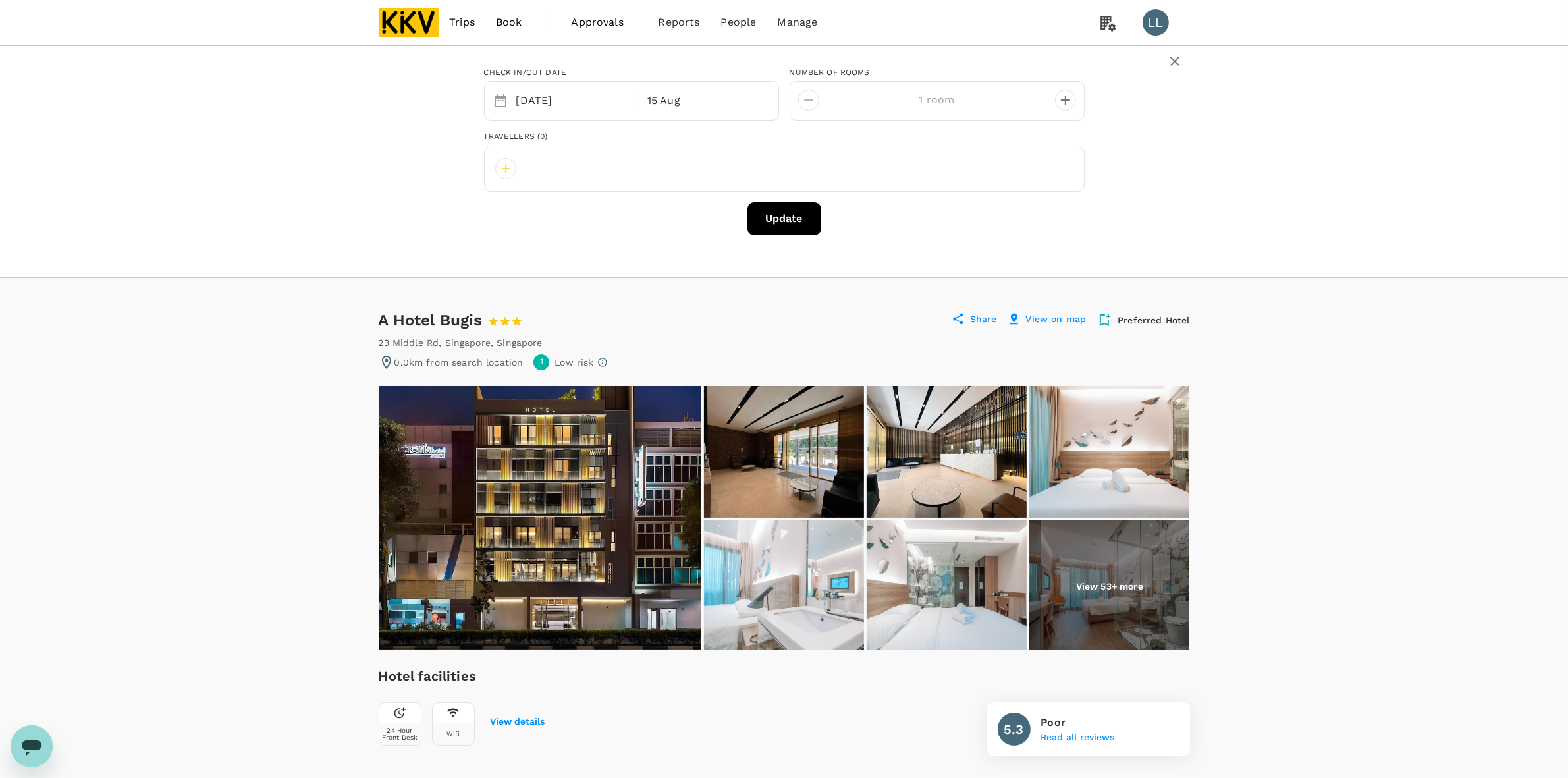 click at bounding box center [506, 169] 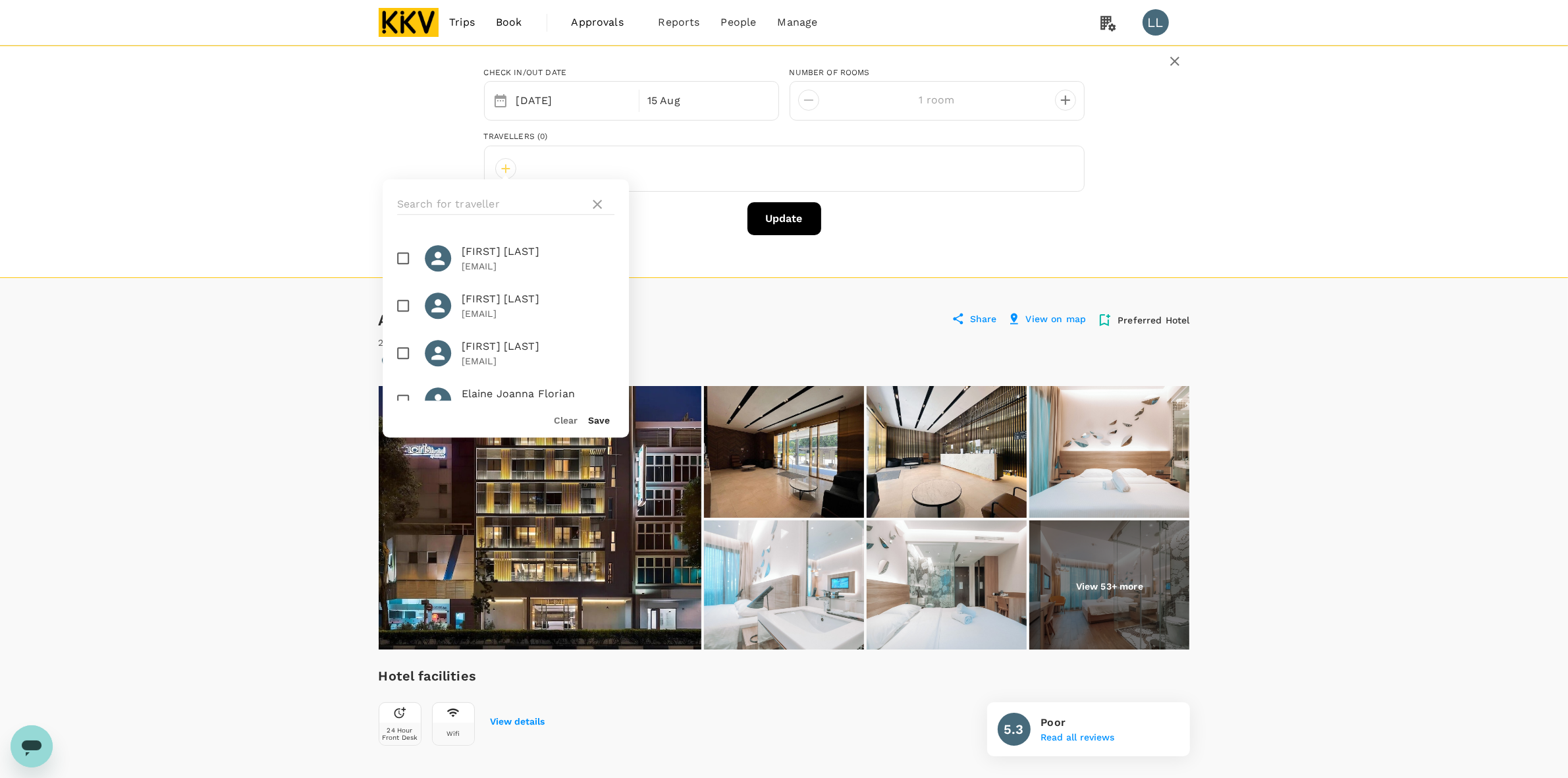 click on "[FIRST] [LAST]" at bounding box center [538, 252] 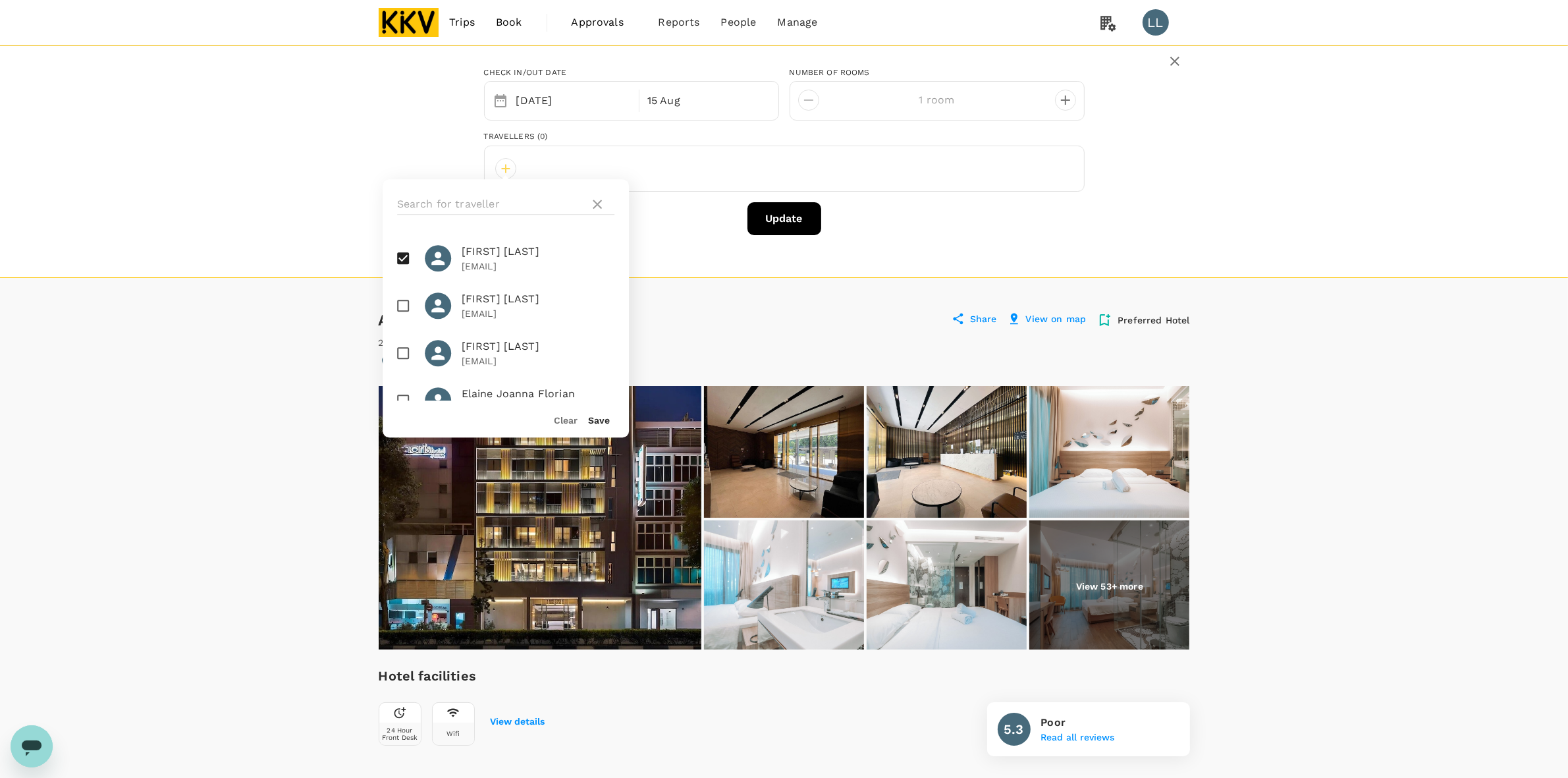 click on "Save" at bounding box center [599, 420] 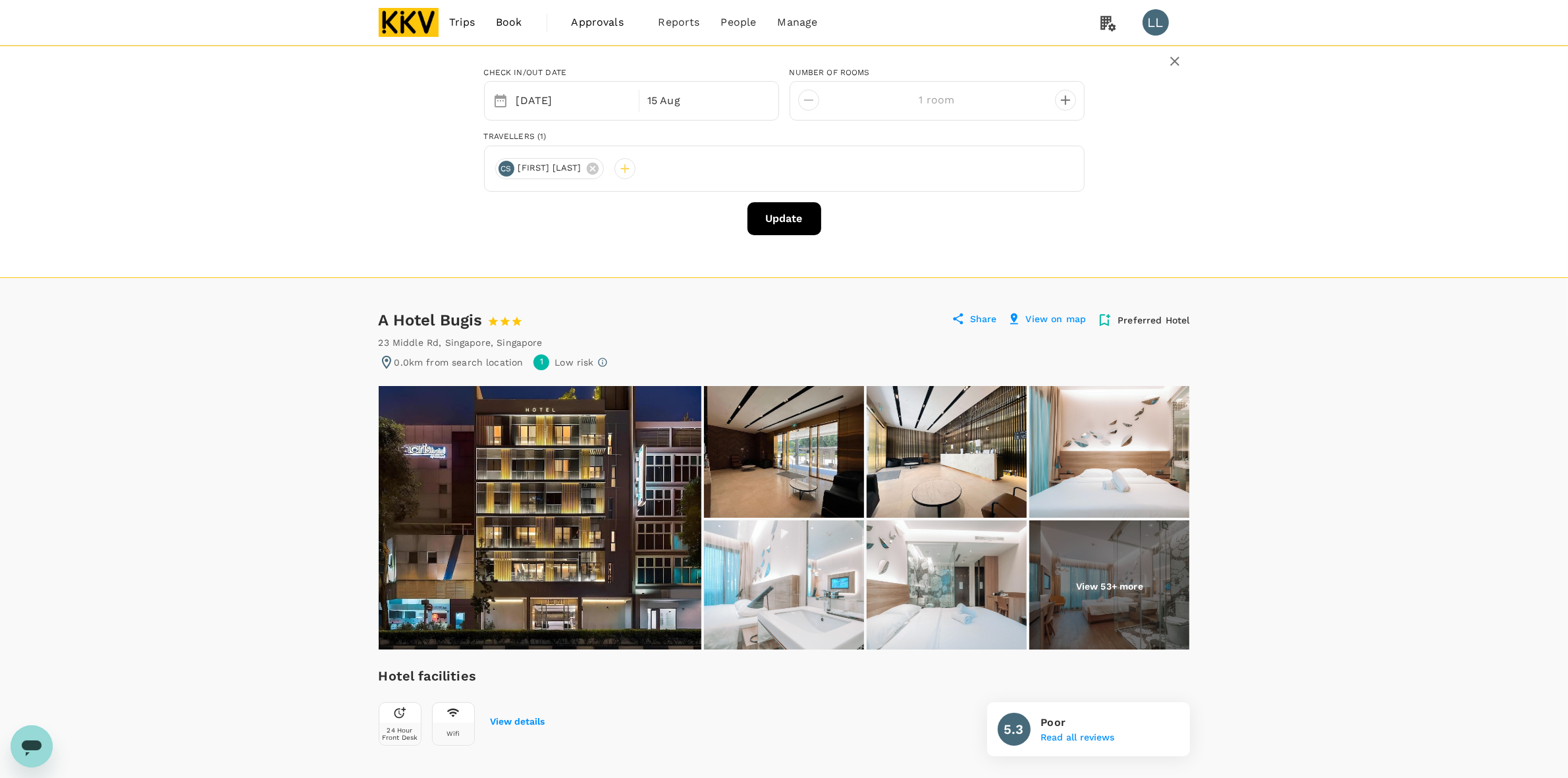 click on "Update" at bounding box center [784, 219] 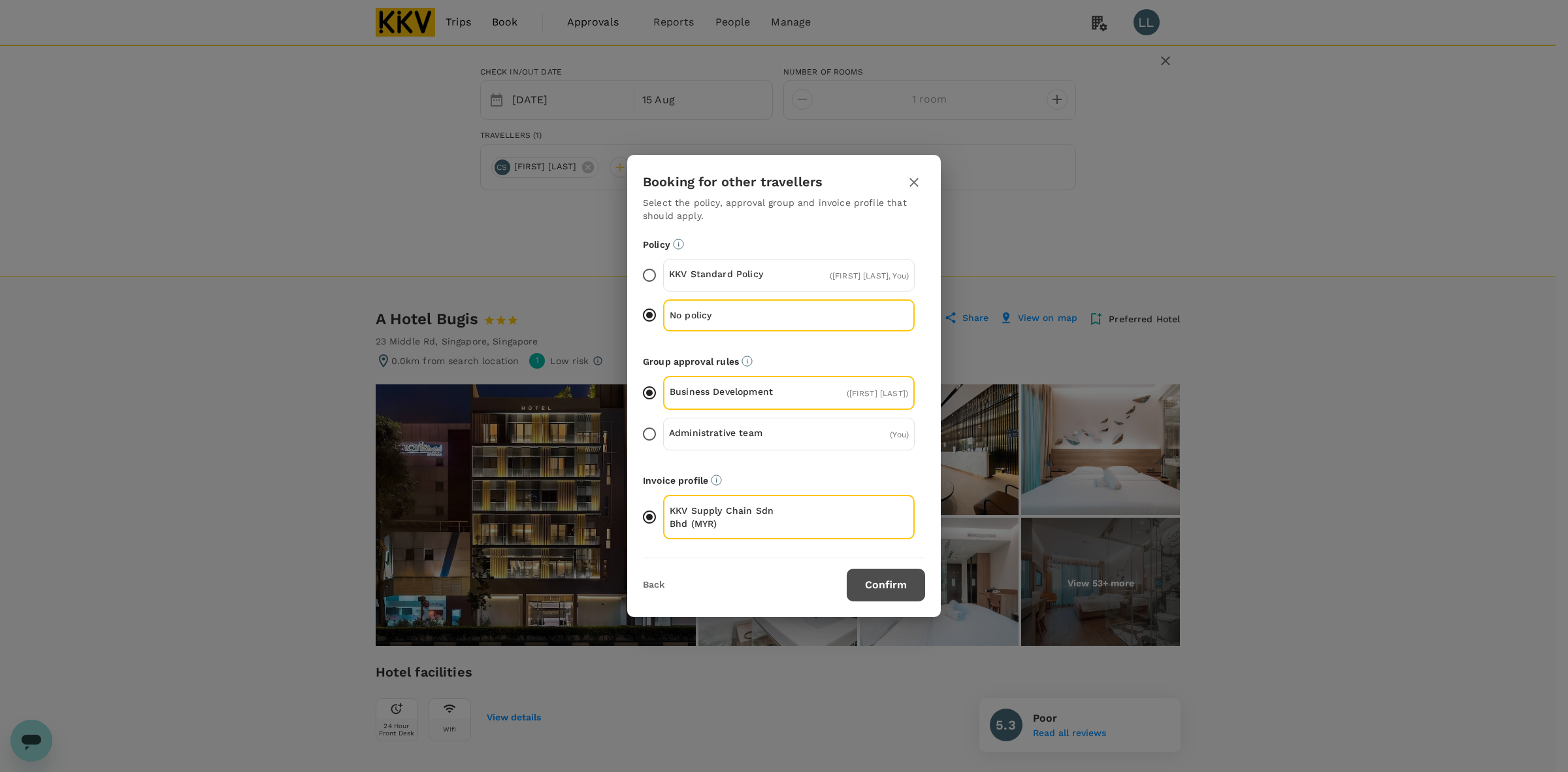 click on "Confirm" at bounding box center (886, 585) 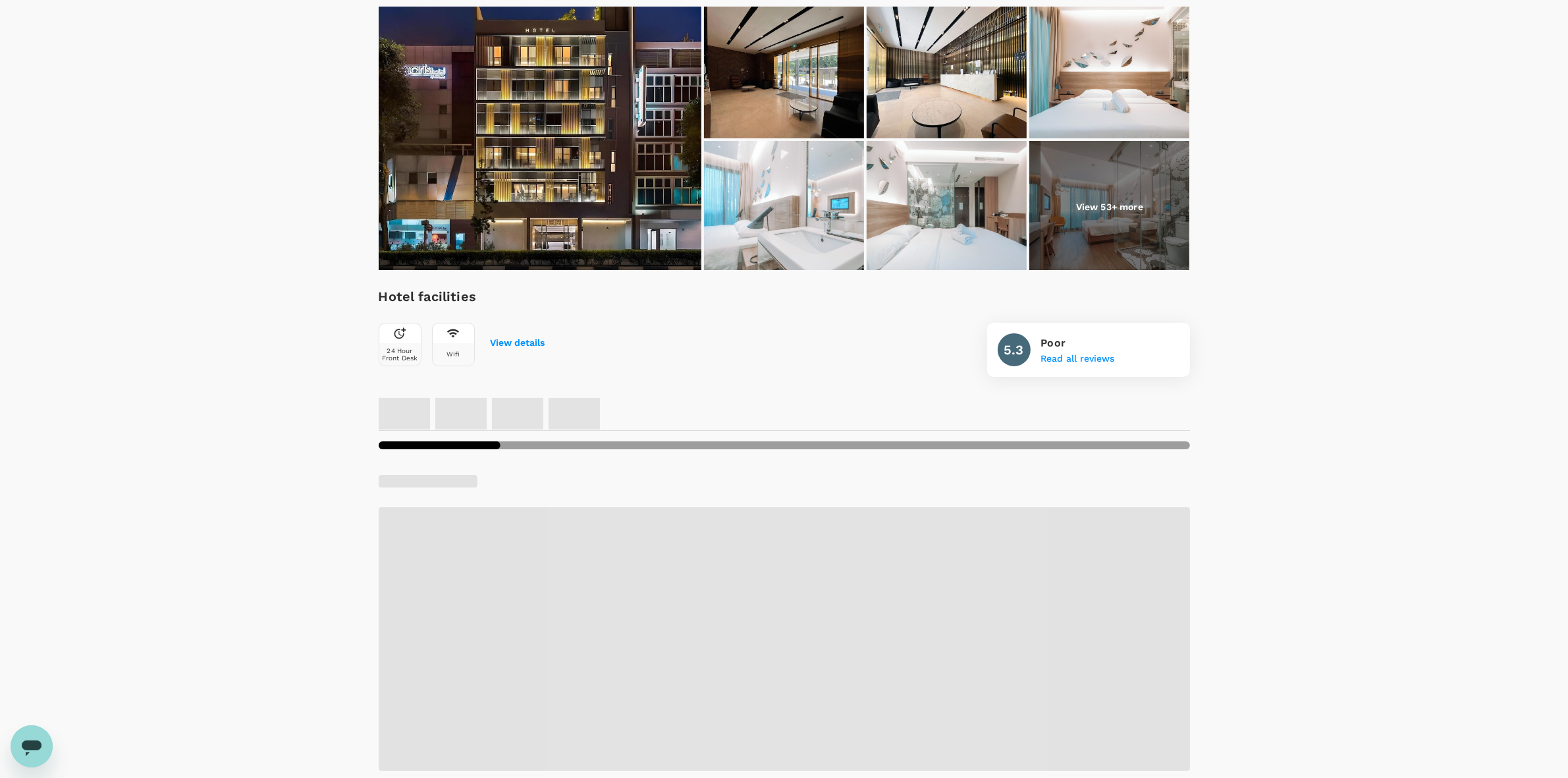 scroll, scrollTop: 412, scrollLeft: 0, axis: vertical 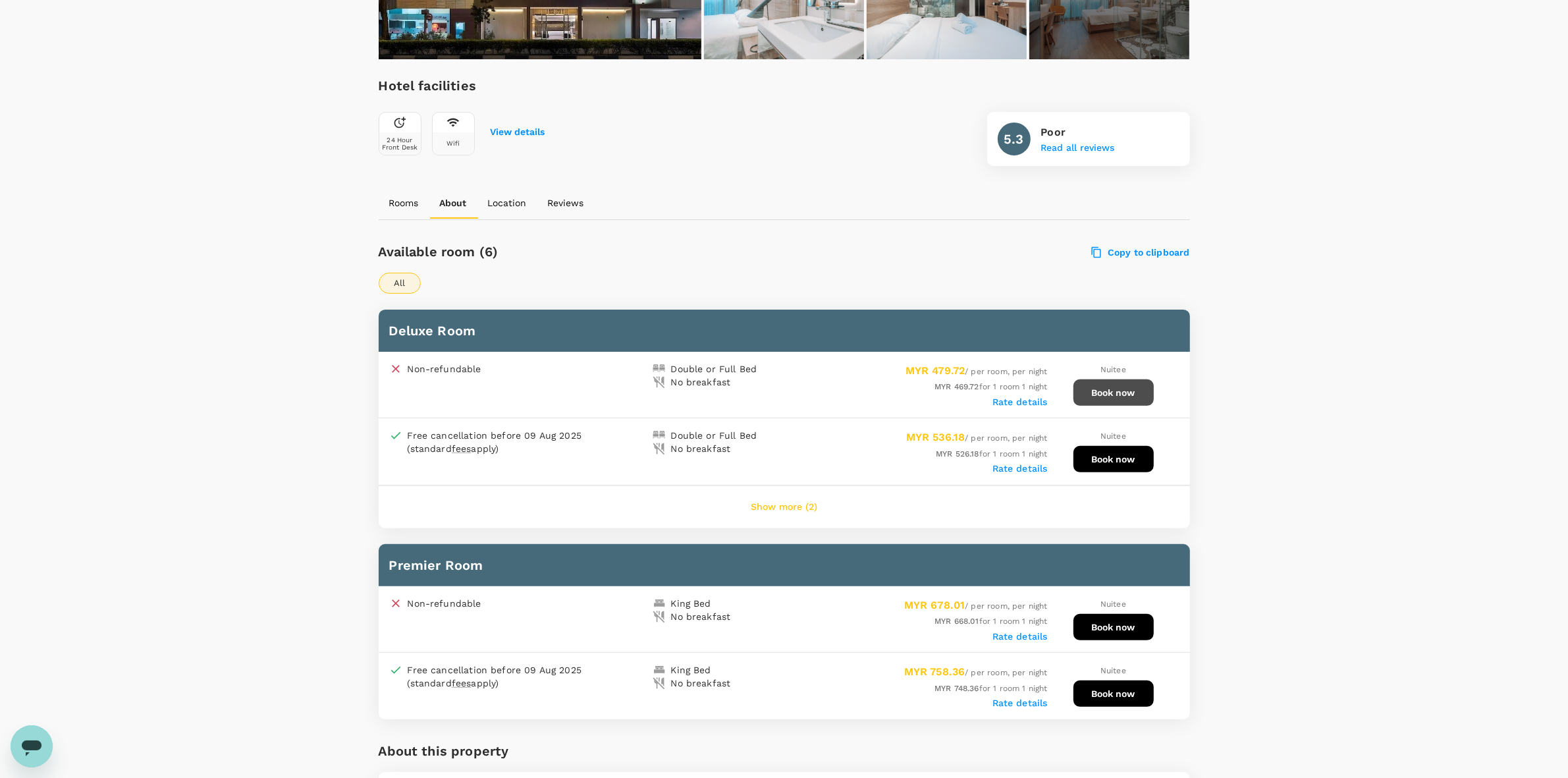 click on "Book now" at bounding box center (1114, 393) 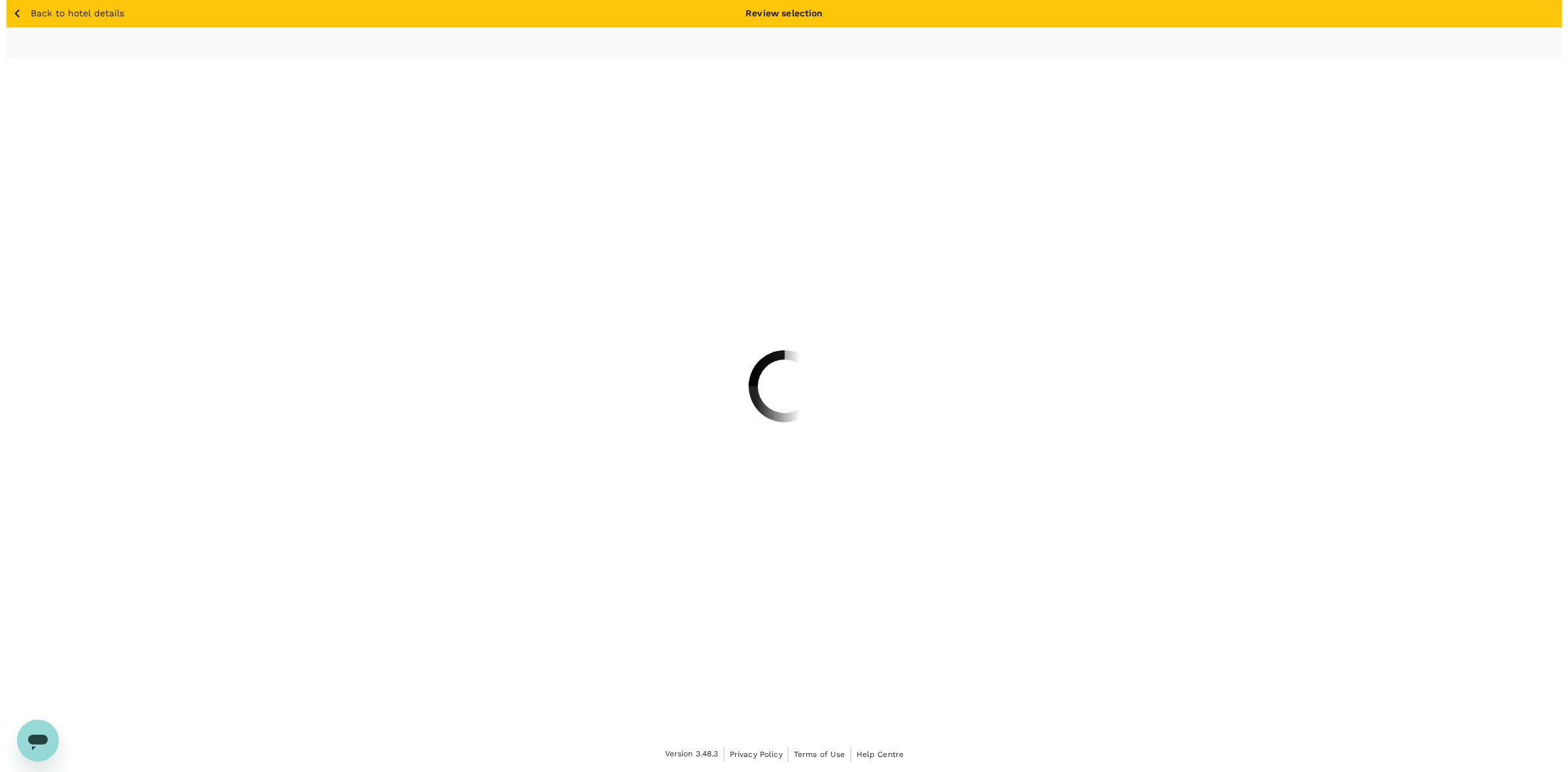 scroll, scrollTop: 0, scrollLeft: 0, axis: both 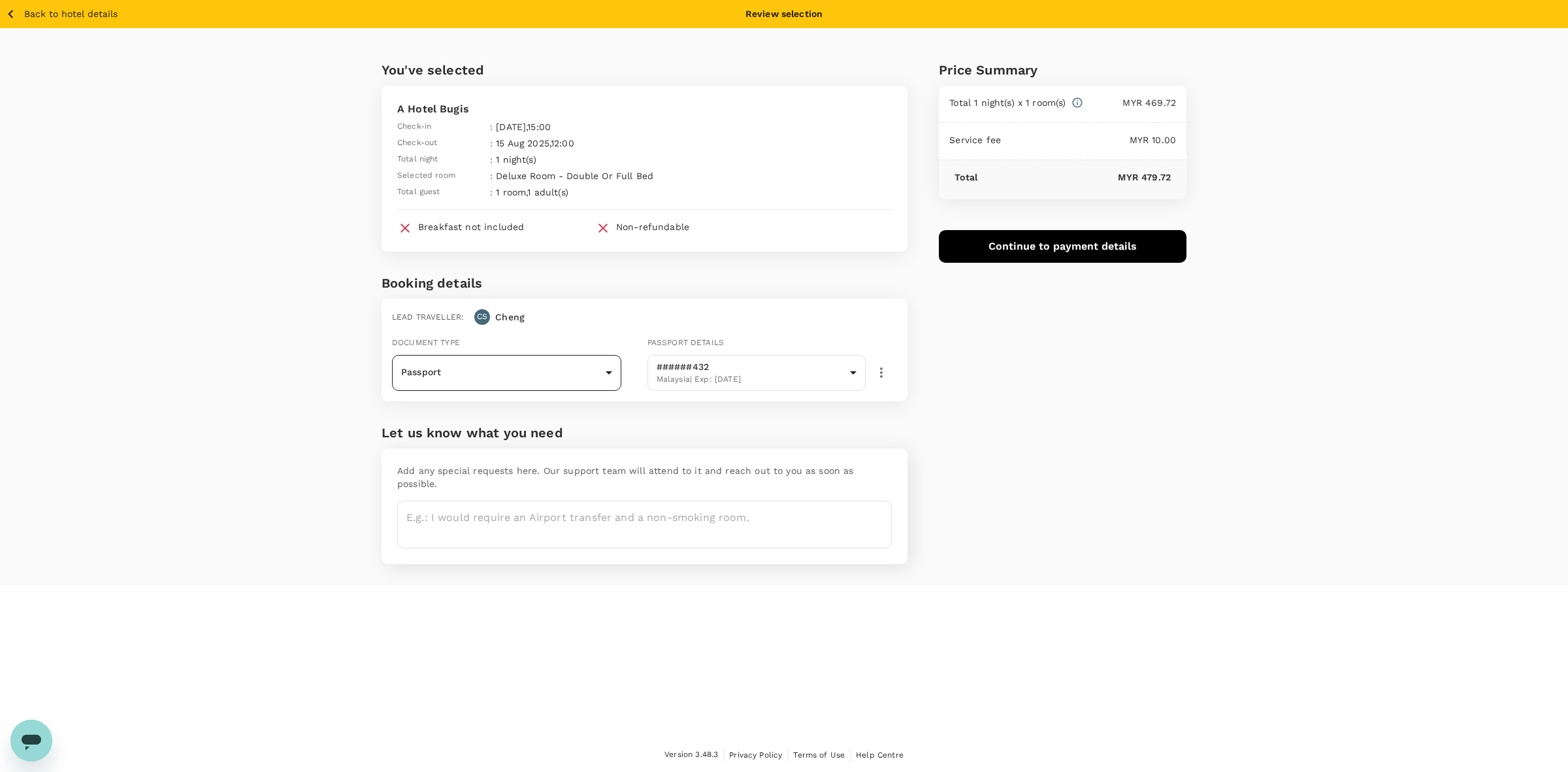 click on "Review selection You've selected A Hotel Bugis Check-in : [DATE] , 15:00 Check-out : [DATE] , 12:00 Total night : 1 night(s) Selected room : Deluxe Room - Double Or Full Bed Total guest : 1 room , 1 adult(s) Breakfast not included Non-refundable Booking details Lead traveller : CS [LAST] Document type Passport Passport Passport details ######432 Malaysia | Exp: [DATE] 0254a200-f800-4454-a782-e2c6913e8bbf Let us know what you need Add any special requests here. Our support team will attend to it and reach out to you as soon as possible. x Price Summary Total 1 night(s) x 1 room(s) MYR 469.72 Service fee MYR 10.00 Total MYR 479.72 Continue to payment details Version 3.48.3 Privacy Policy Terms of Use Help Centre Edit View details" at bounding box center (784, 386) 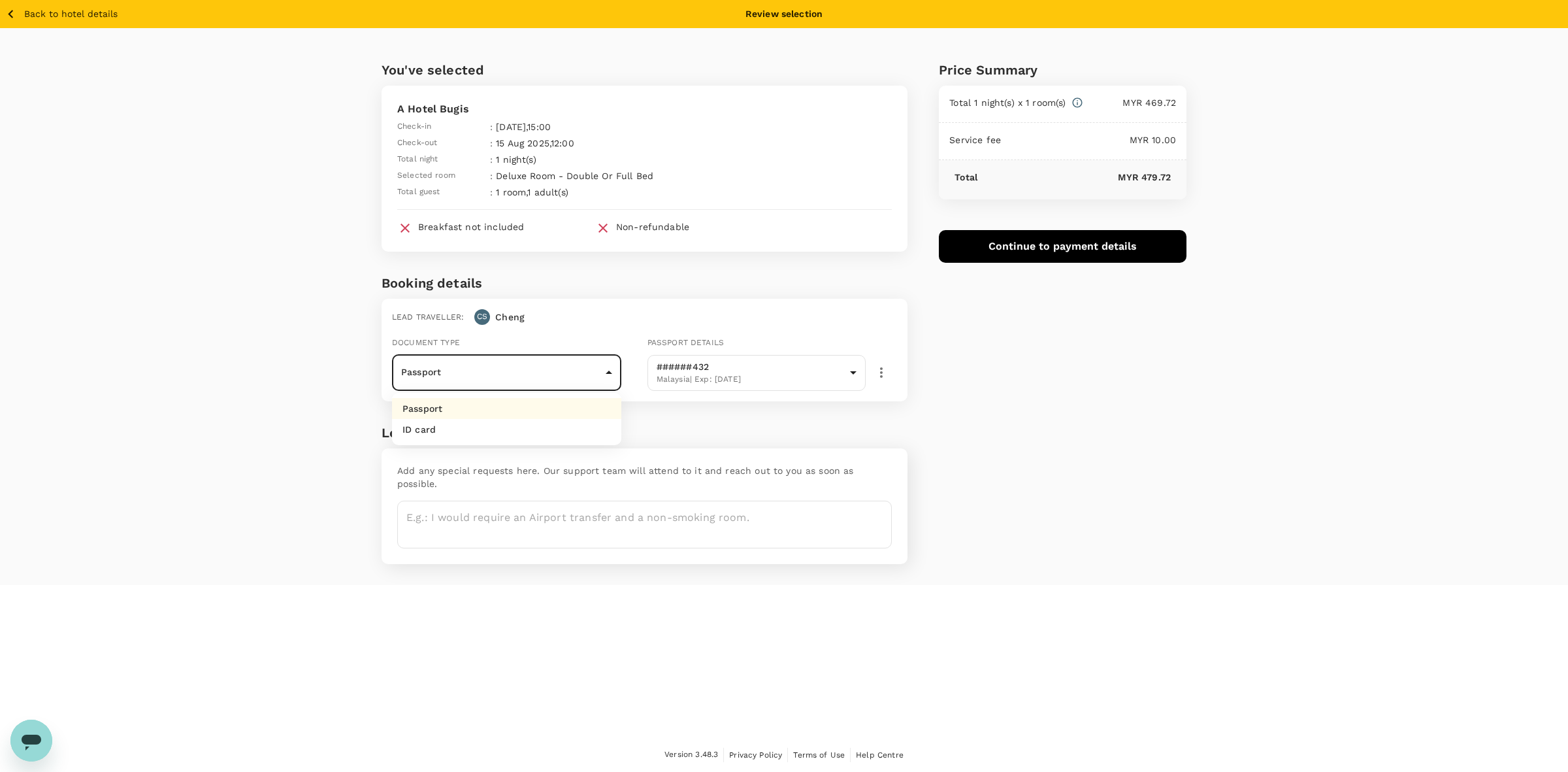 click on "Passport" at bounding box center [506, 409] 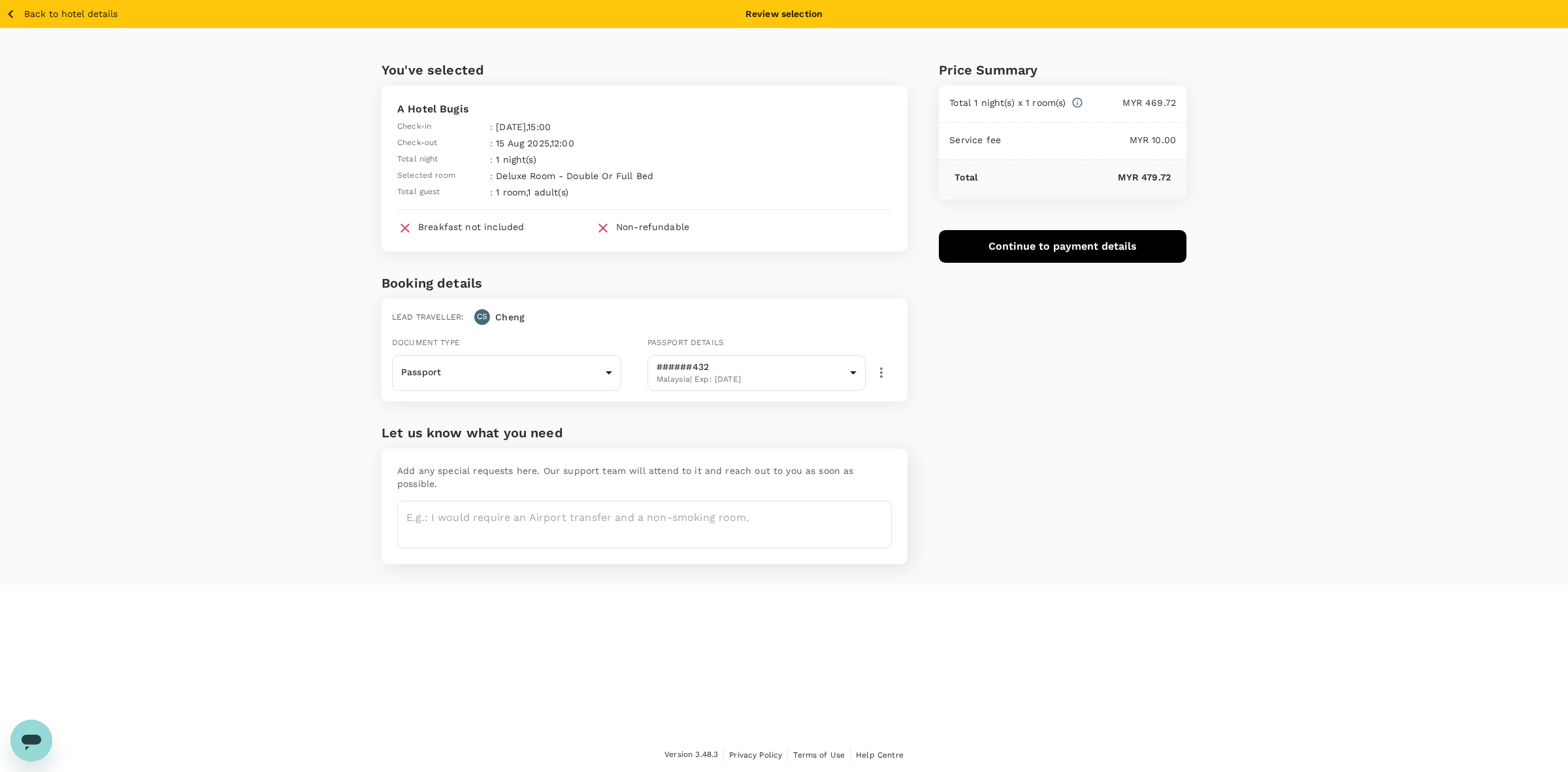 click on "Price Summary Total 1 night(s) x 1 room(s) MYR 469.72 Service fee MYR 10.00 Total MYR 479.72 Continue to payment details" at bounding box center [1047, 307] 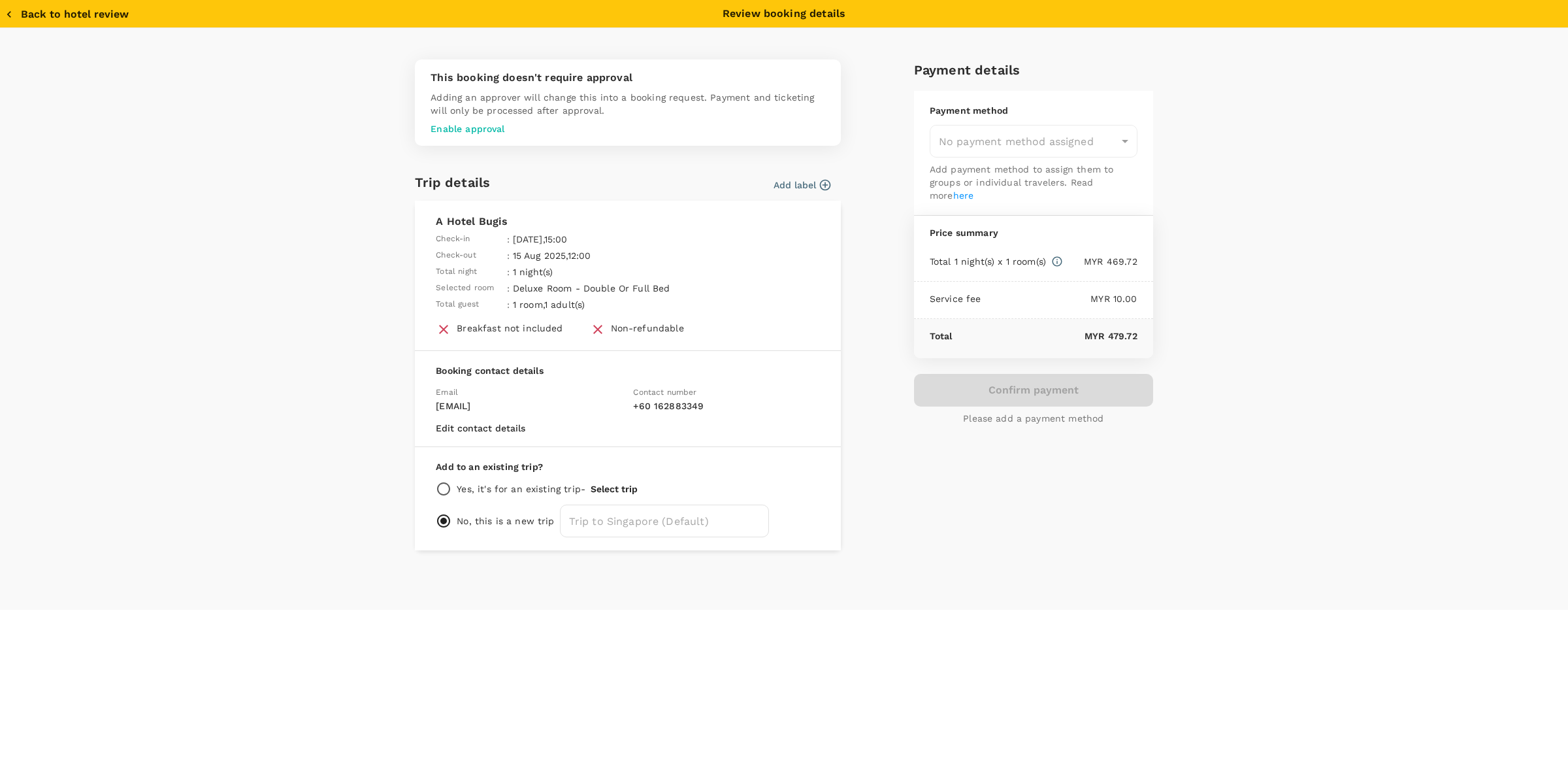 type on "9e510fc4-1fa6-4d7b-ad18-59a5d7afb8c4" 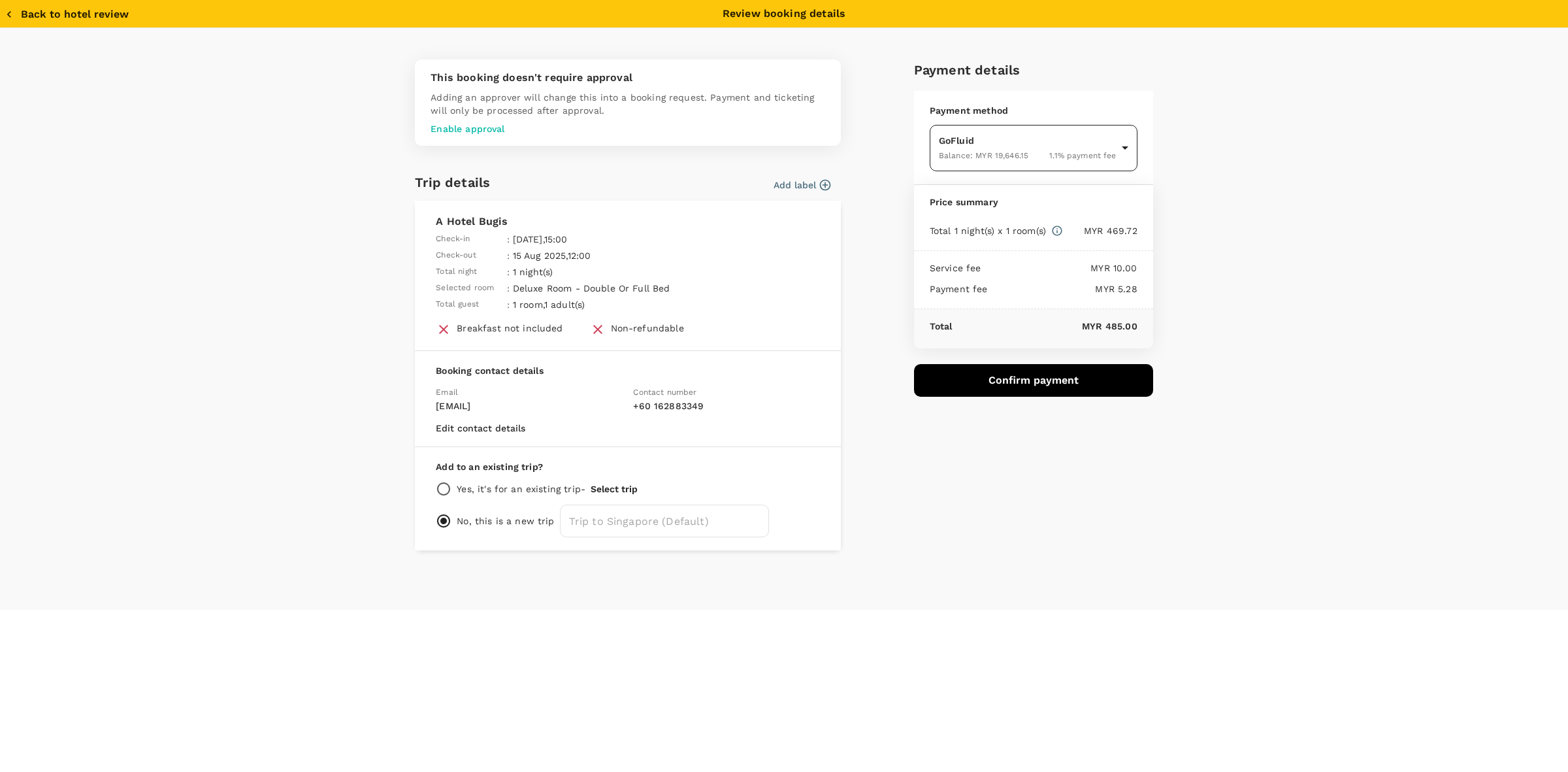 click on "Review booking details This booking doesn't require approval Adding an approver will change this into a booking request. Payment and ticketing will only be processed after approval. Enable approval Trip details :" at bounding box center [784, 386] 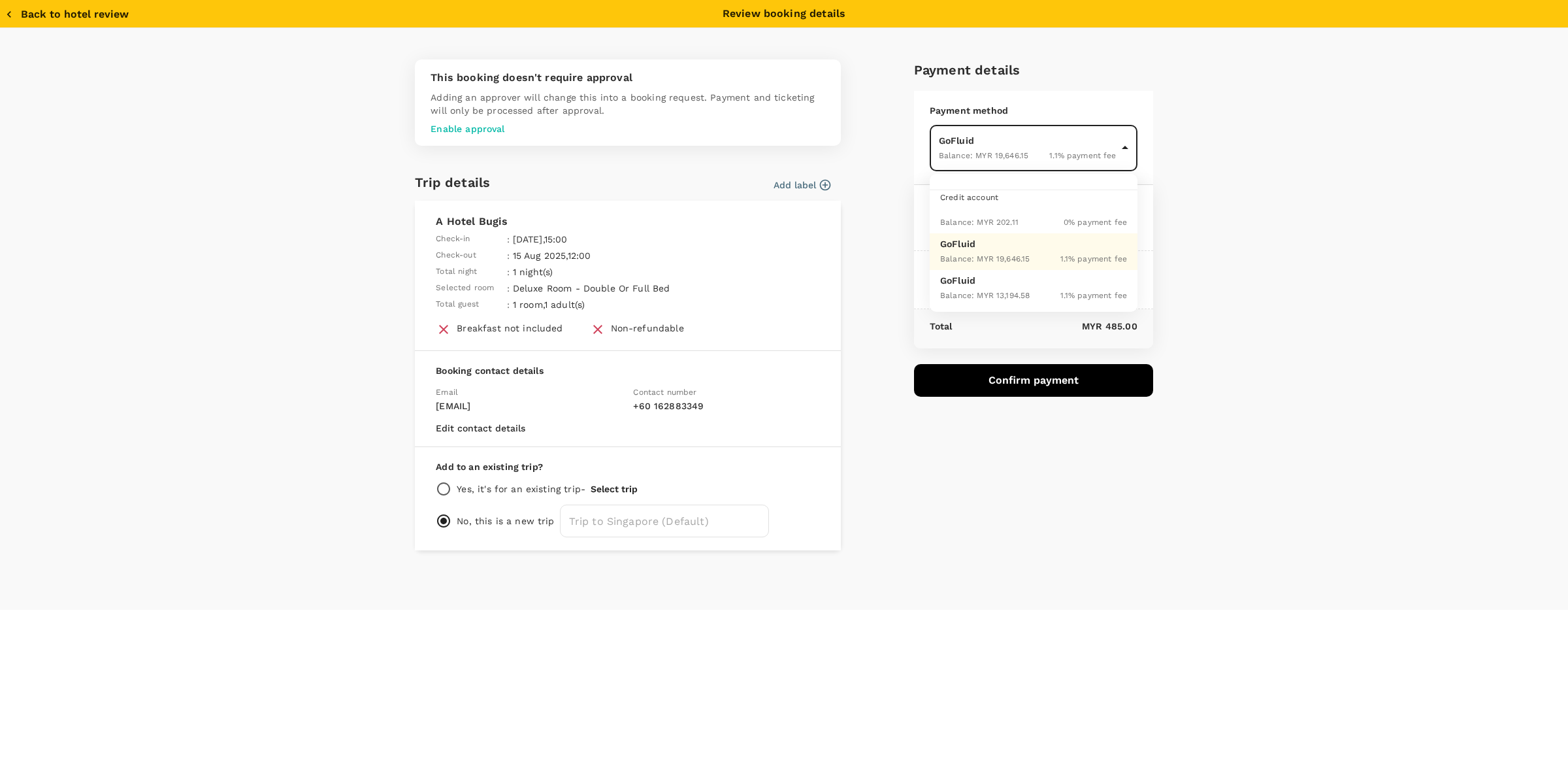 click at bounding box center (784, 386) 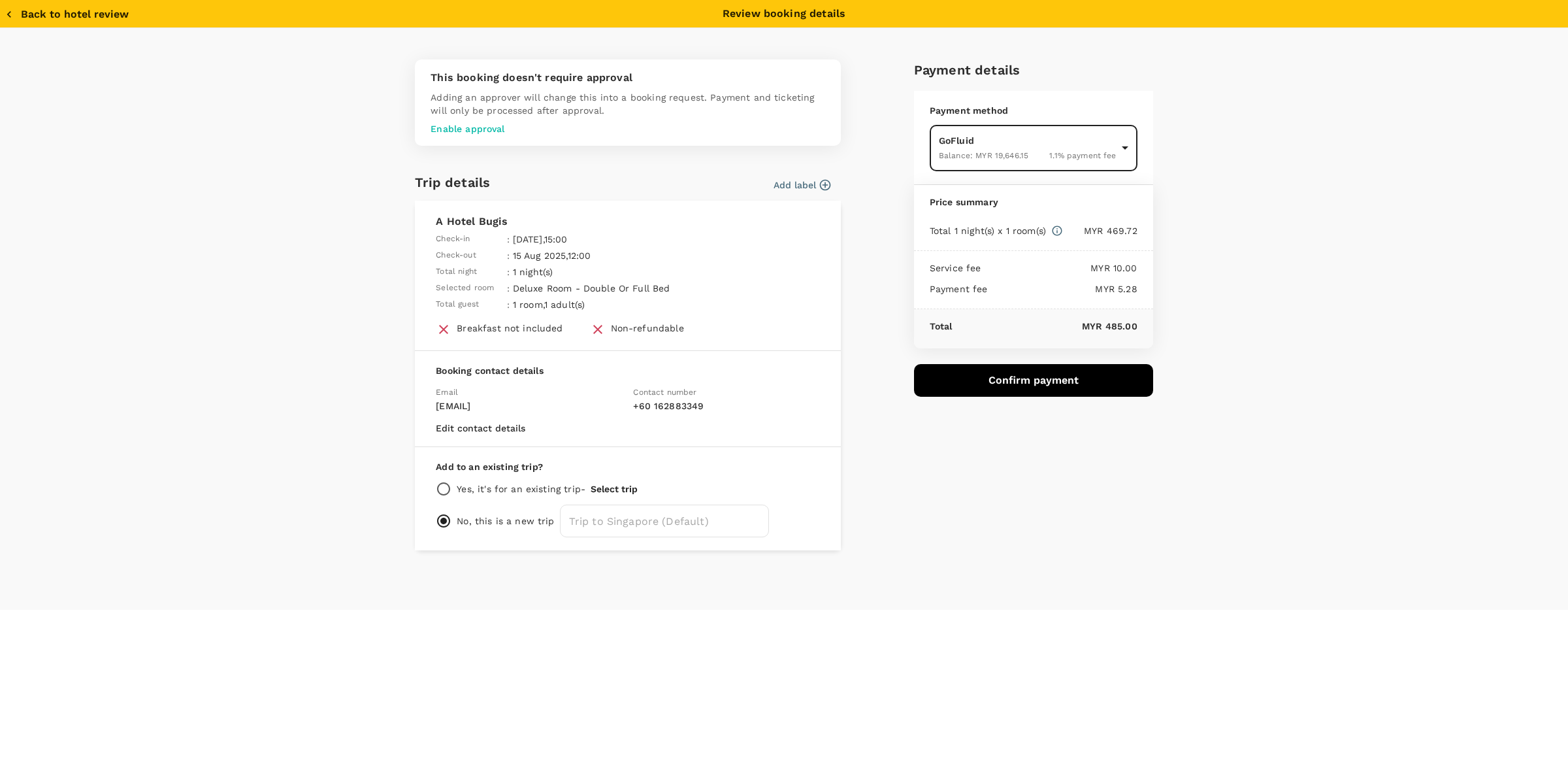 click on "Review booking details This booking doesn't require approval Adding an approver will change this into a booking request. Payment and ticketing will only be processed after approval. Enable approval Trip details :" at bounding box center (784, 386) 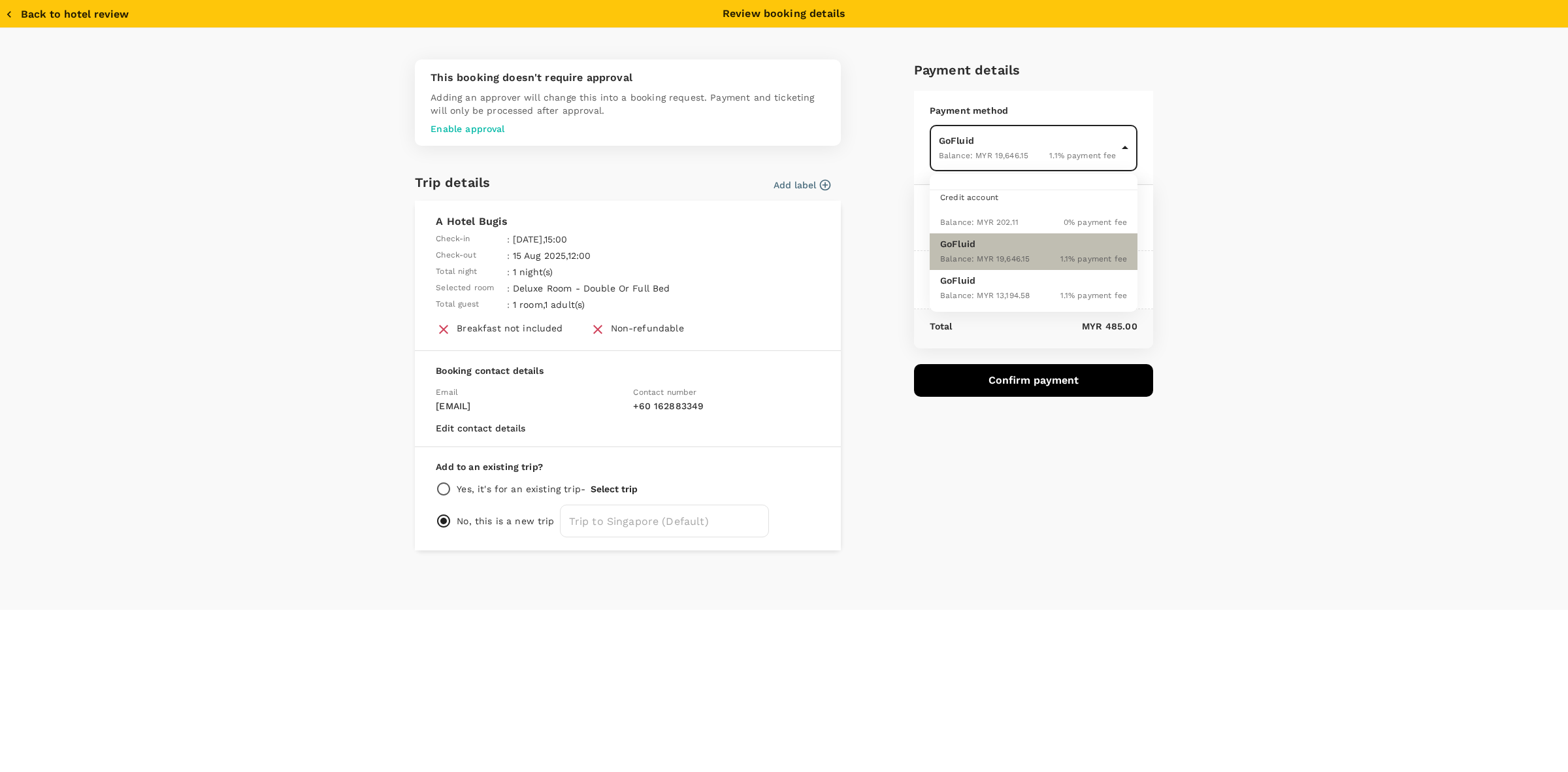 click on "GoFluid" at bounding box center (1034, 244) 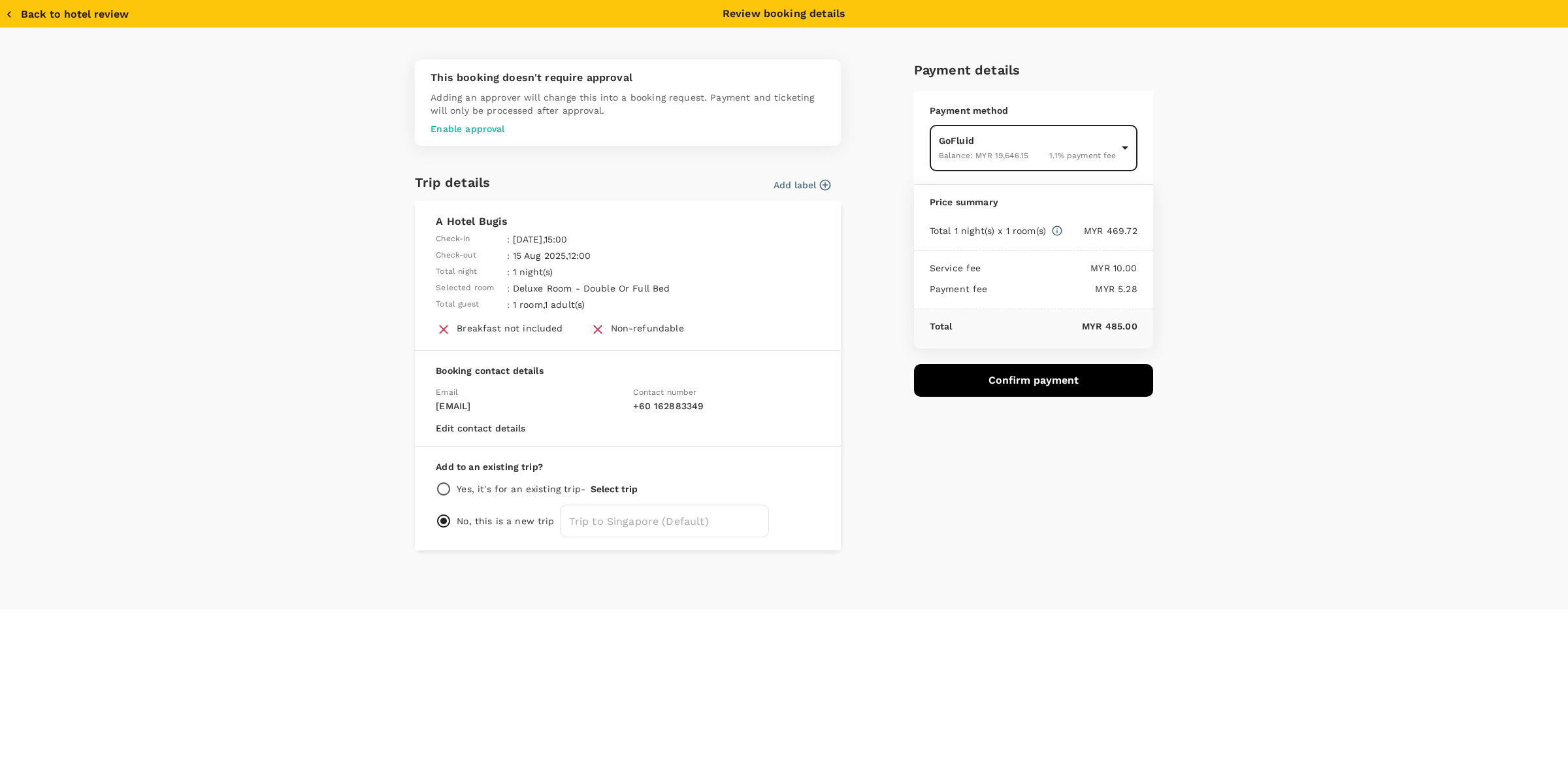 click on "Review selection You've selected A Hotel Bugis Check-in : [DATE] , 15:00 Check-out : [DATE] , 12:00 Total night : 1 night(s) Selected room : Deluxe Room - Double Or Full Bed Total guest : 1 room , 1 adult(s) Breakfast not included Non-refundable Booking contact details Email xingzhengyw@kkgroup.cn Contact number + 60 162883349 Edit contact details Add to an existing trip? Yes, it's for an existing trip - Select trip No, this is a new trip Payment details Payment method GoFluid Balance : MYR 19,646.15 1.1 % payment fee 9e510fc4-1fa6-4d7b-ad18-59a5d7afb8c4 Price summary Total 1 night(s) x 1 room(s) MYR 469.72 Service fee MYR 10.00 Payment fee MYR 5.28 Total MYR 485.00 Confirm payment" at bounding box center (784, 319) 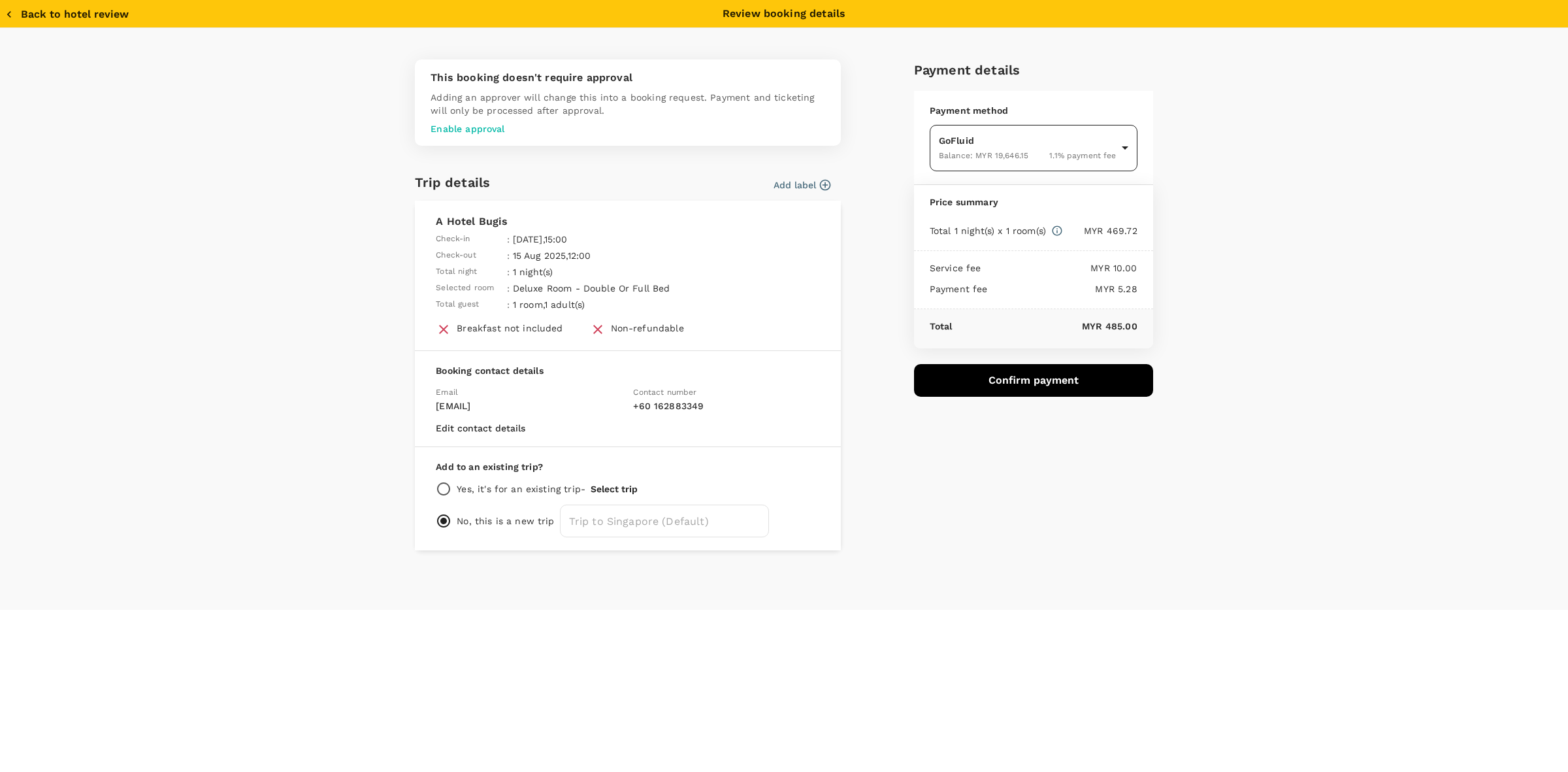 click on "Review booking details This booking doesn't require approval Adding an approver will change this into a booking request. Payment and ticketing will only be processed after approval. Enable approval Trip details :" at bounding box center (784, 386) 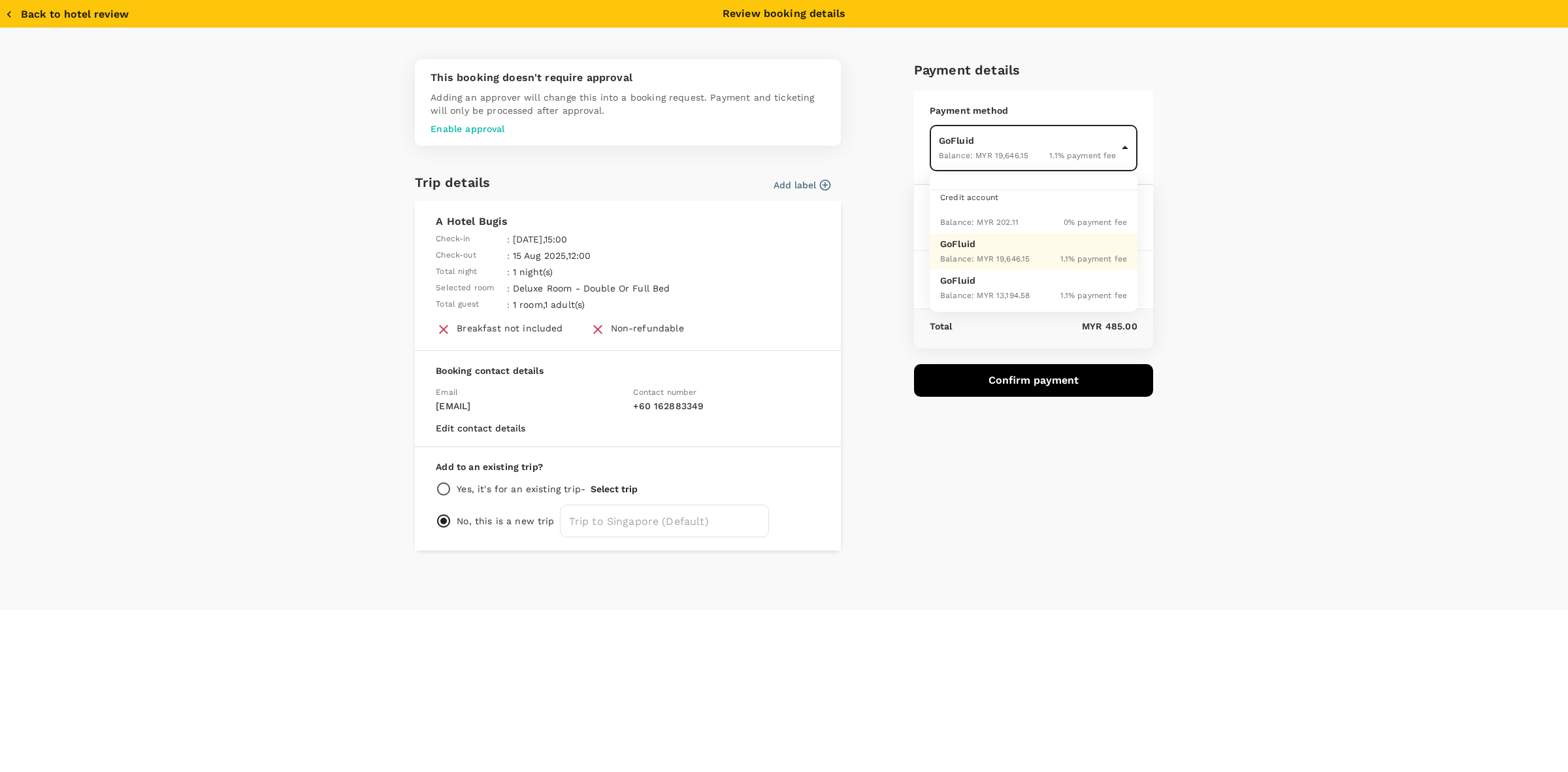 click on "GoFluid" at bounding box center (1034, 244) 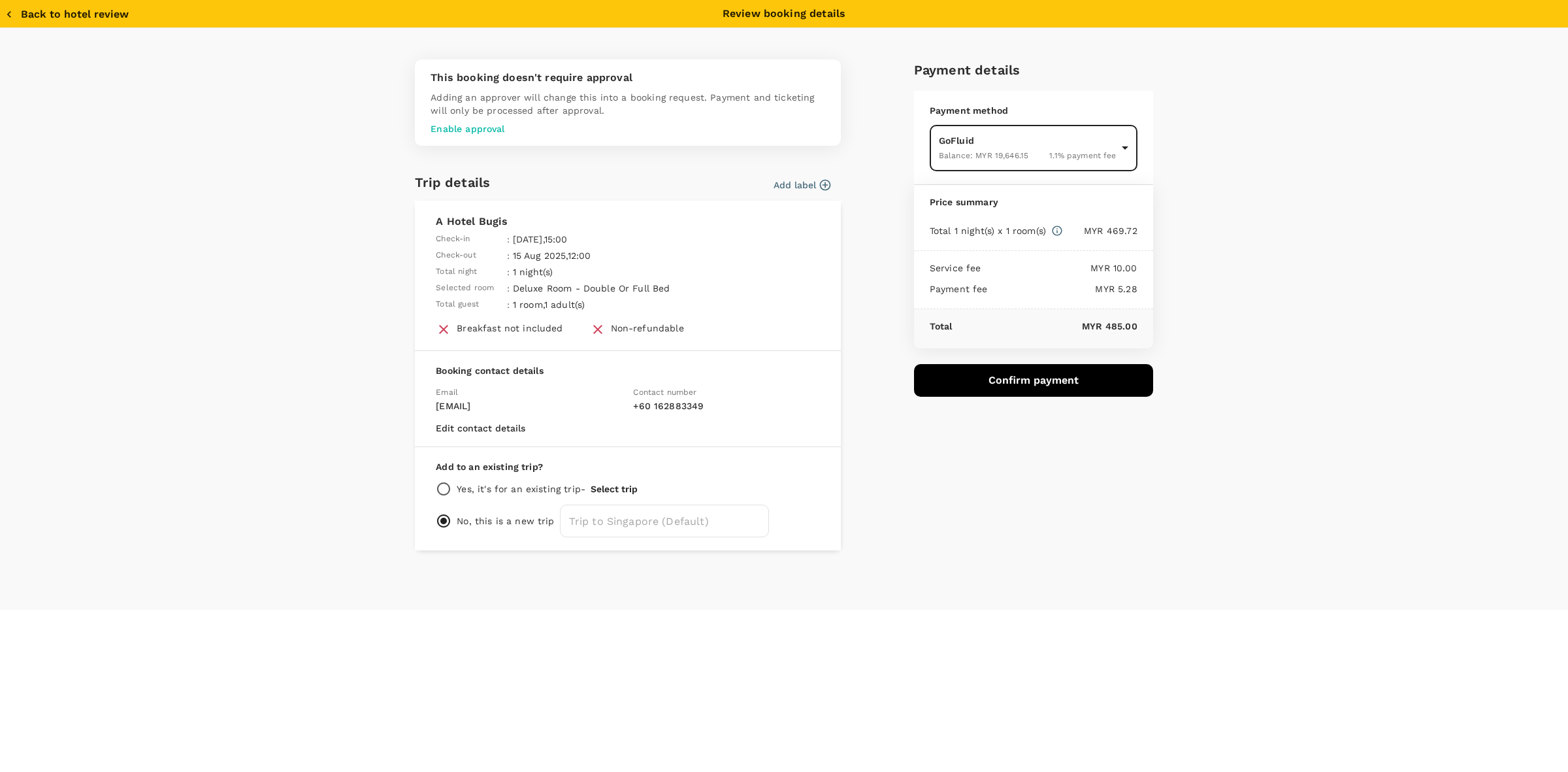 click on "Confirm payment" at bounding box center (1034, 380) 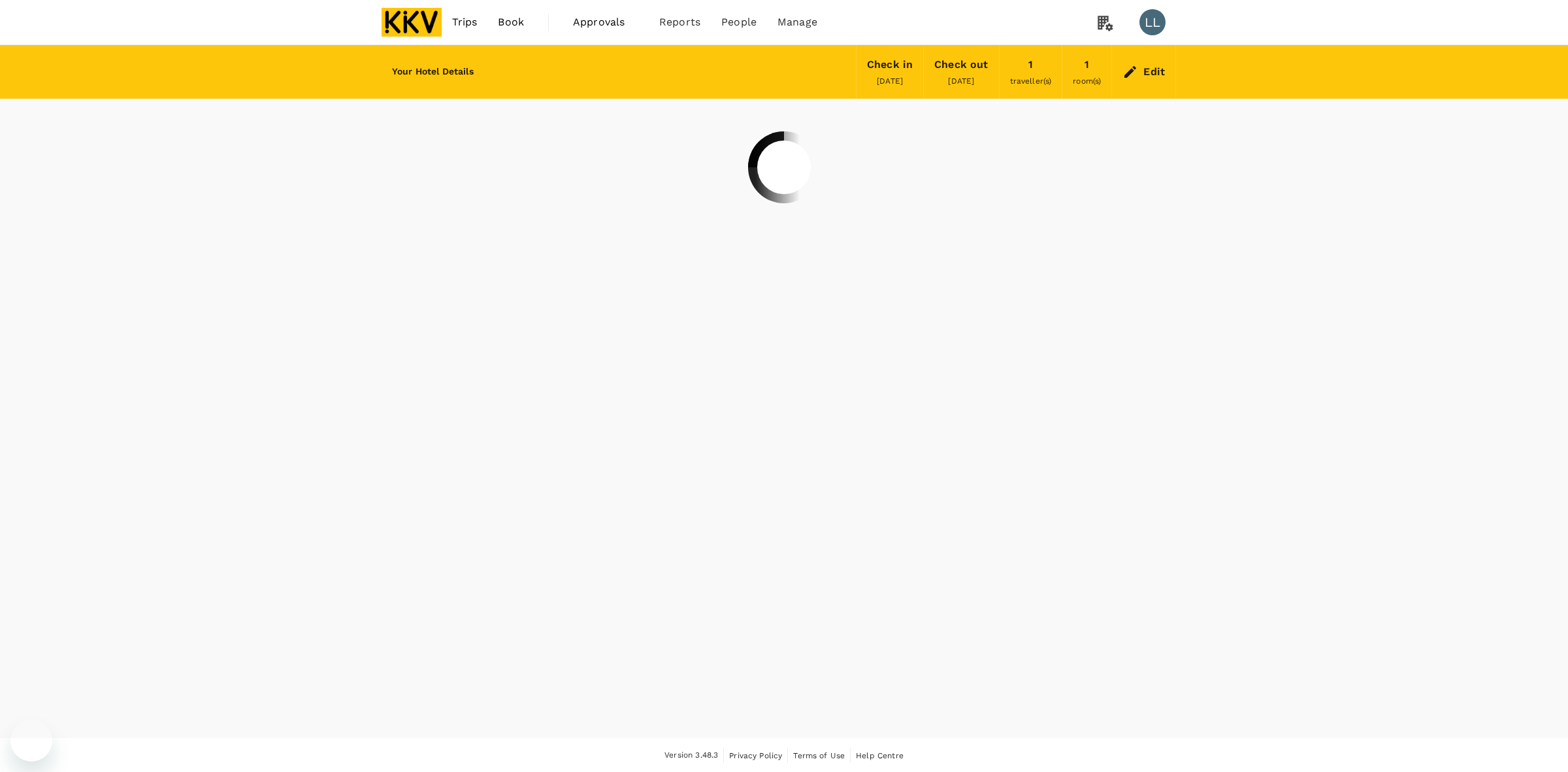 scroll, scrollTop: 0, scrollLeft: 0, axis: both 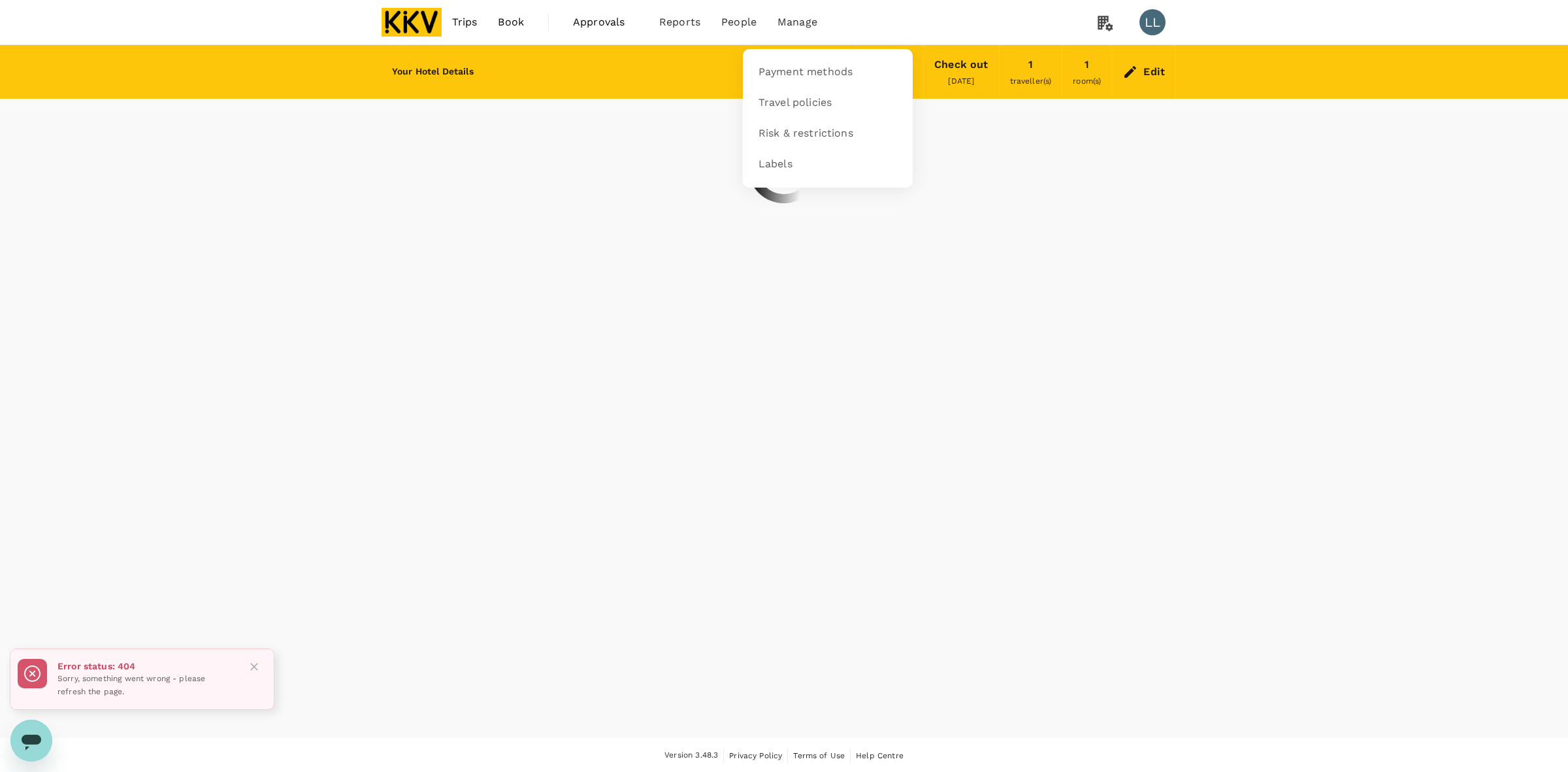 click on "Manage" at bounding box center [797, 22] 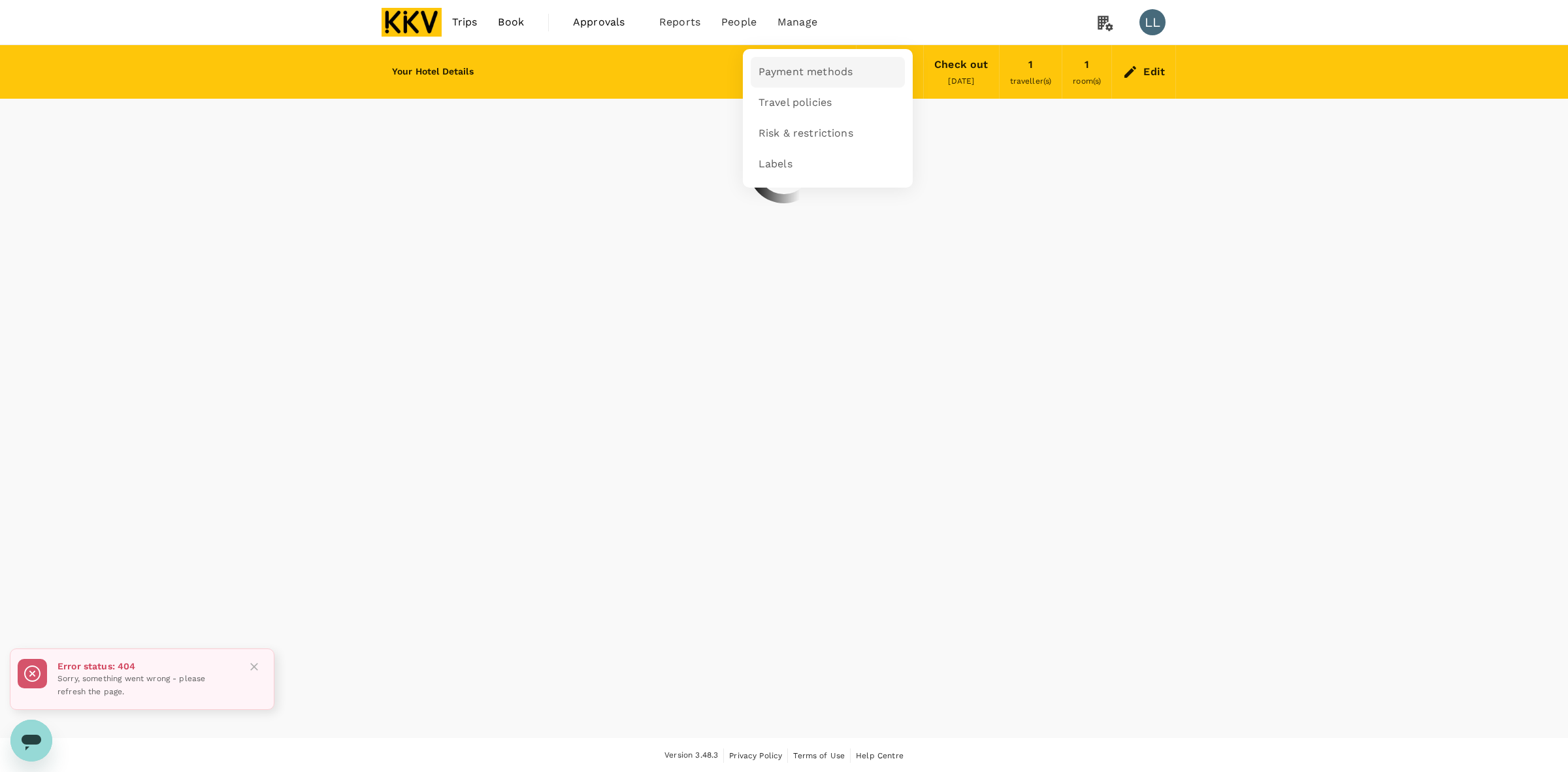click on "Payment methods" at bounding box center (806, 72) 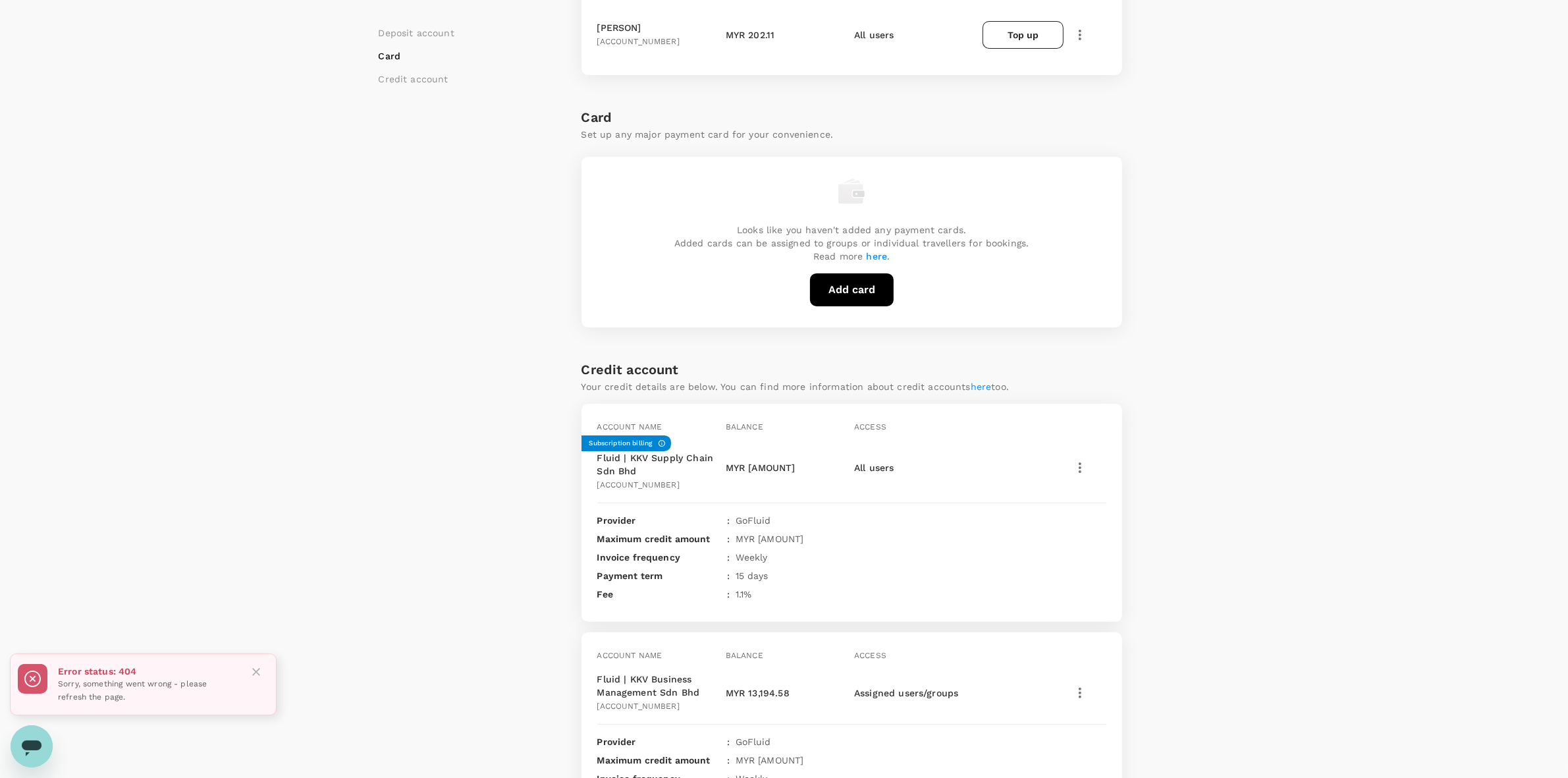 scroll, scrollTop: 354, scrollLeft: 0, axis: vertical 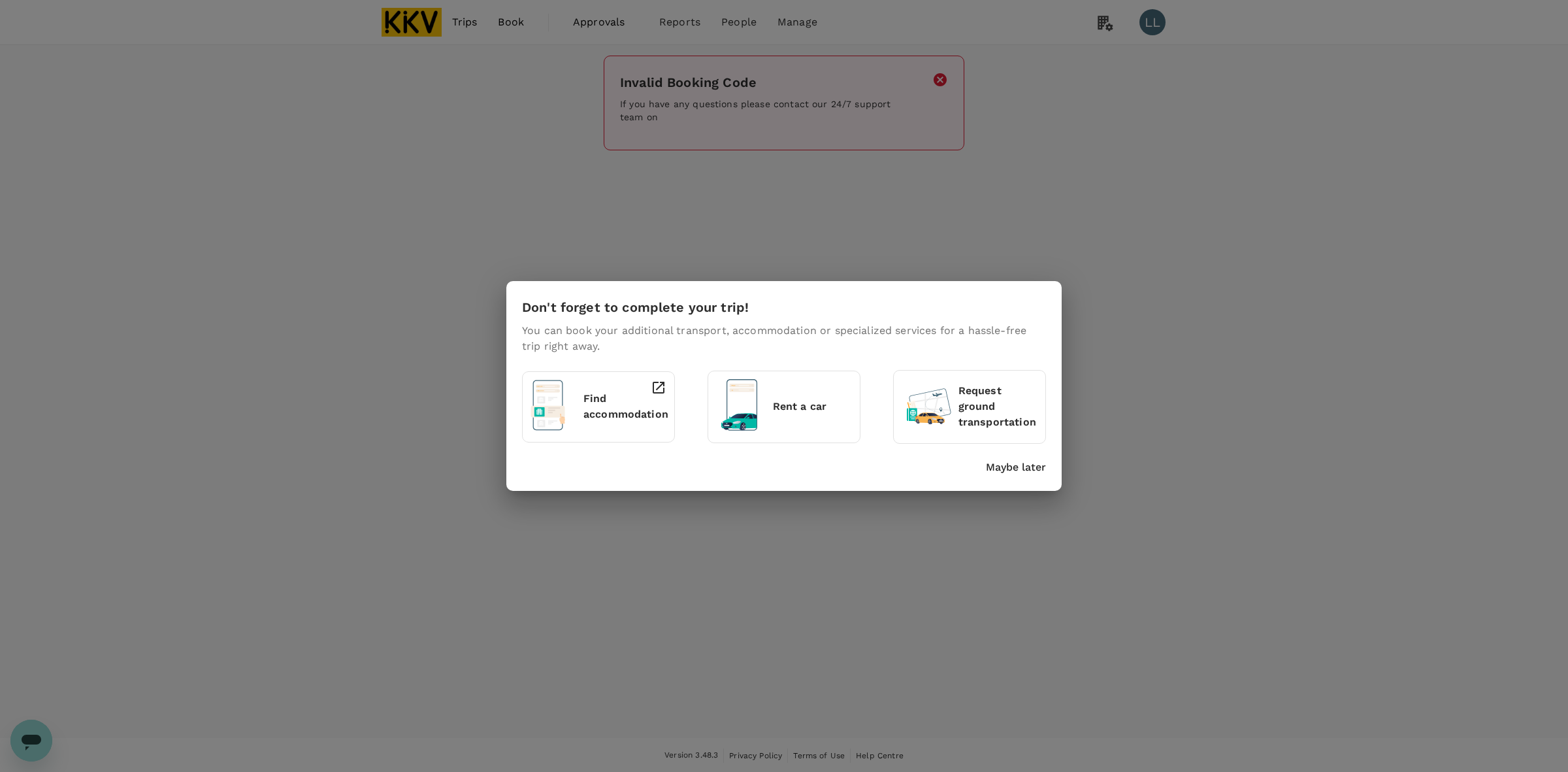 click on "Maybe later" at bounding box center (1016, 467) 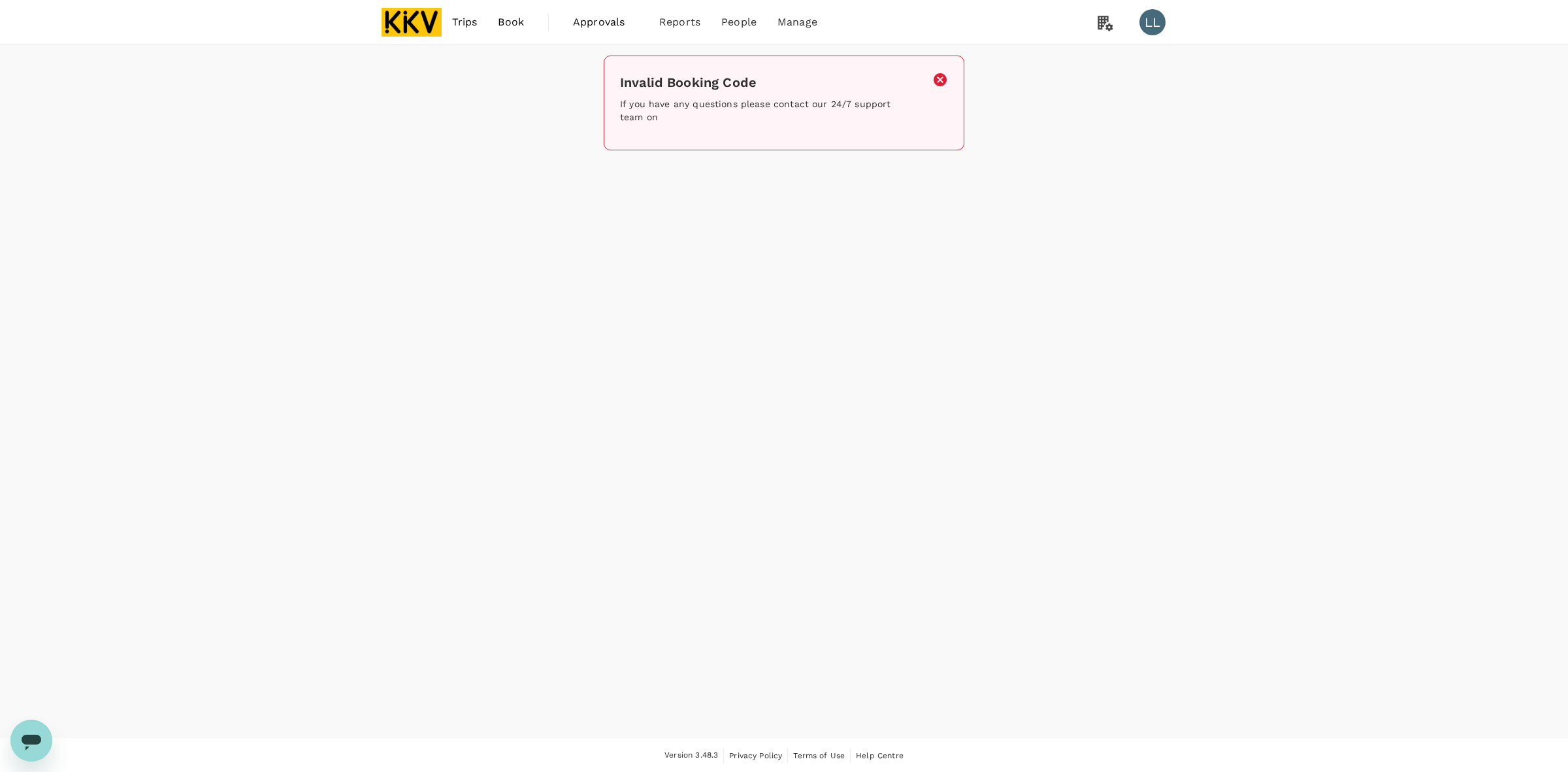 click on "Invalid Booking Code If you have any questions please contact our 24/7 support team on" at bounding box center [784, 392] 